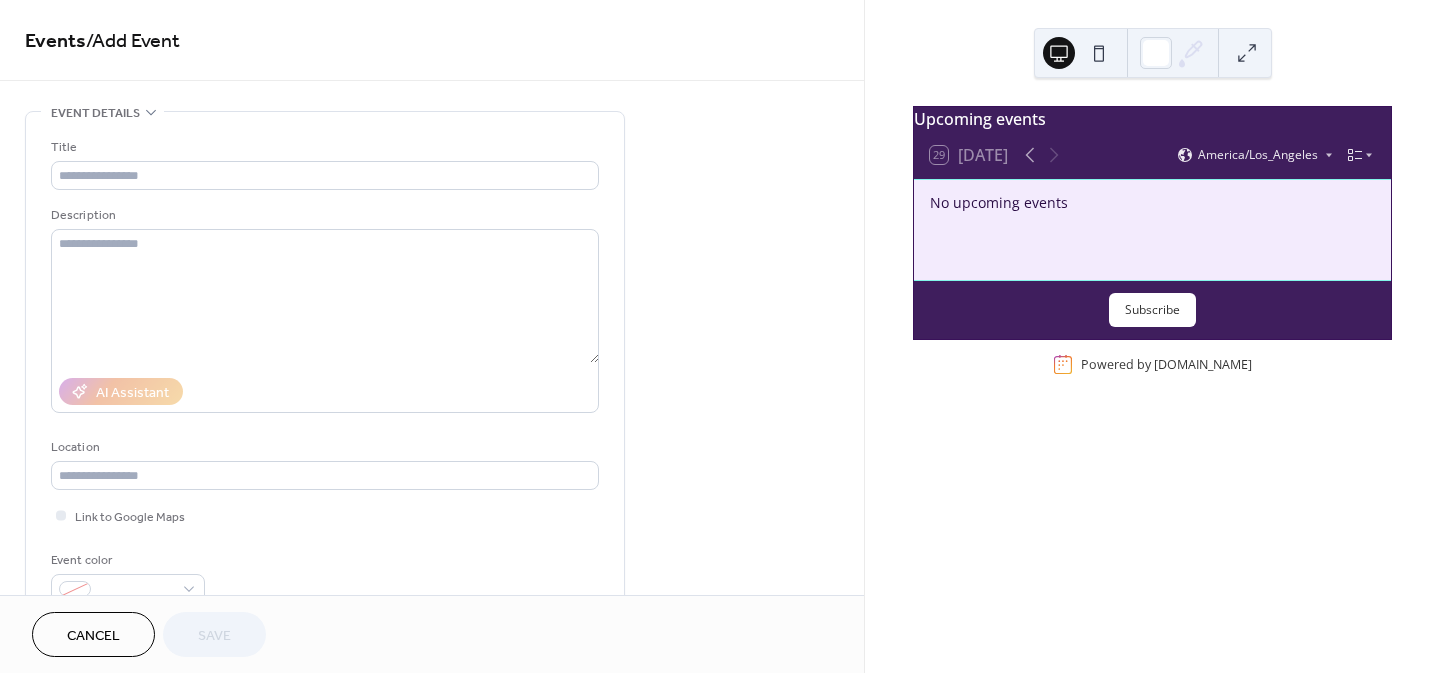 scroll, scrollTop: 0, scrollLeft: 0, axis: both 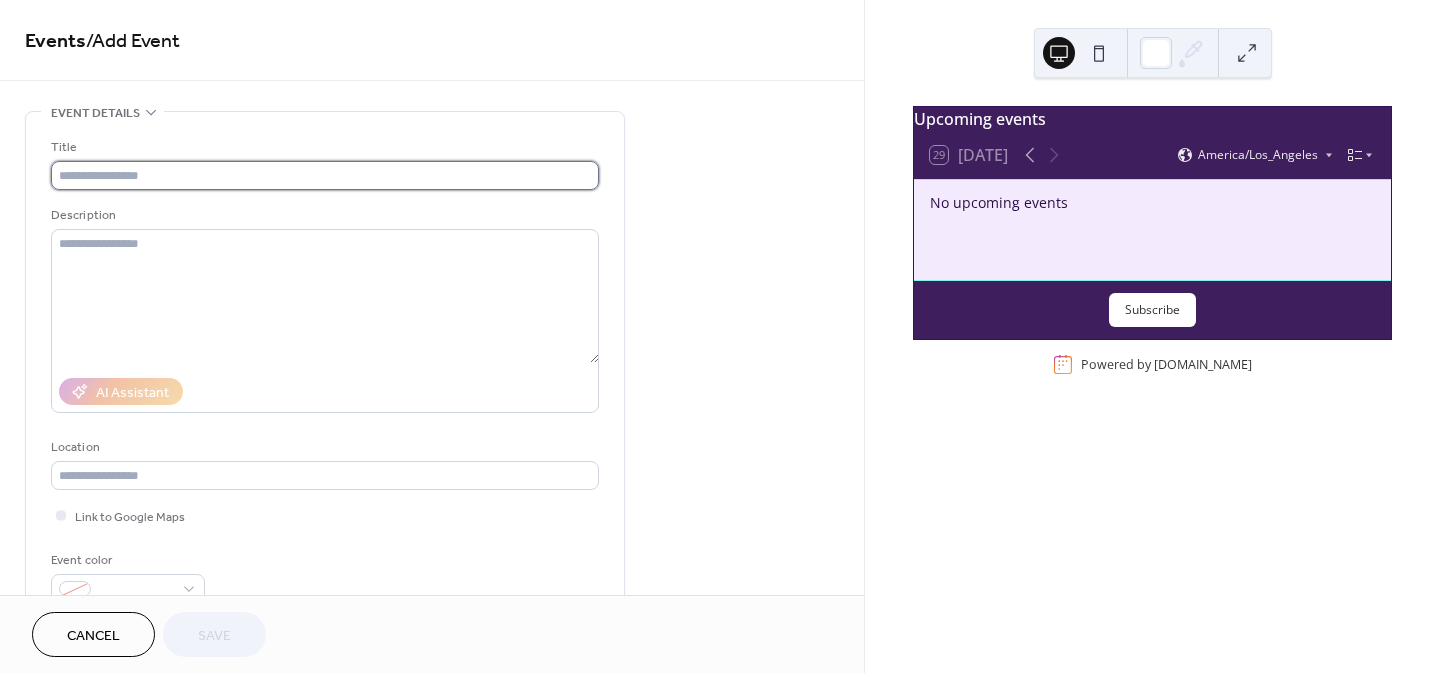 click at bounding box center (325, 175) 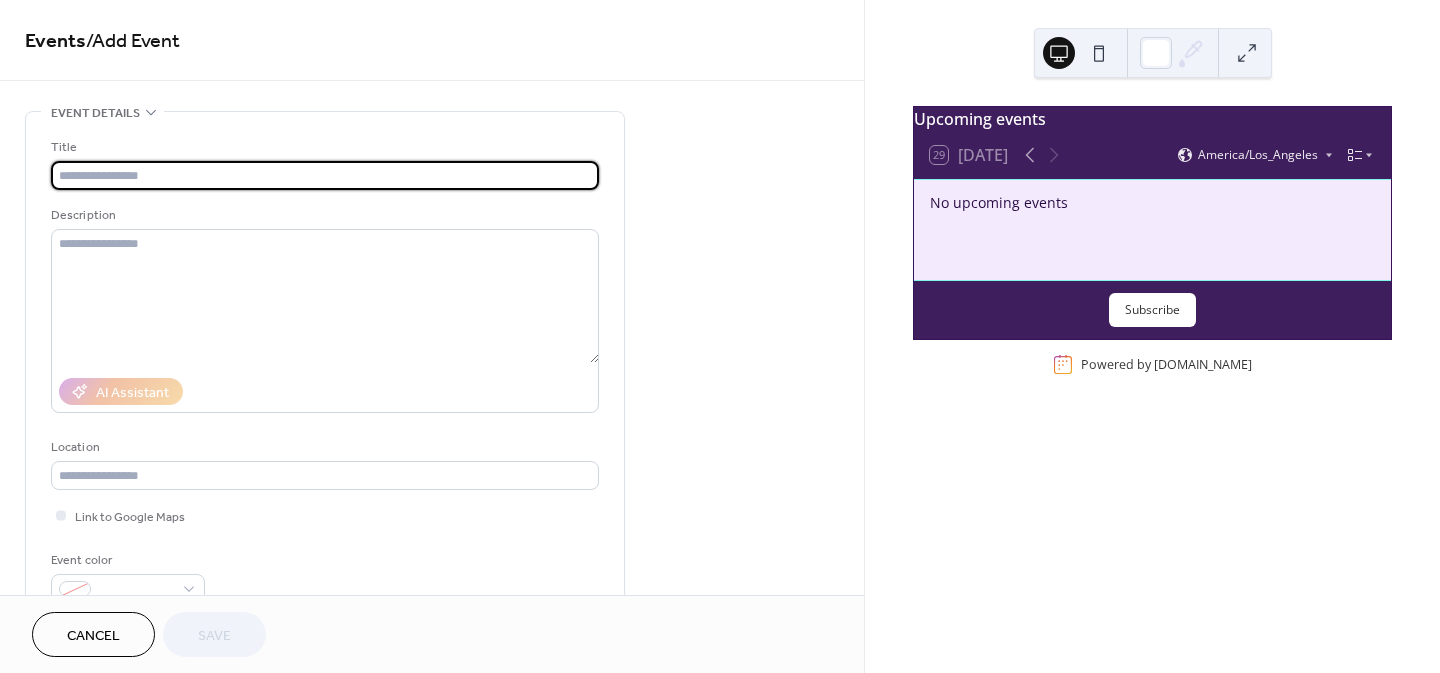 paste on "**********" 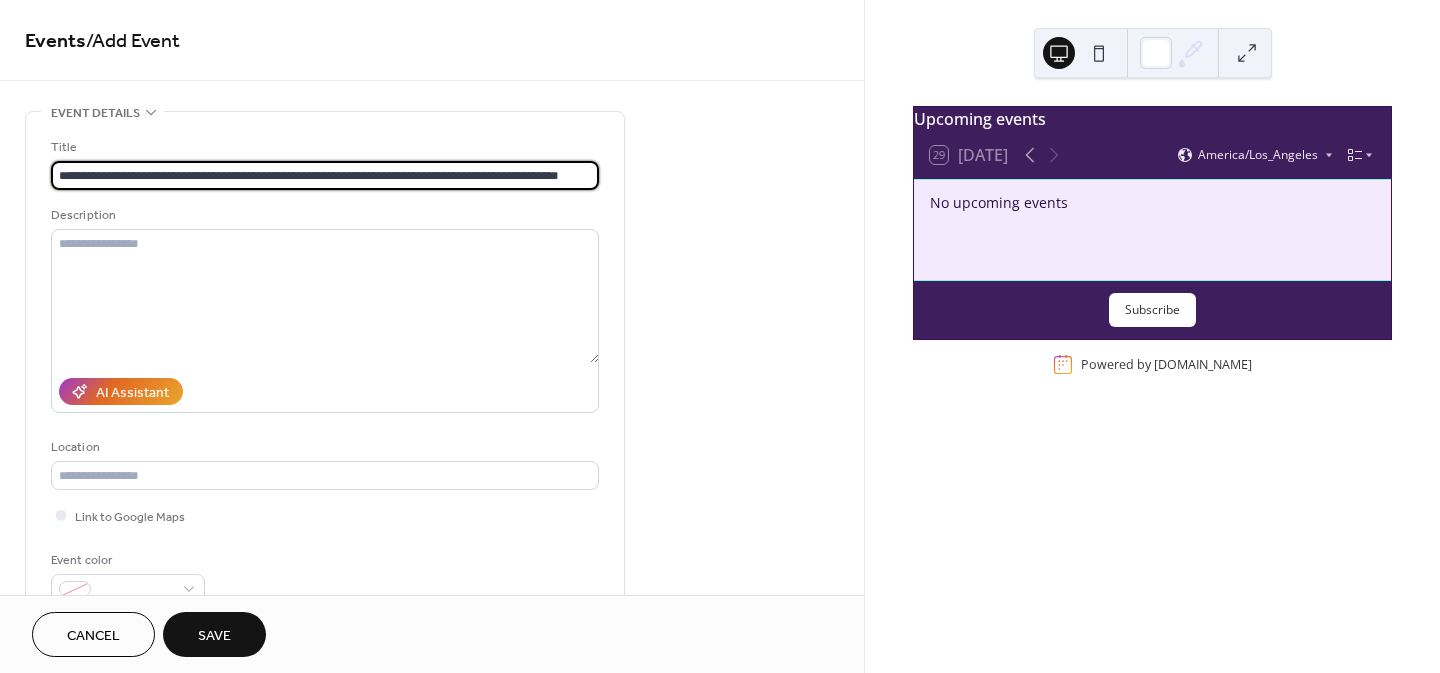 drag, startPoint x: 580, startPoint y: 173, endPoint x: -69, endPoint y: 161, distance: 649.1109 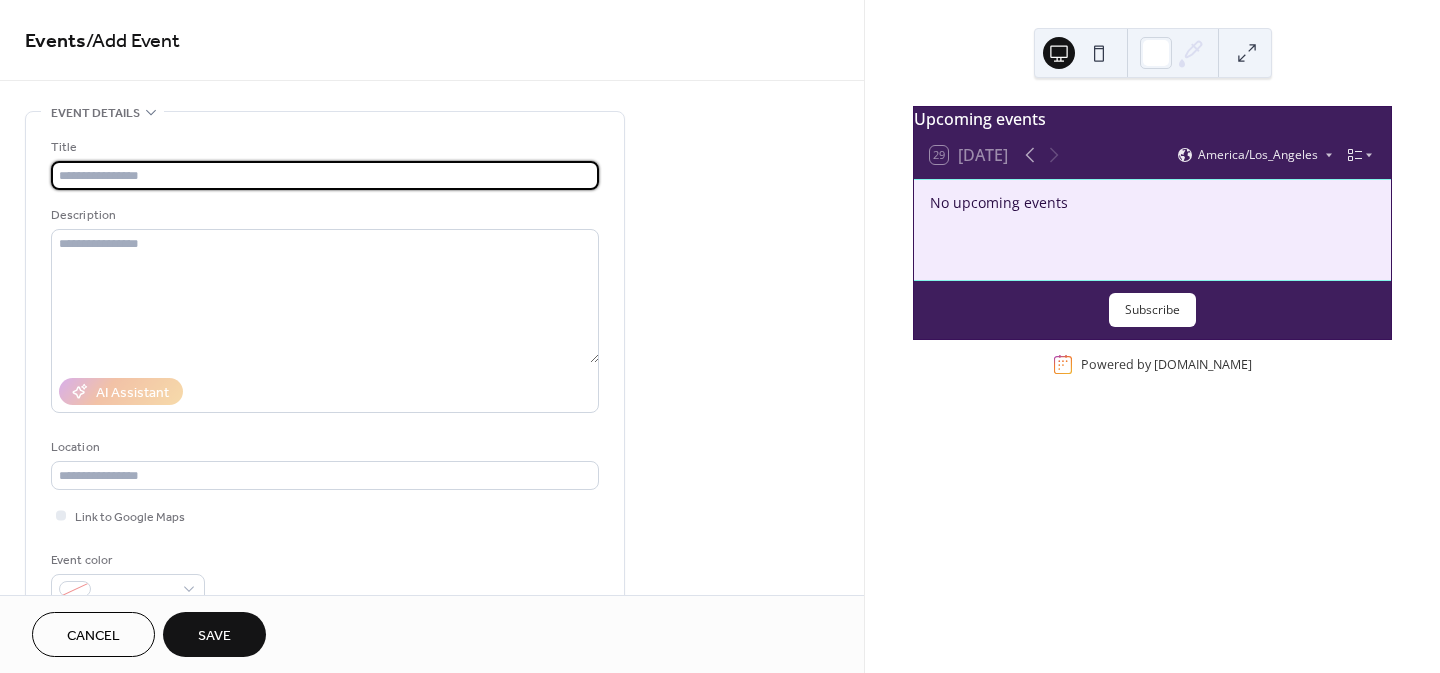 click at bounding box center (325, 175) 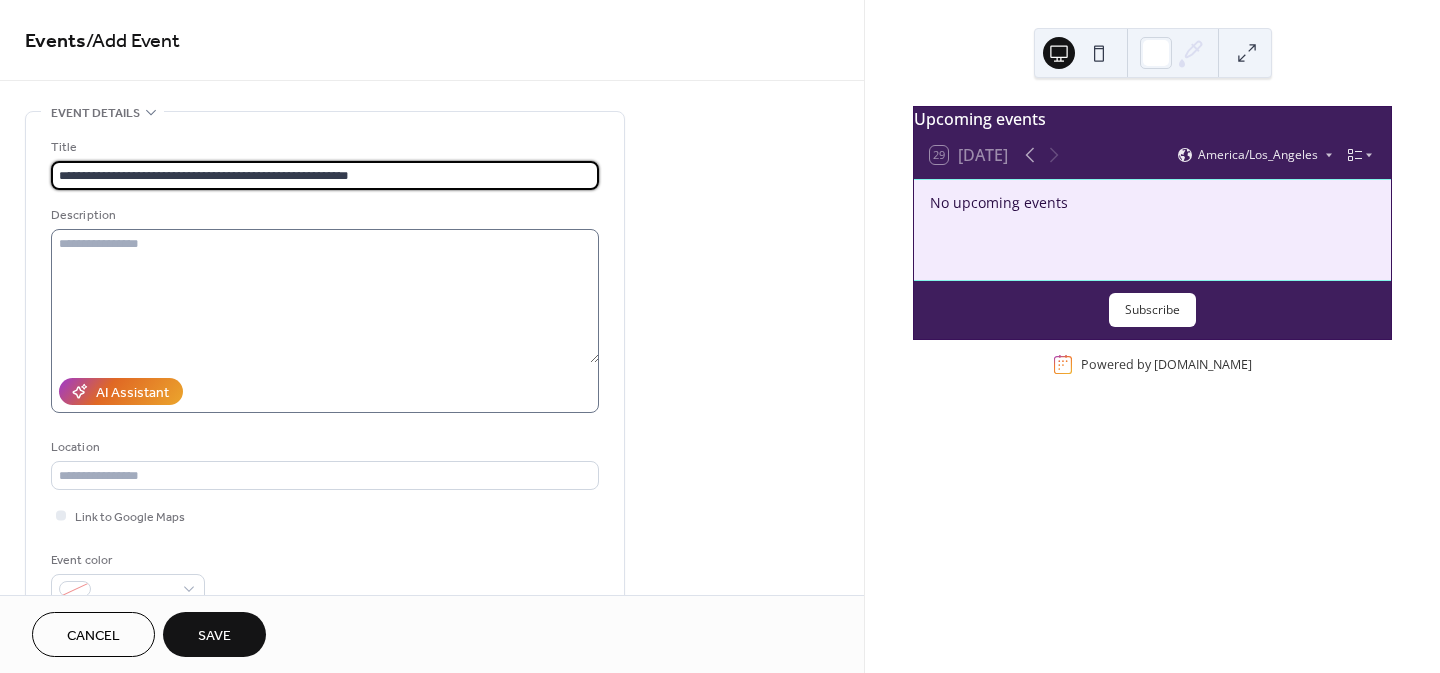 type on "**********" 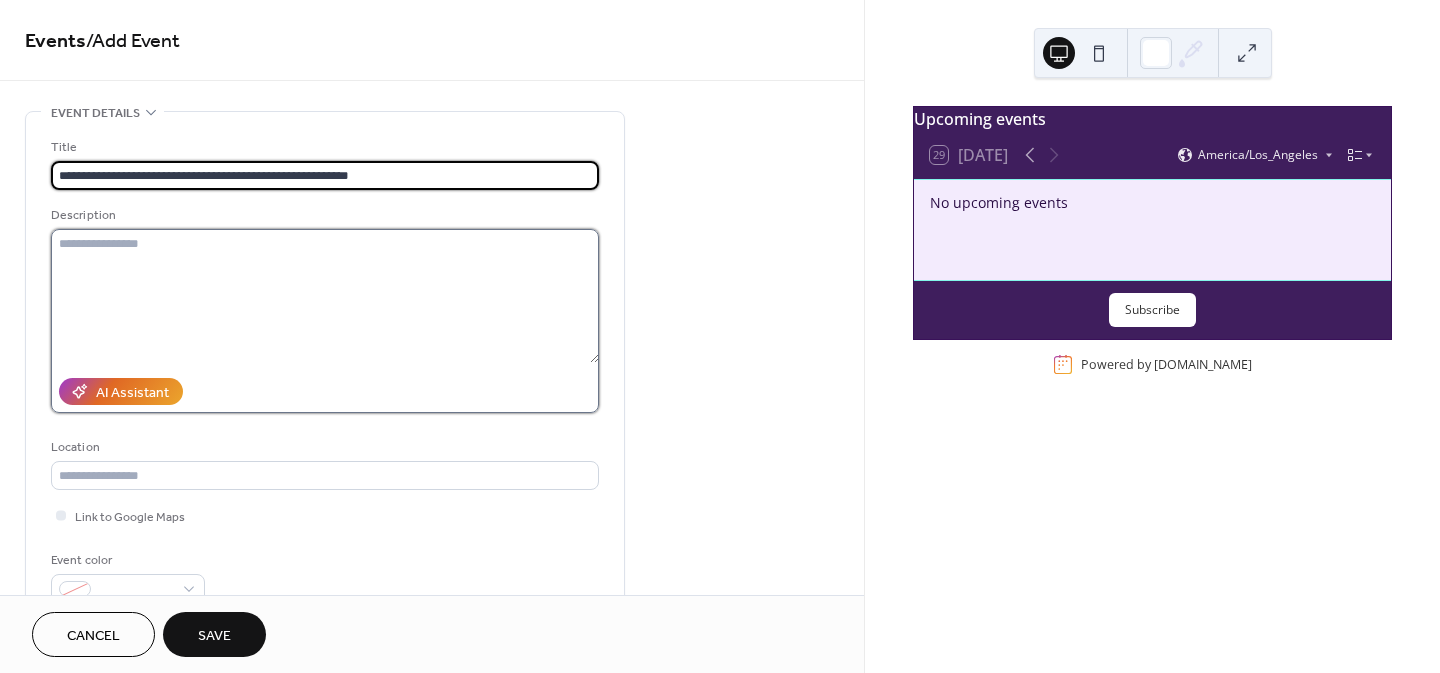 click at bounding box center (325, 296) 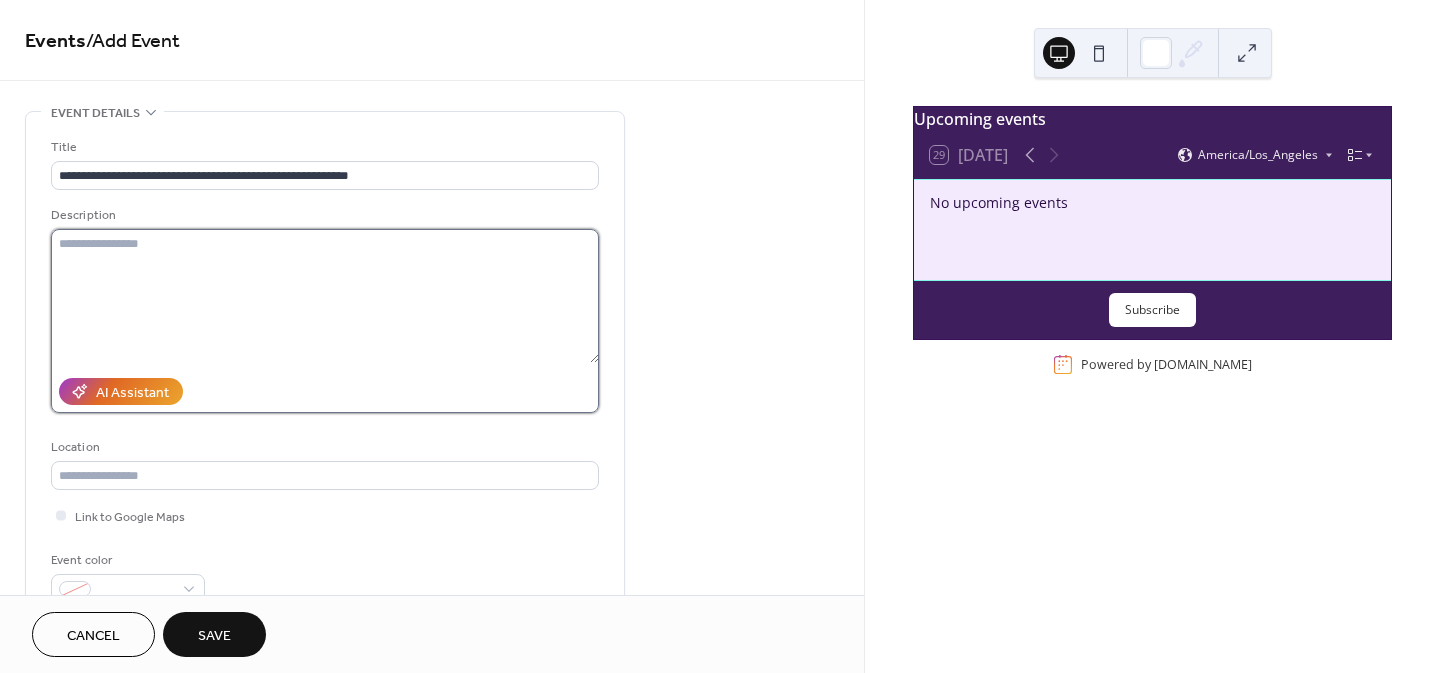 click at bounding box center (325, 296) 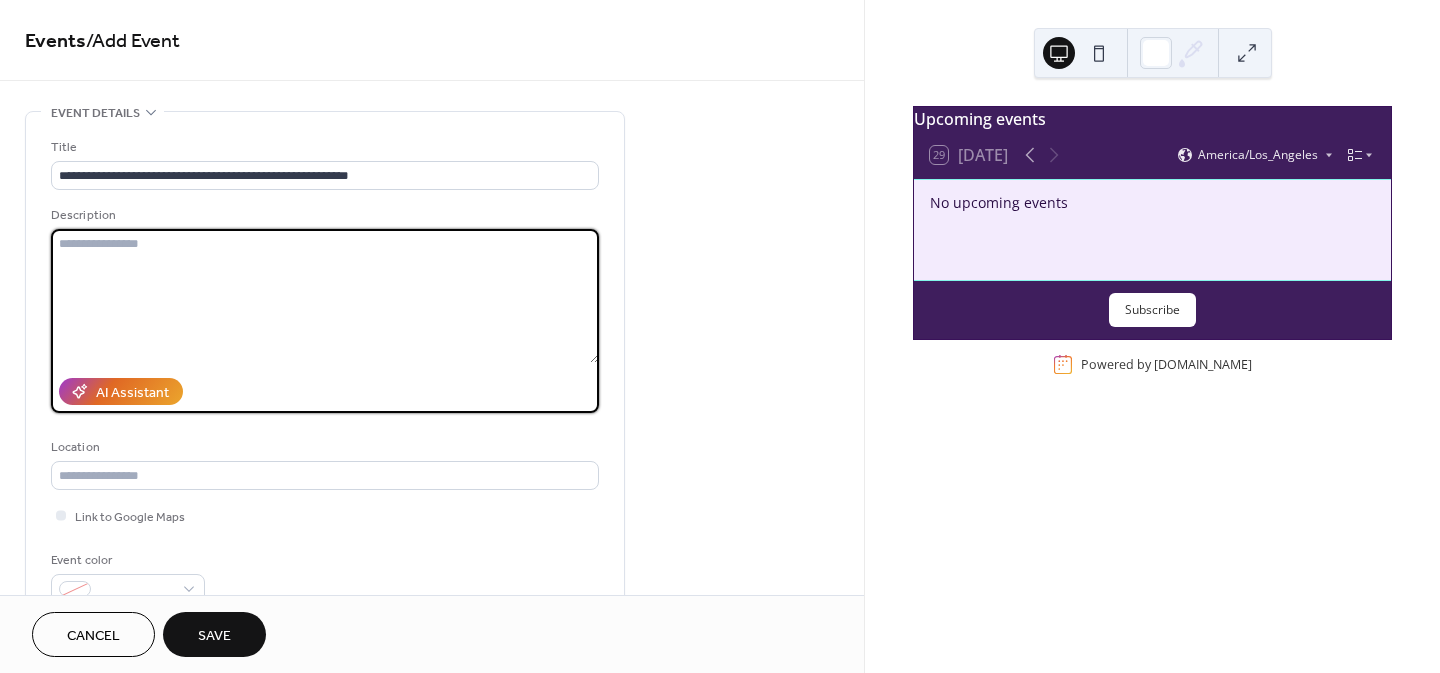 paste on "**********" 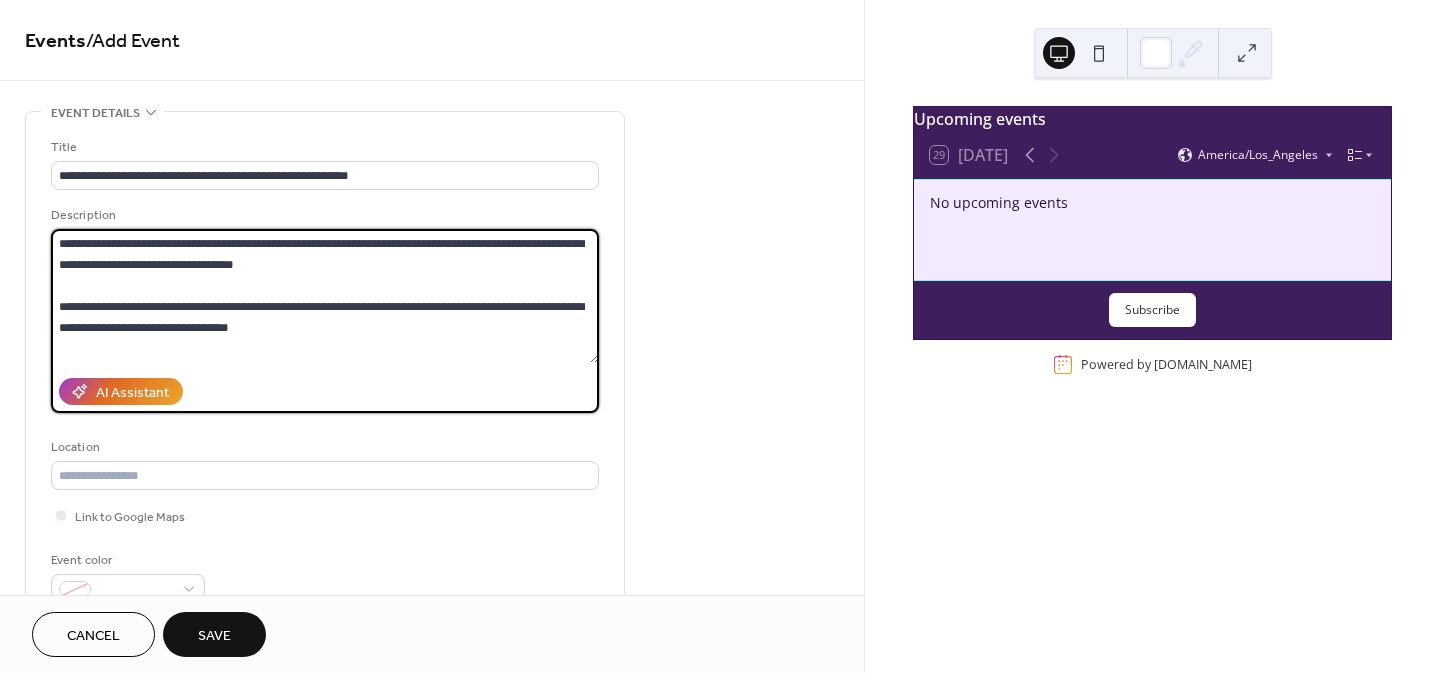 click on "**********" at bounding box center [325, 296] 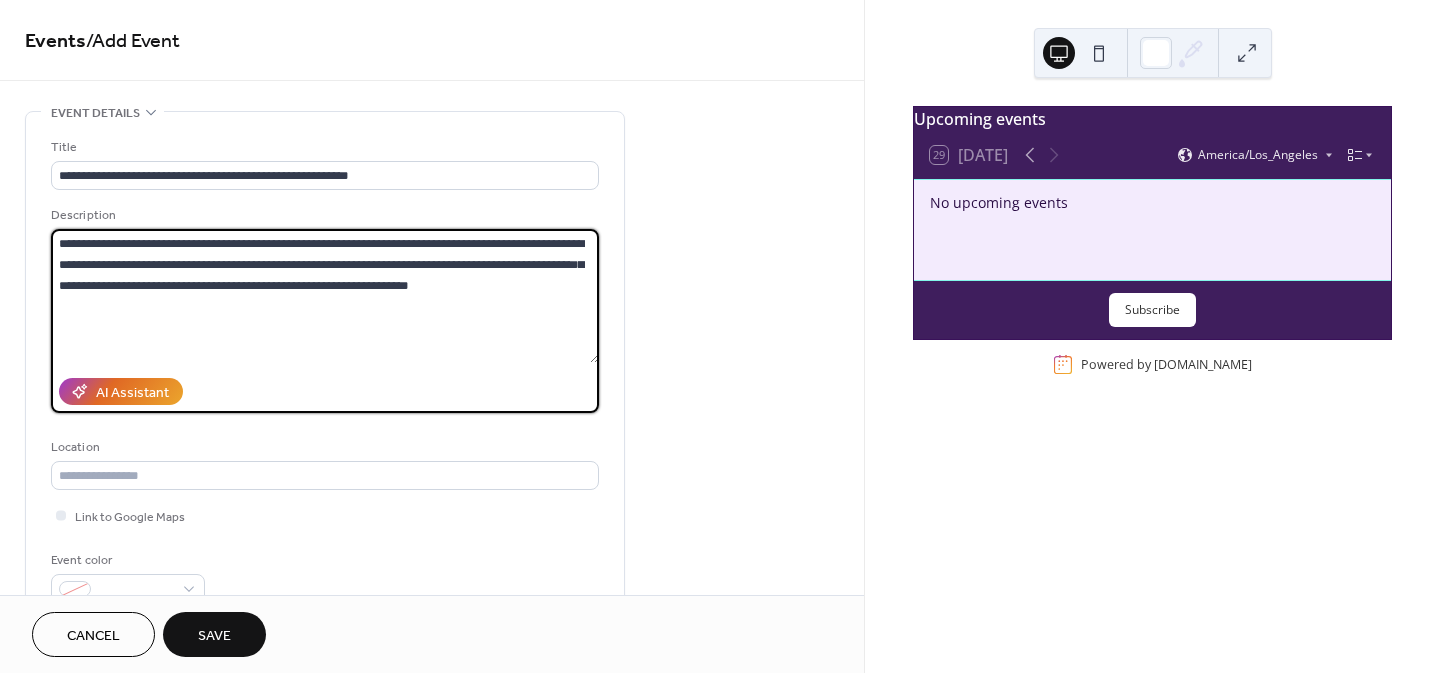 click on "**********" at bounding box center [325, 296] 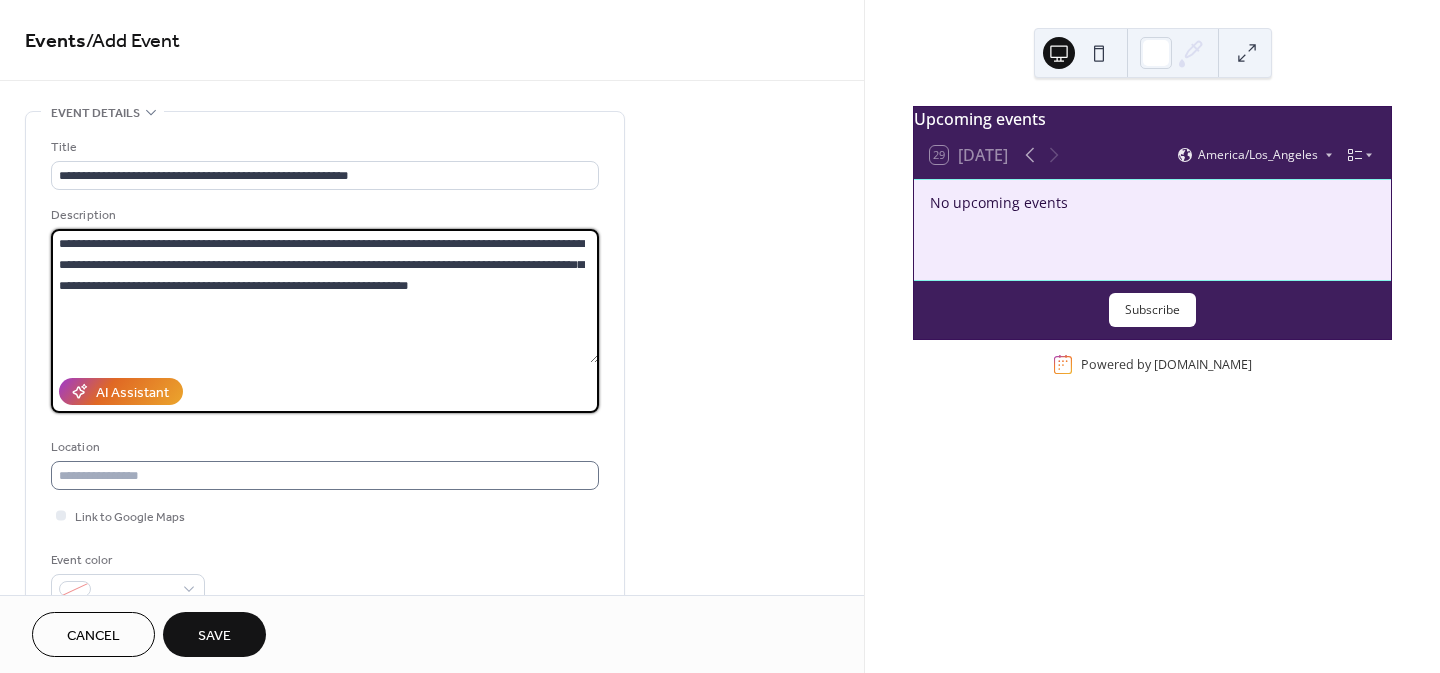 type on "**********" 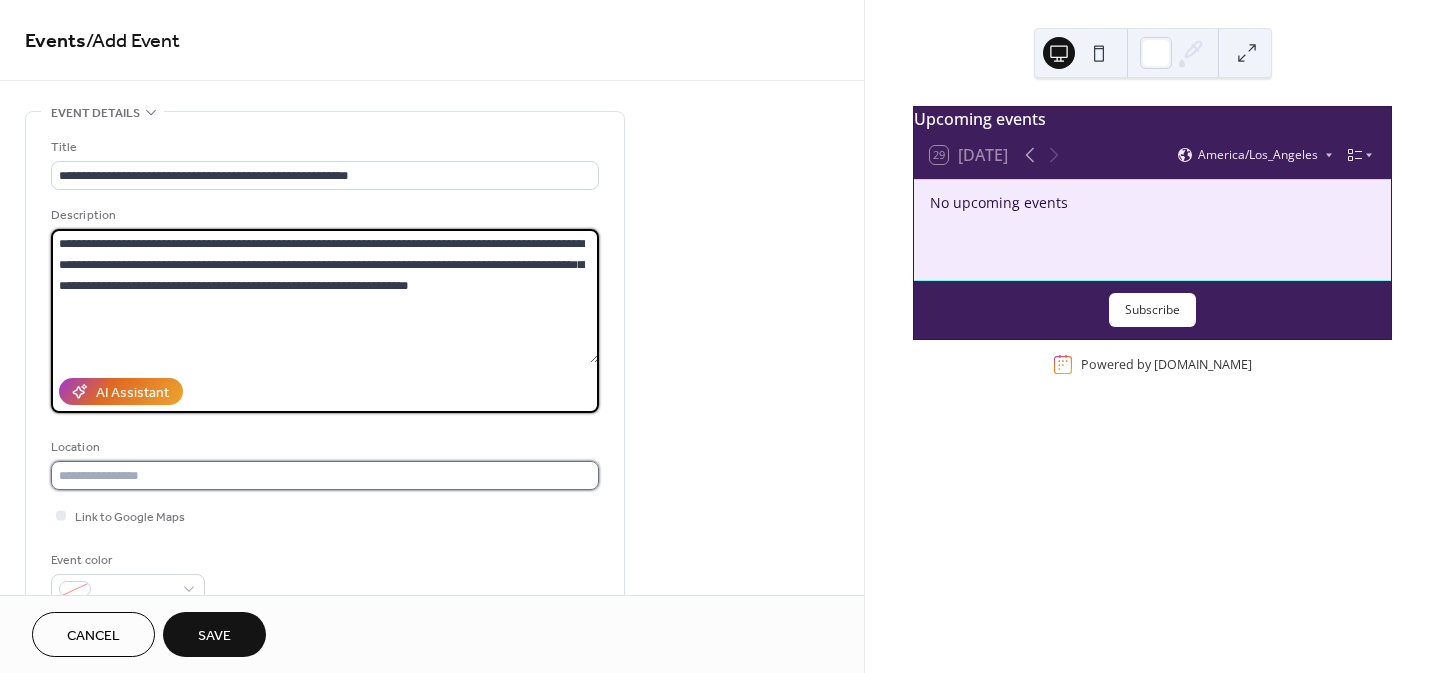 click at bounding box center (325, 475) 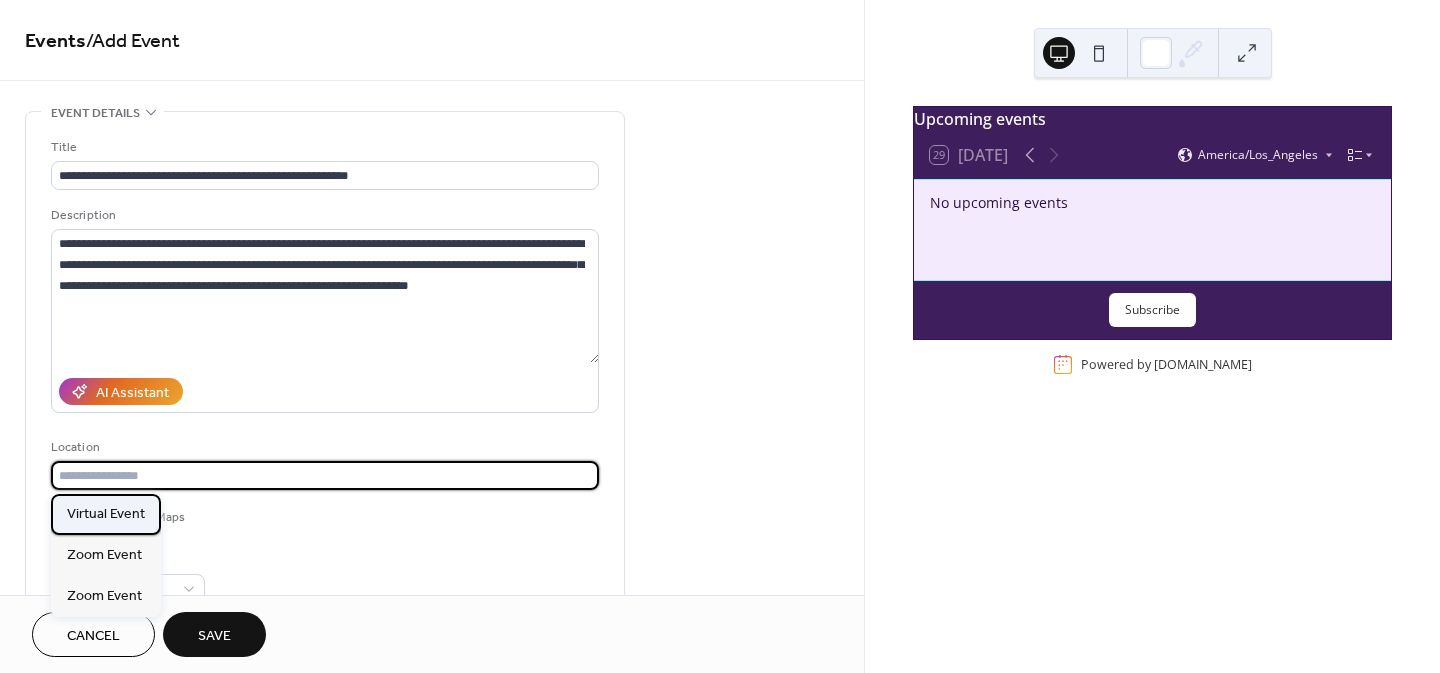 click on "Virtual Event" at bounding box center [106, 514] 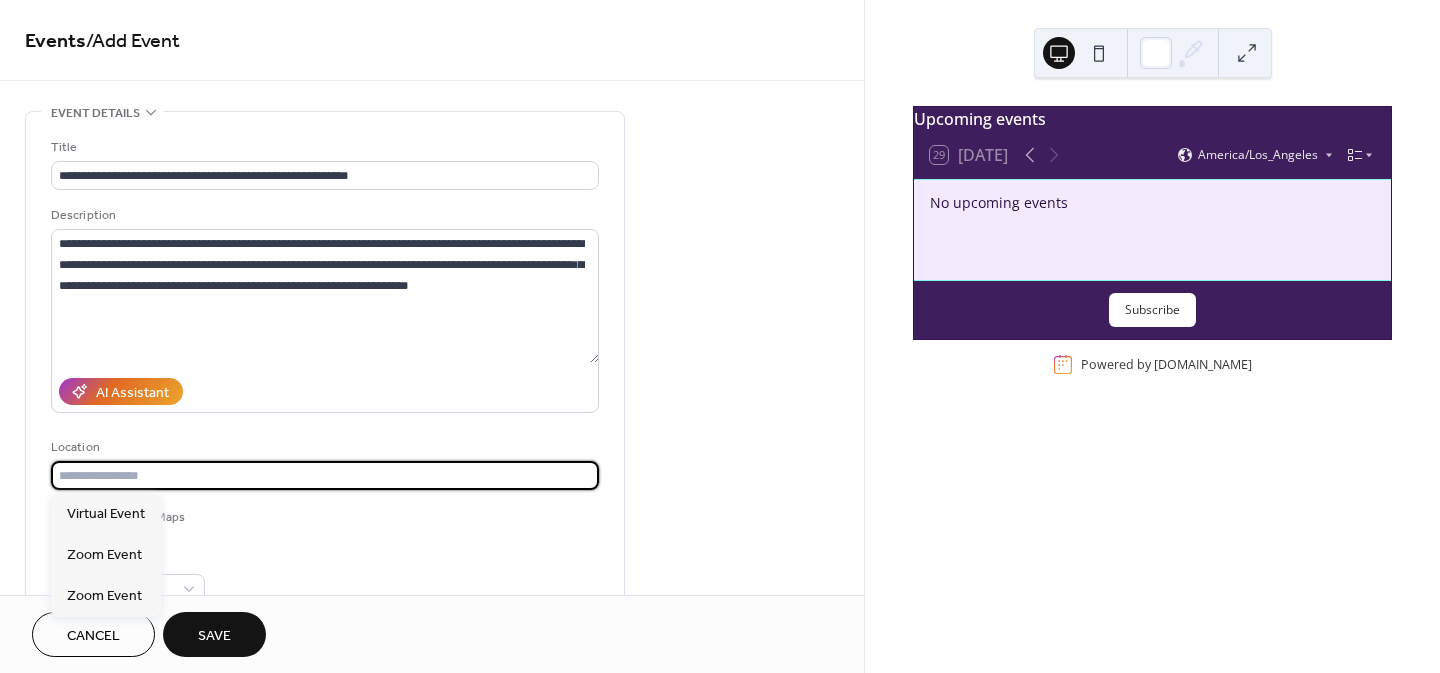 type on "**********" 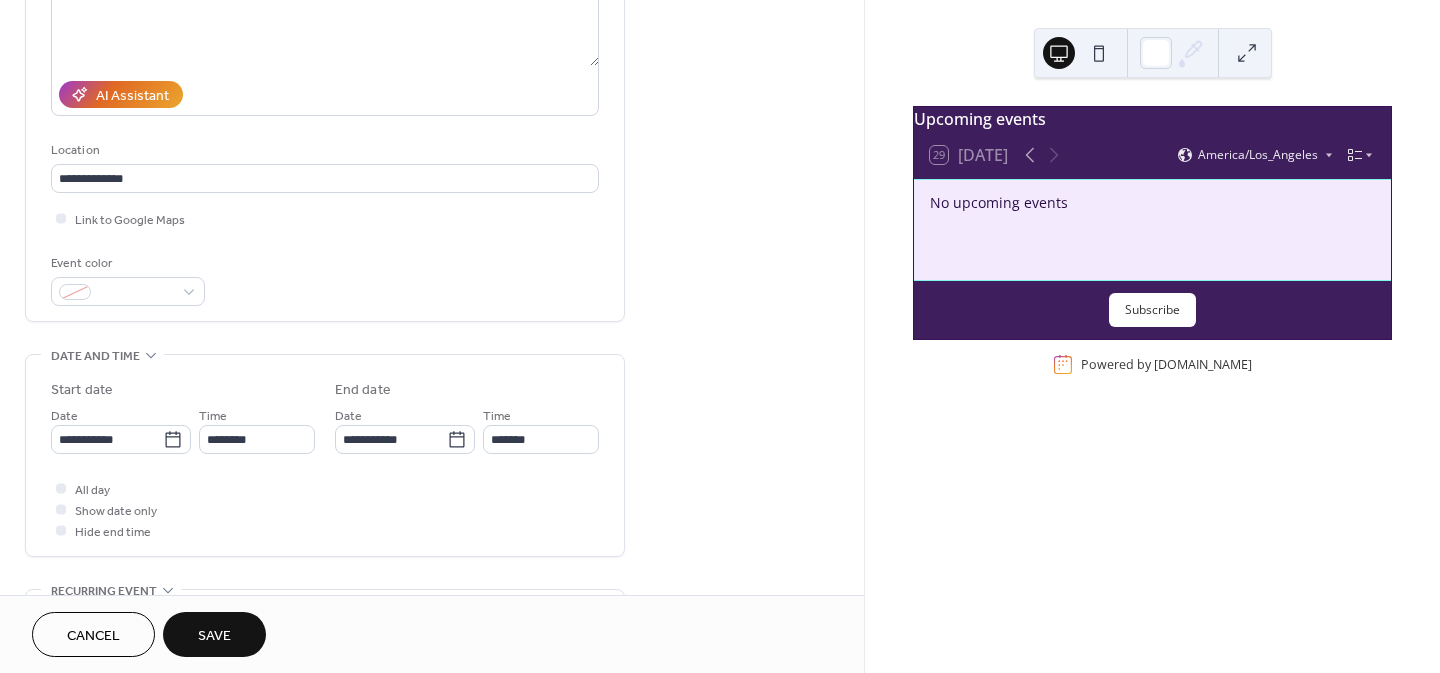 scroll, scrollTop: 300, scrollLeft: 0, axis: vertical 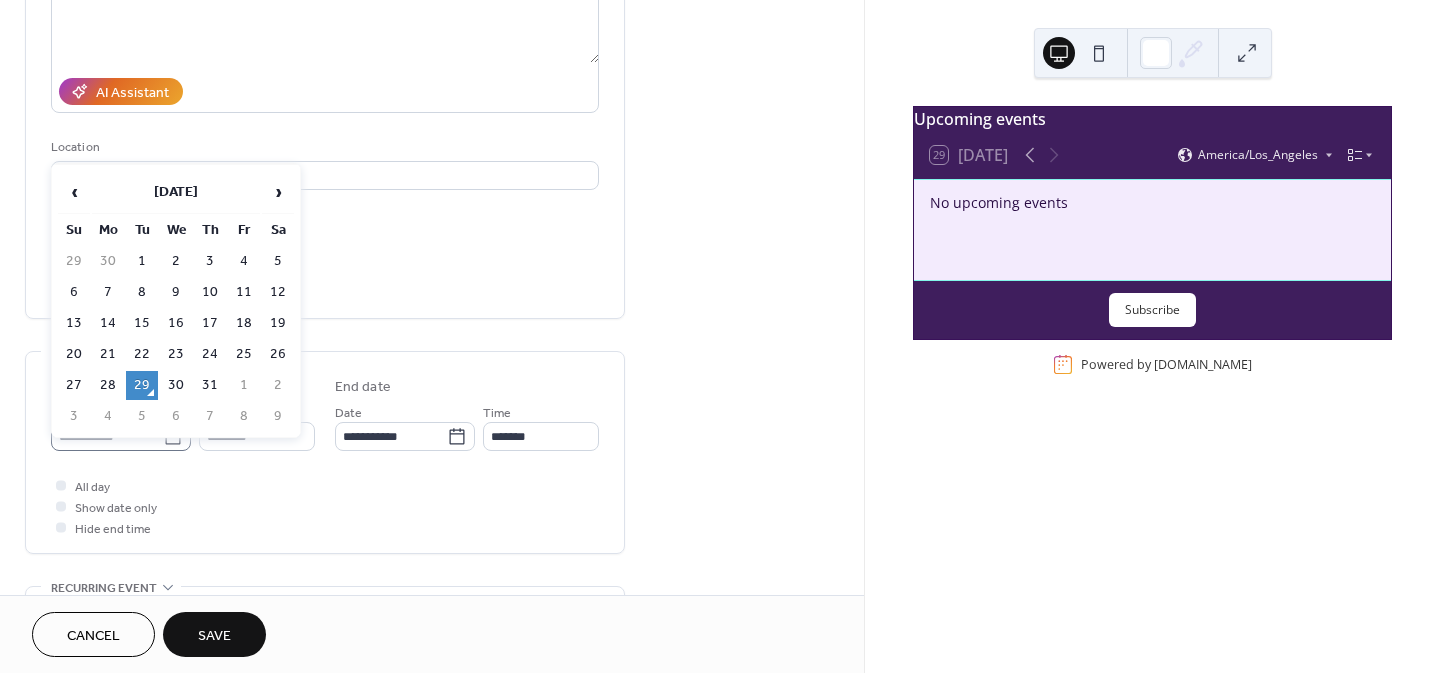 click 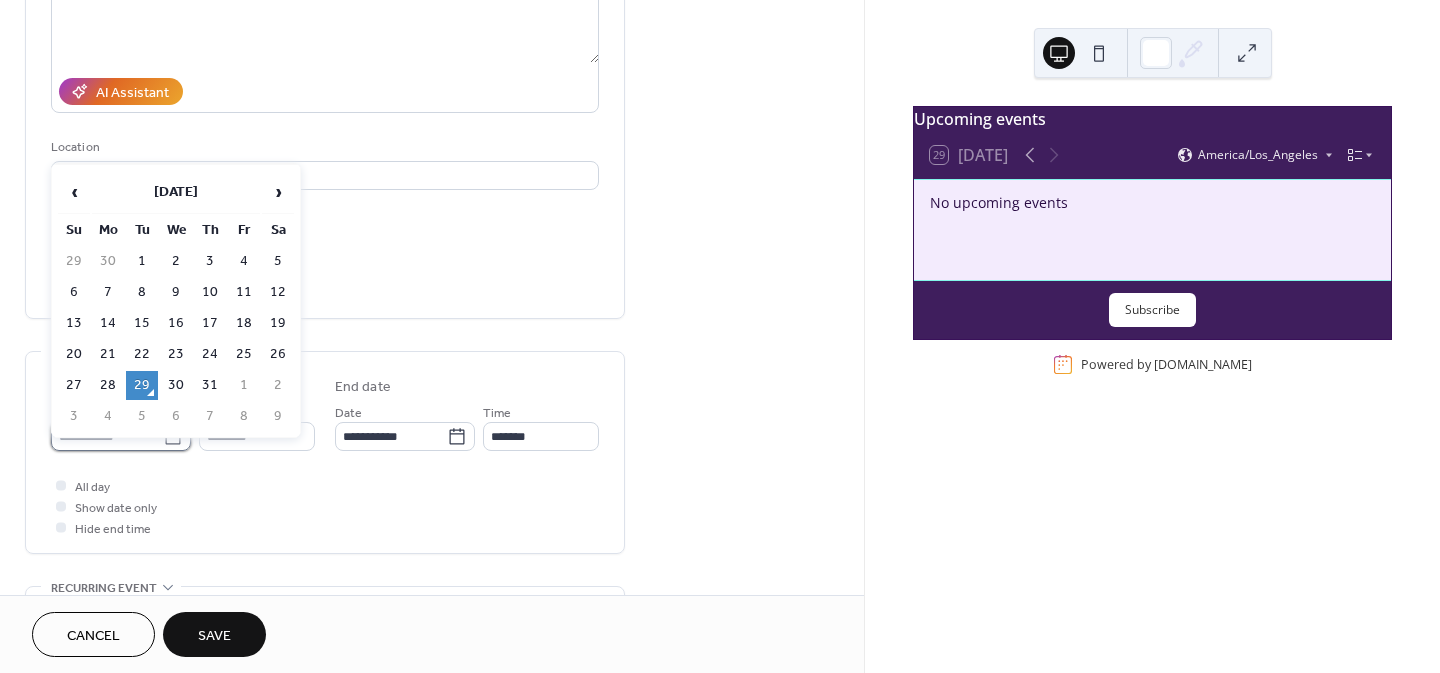 click on "**********" at bounding box center (107, 436) 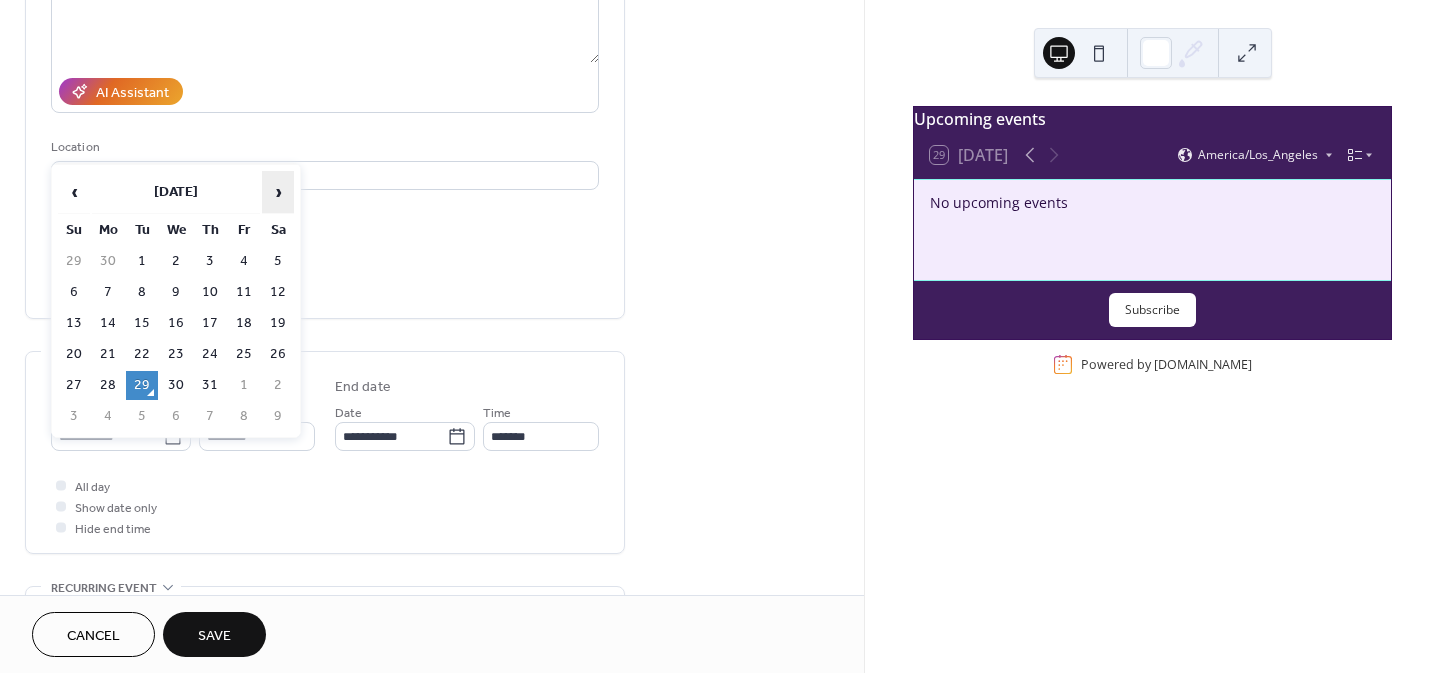 click on "›" at bounding box center (278, 192) 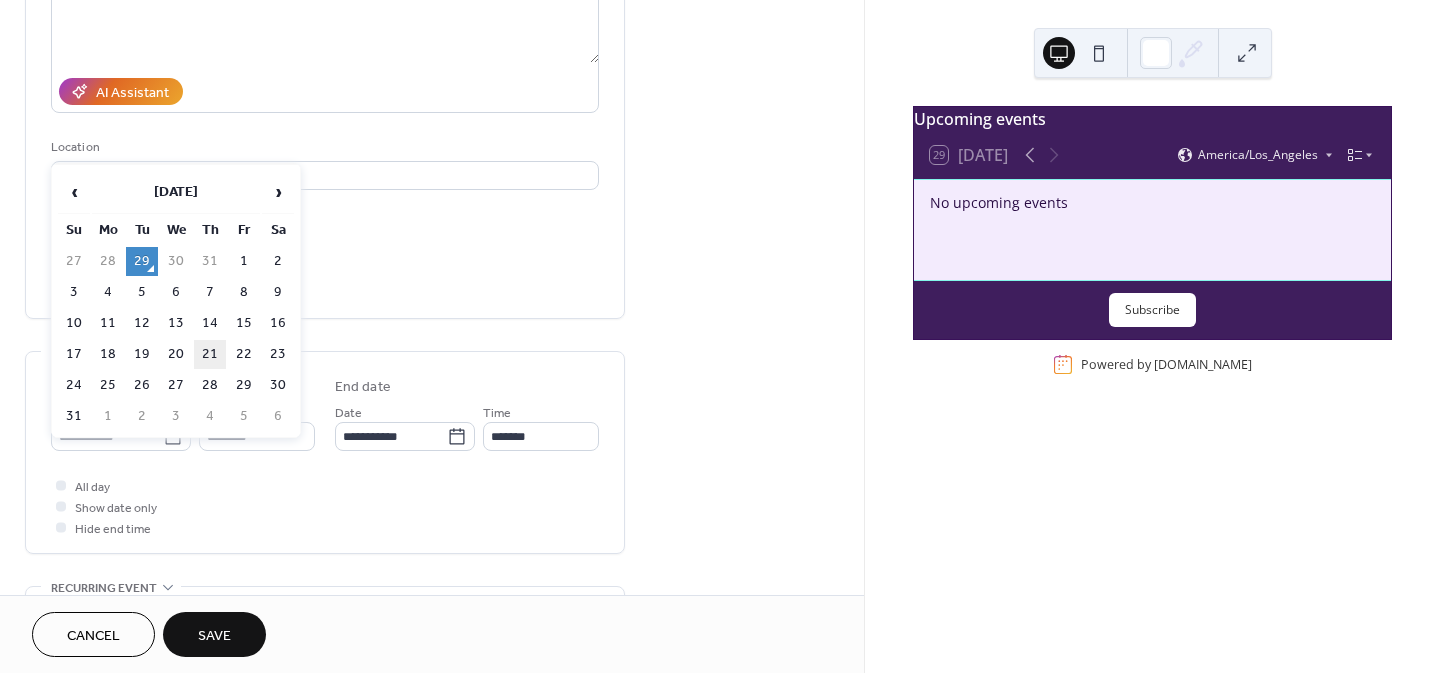 click on "21" at bounding box center [210, 354] 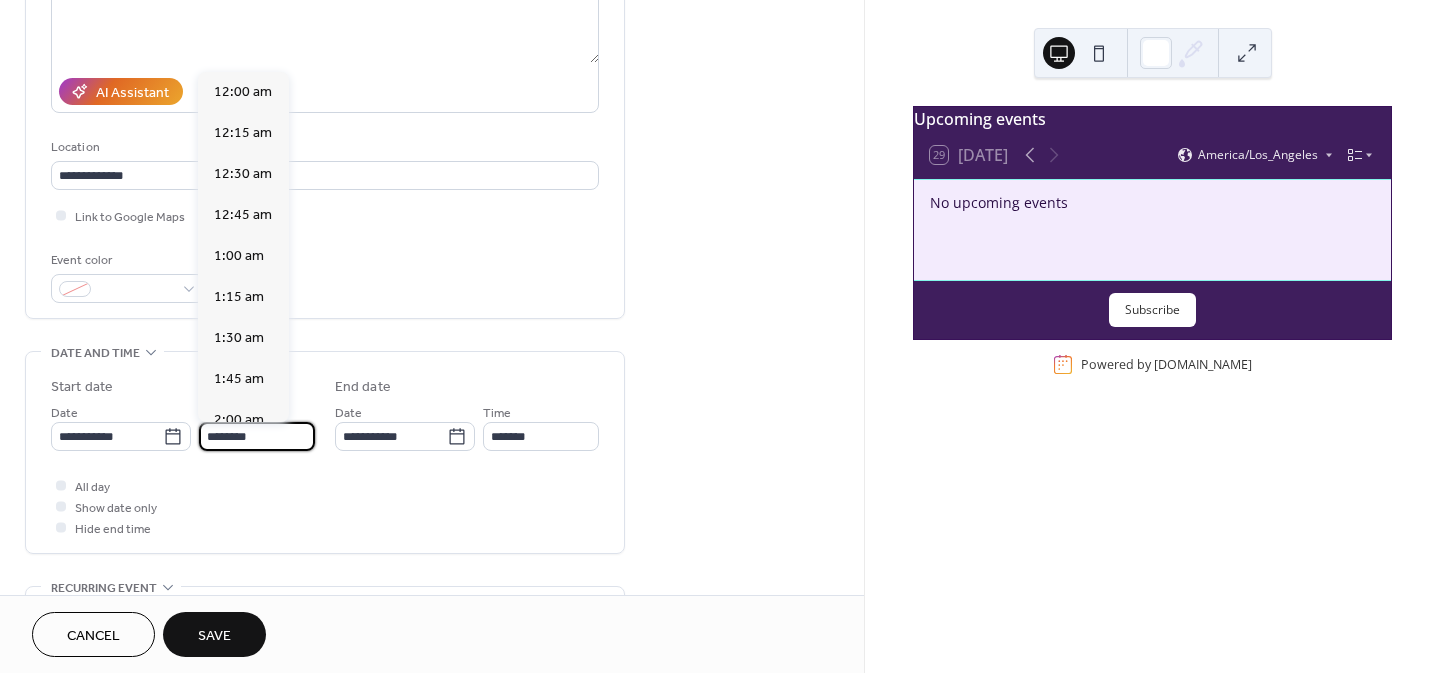 click on "********" at bounding box center (257, 436) 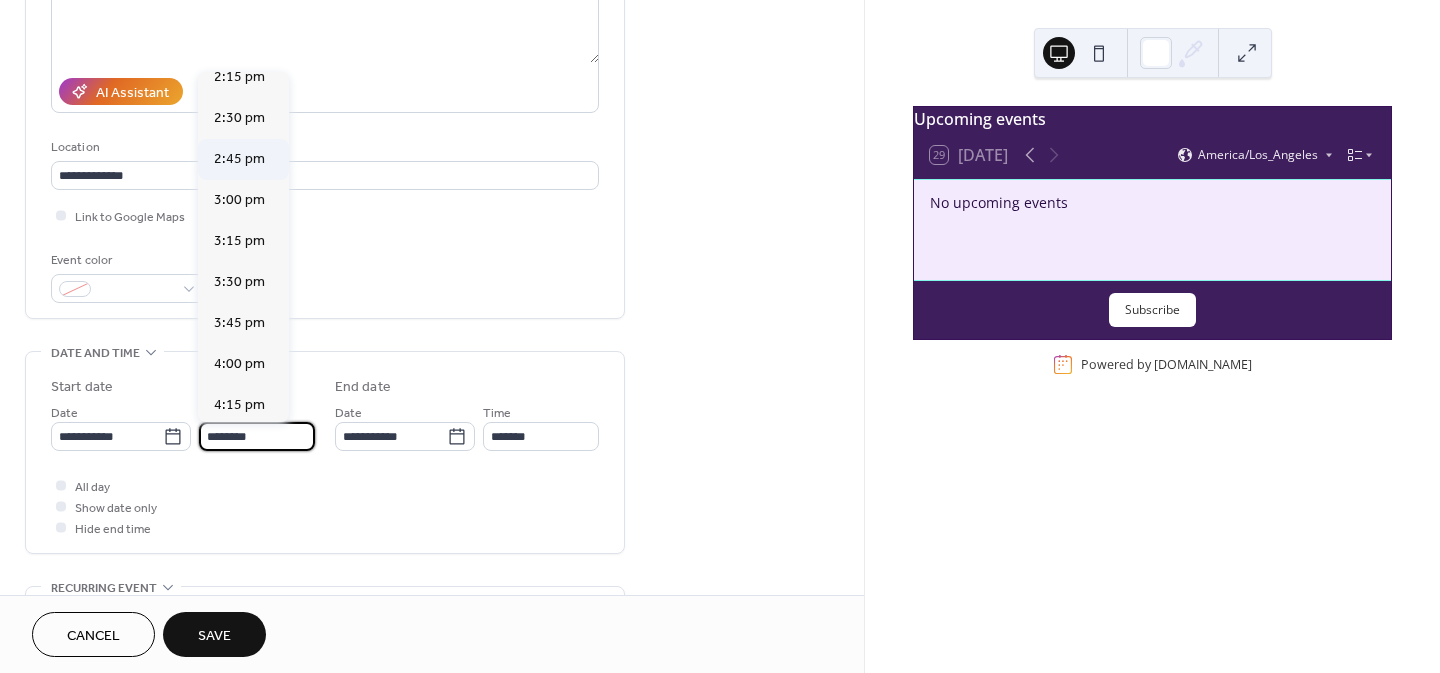 scroll, scrollTop: 2368, scrollLeft: 0, axis: vertical 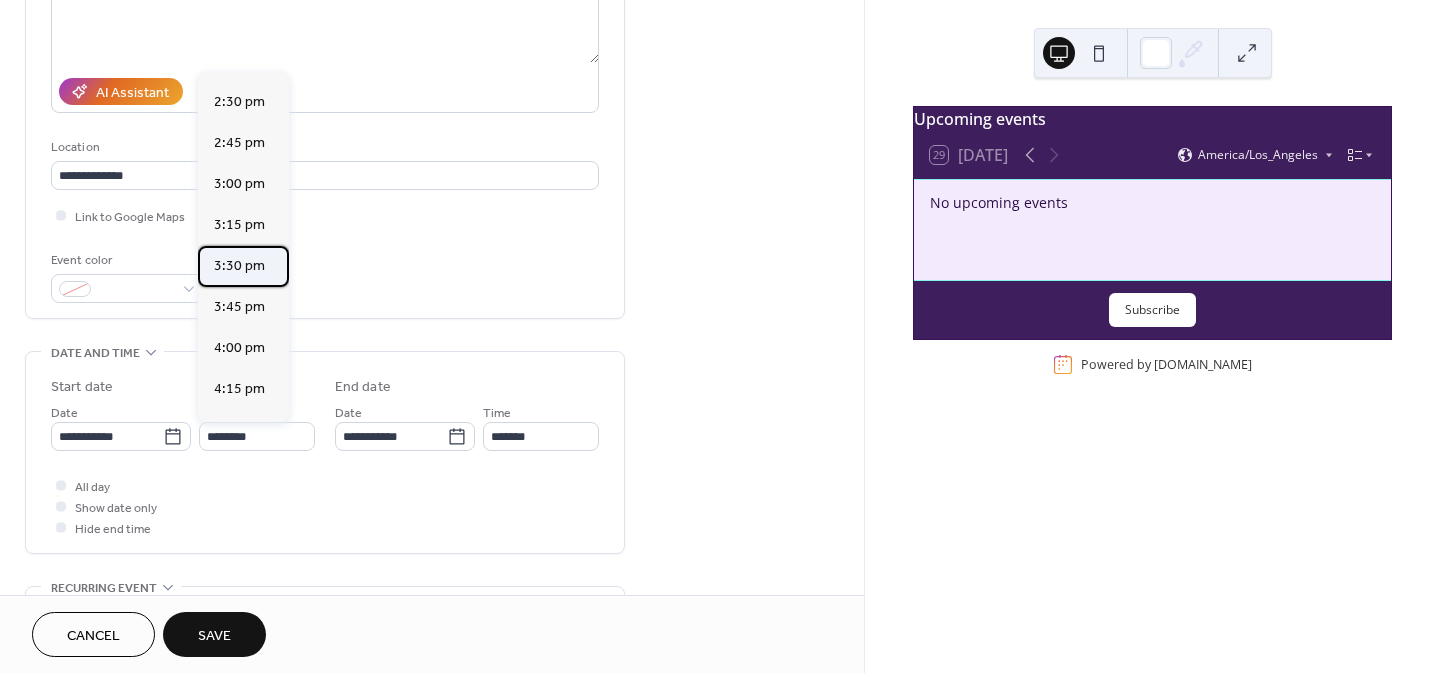click on "3:30 pm" at bounding box center (239, 266) 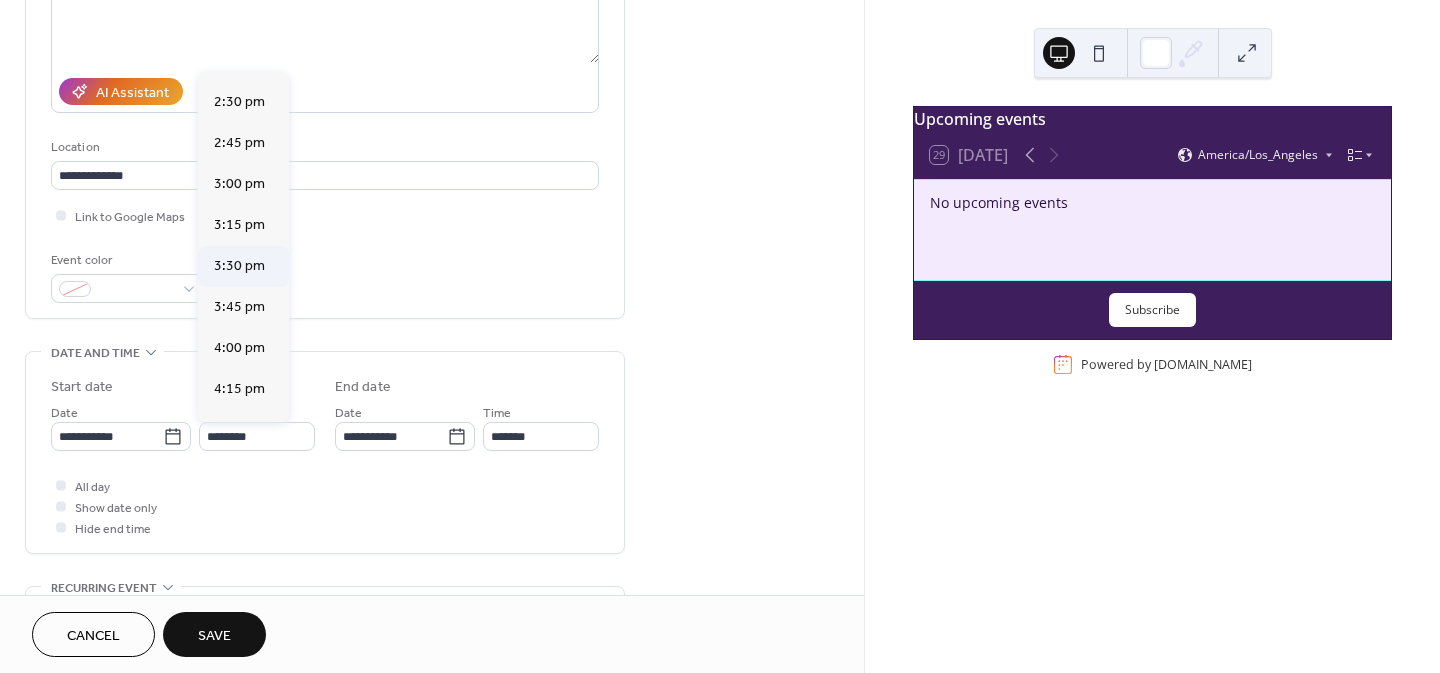 type on "*******" 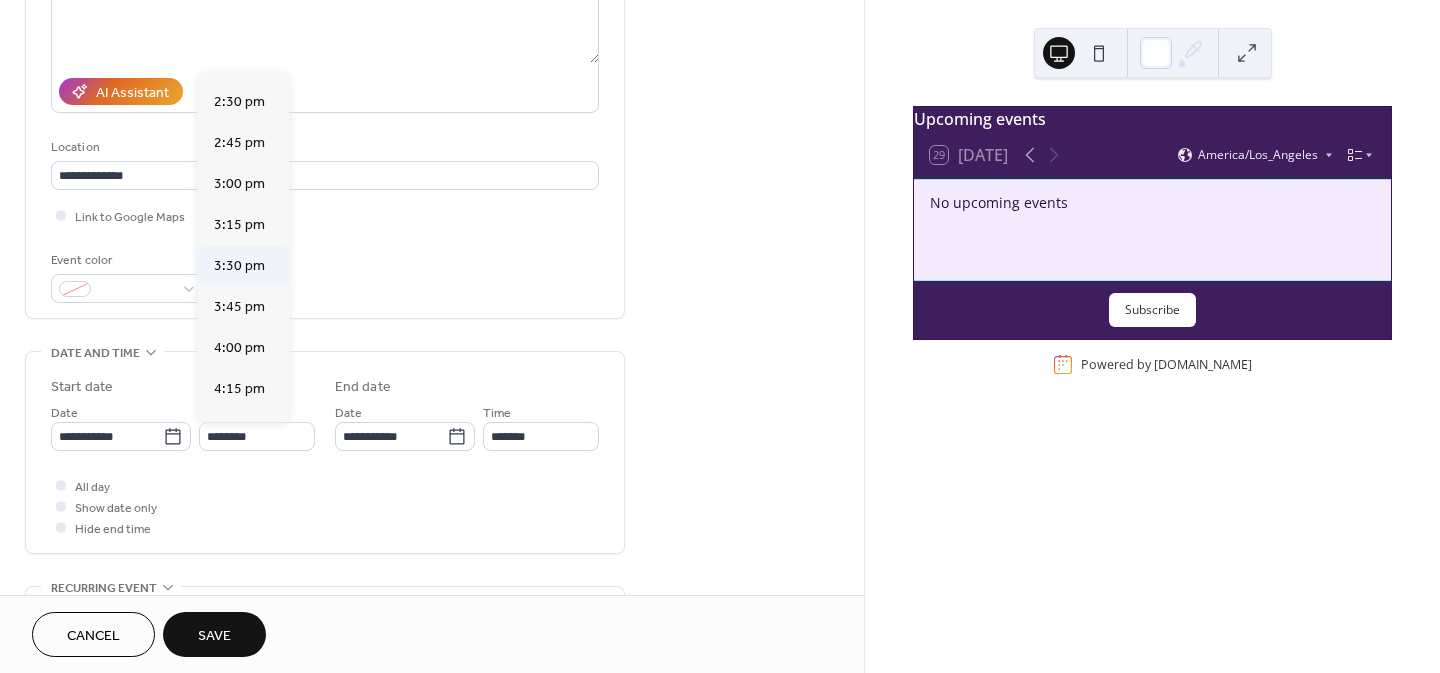 type on "*******" 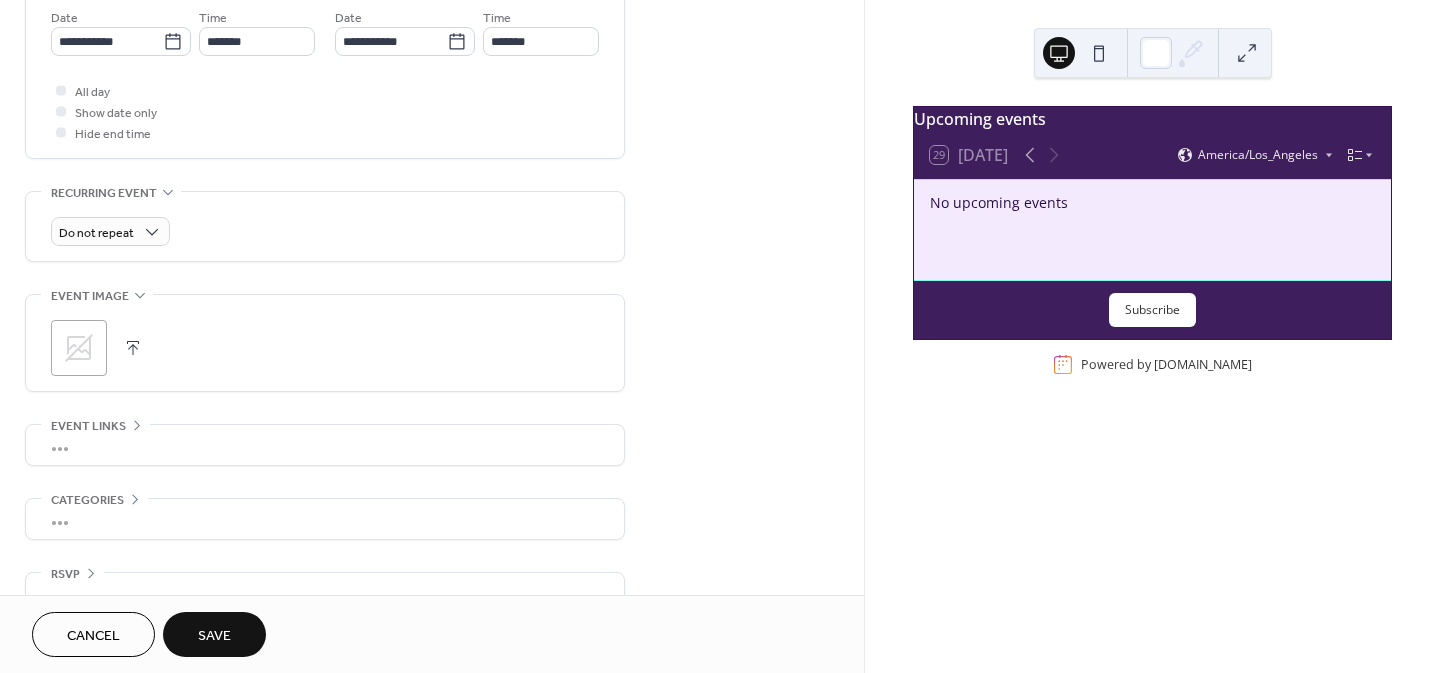 scroll, scrollTop: 700, scrollLeft: 0, axis: vertical 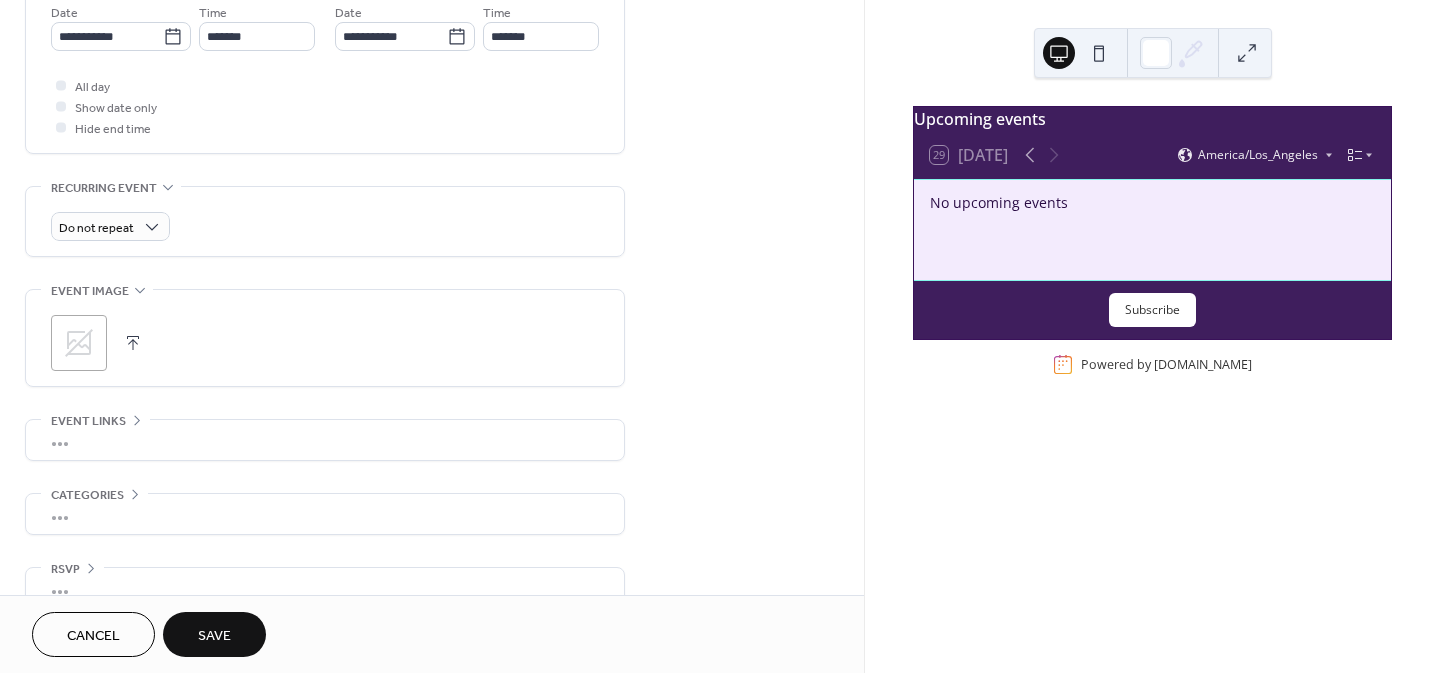 click 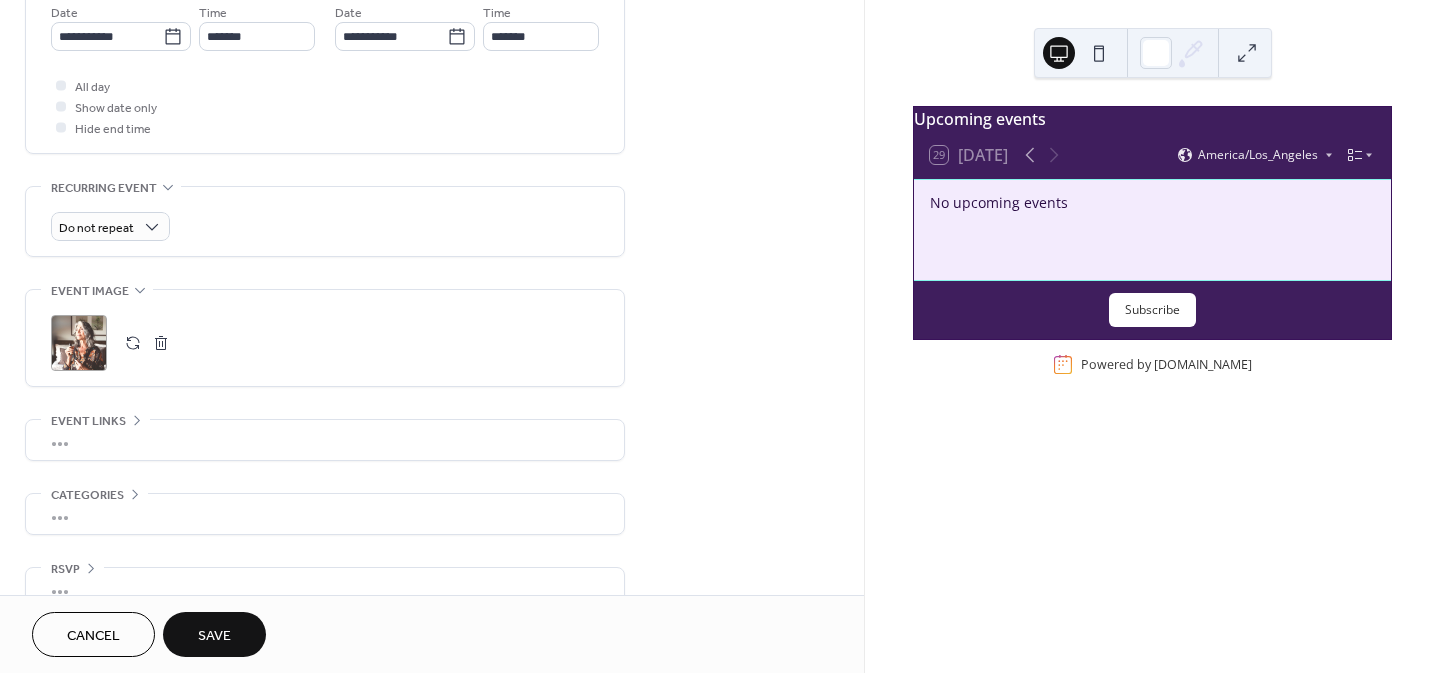 click on "•••" at bounding box center [325, 440] 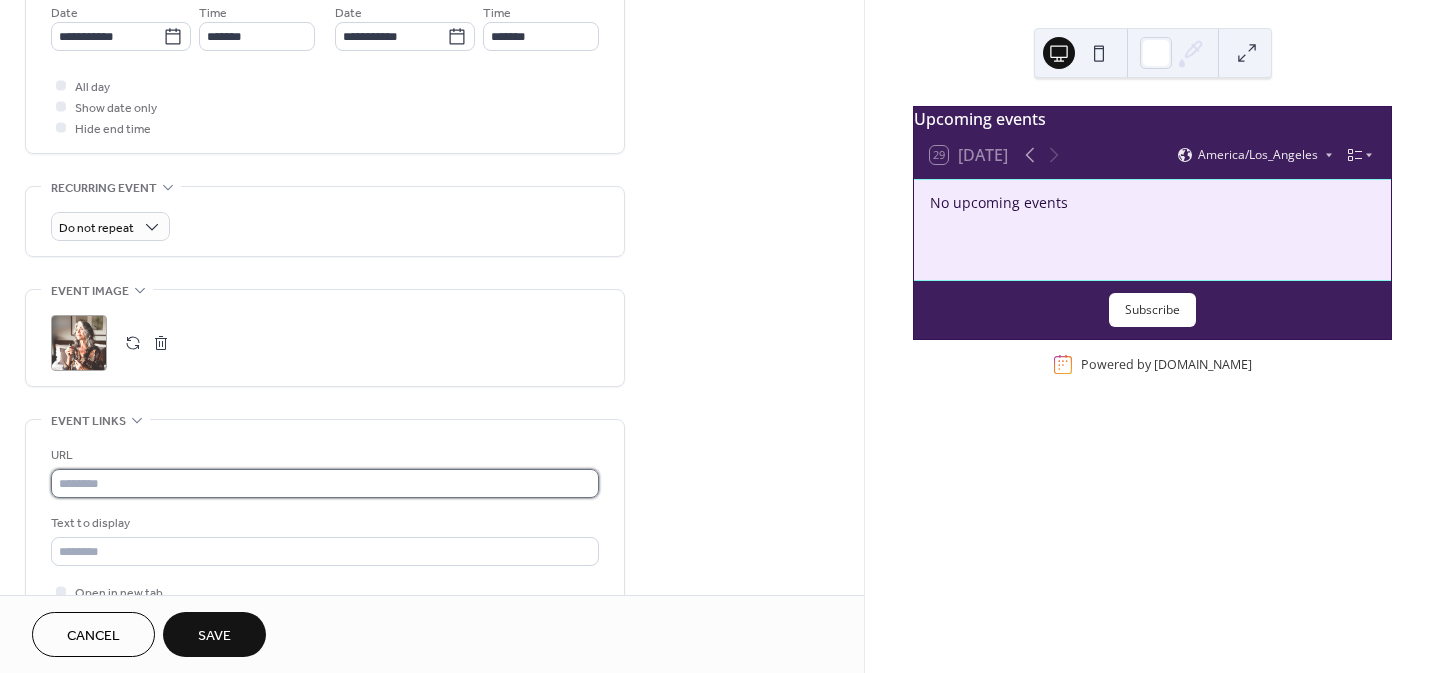 click at bounding box center [325, 483] 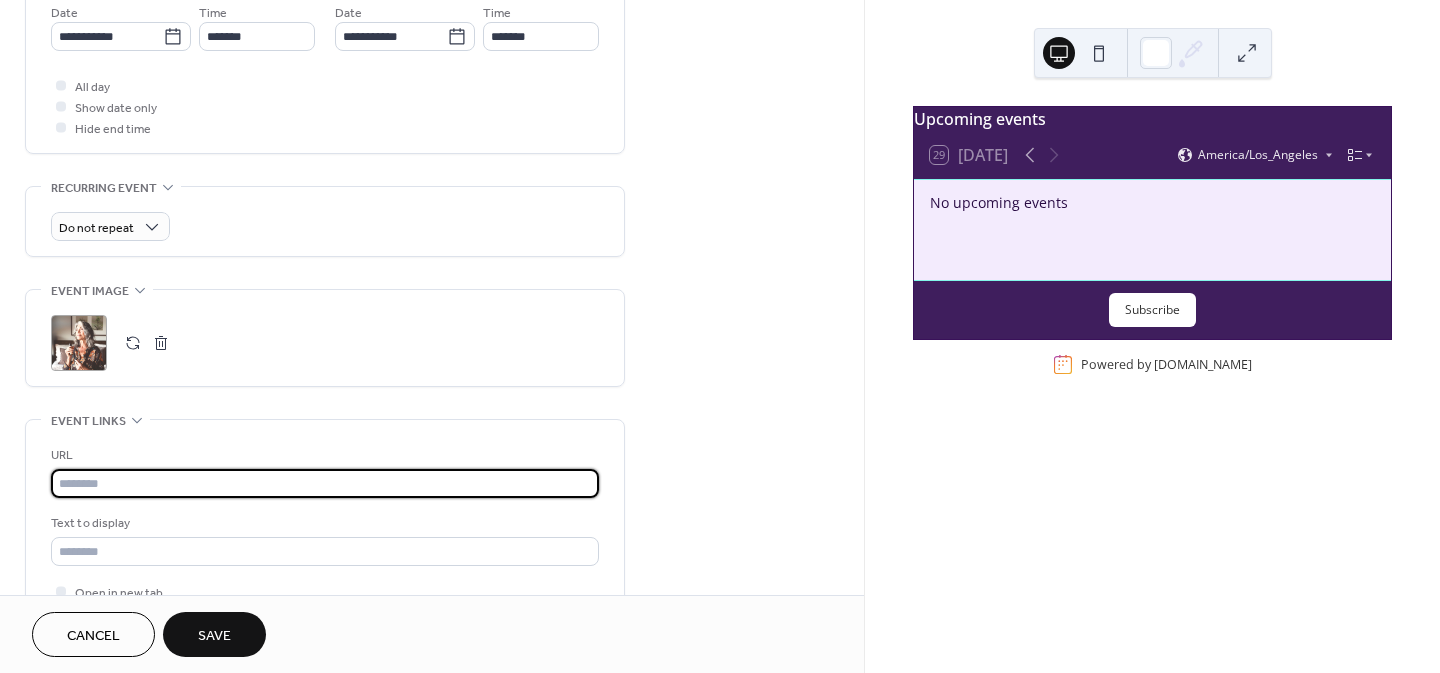 paste on "**********" 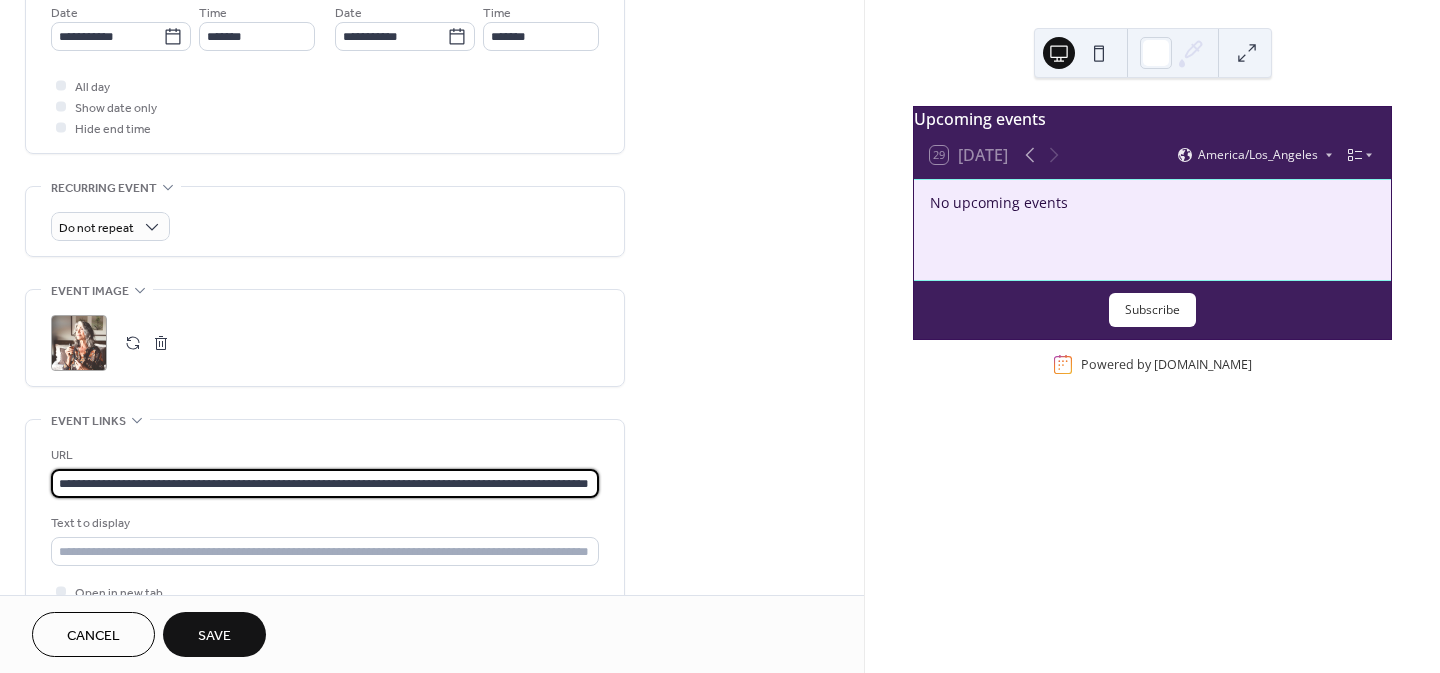 scroll, scrollTop: 0, scrollLeft: 102, axis: horizontal 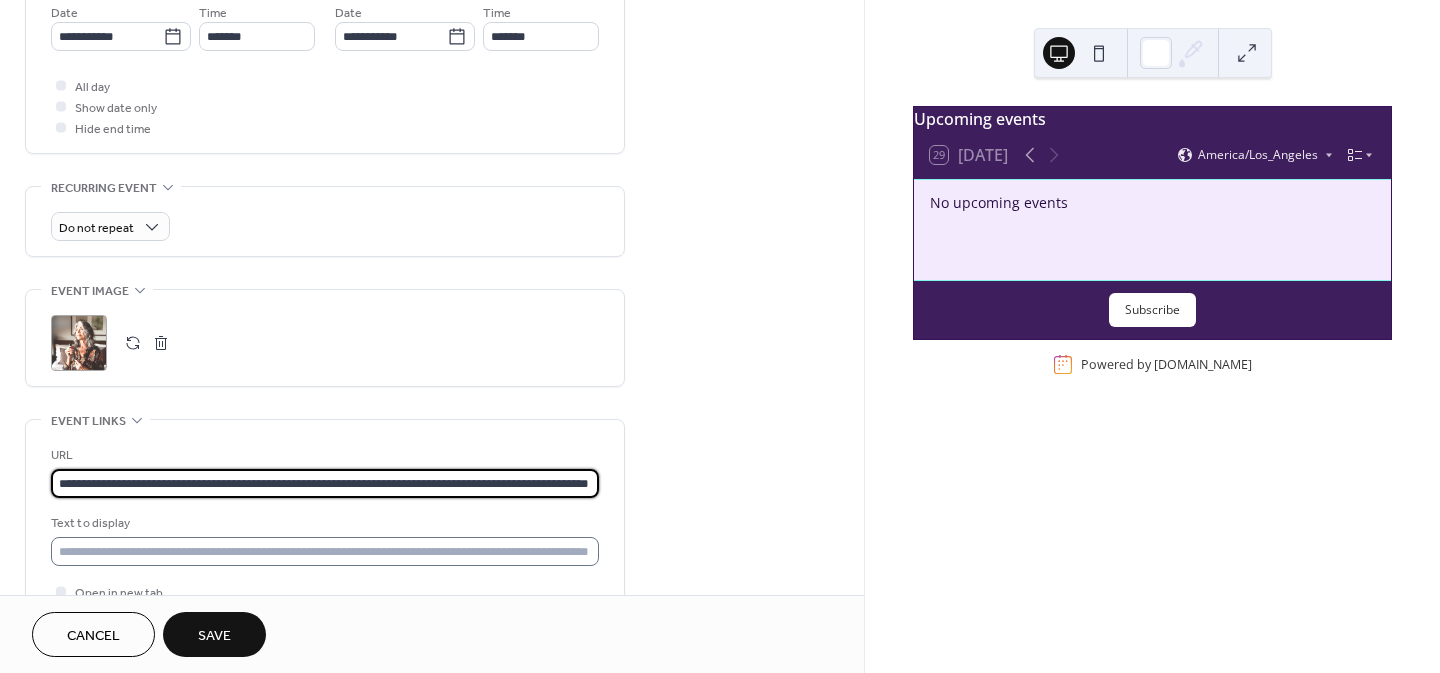 type on "**********" 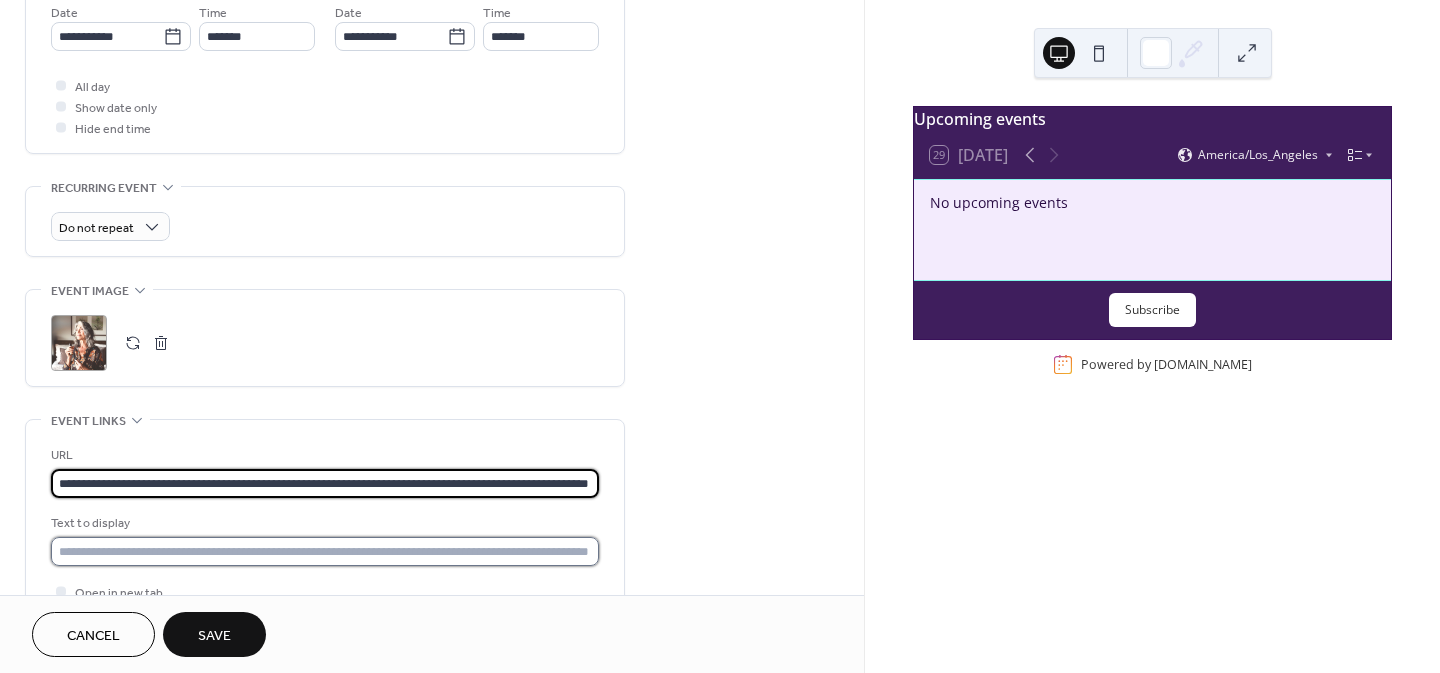 click at bounding box center (325, 551) 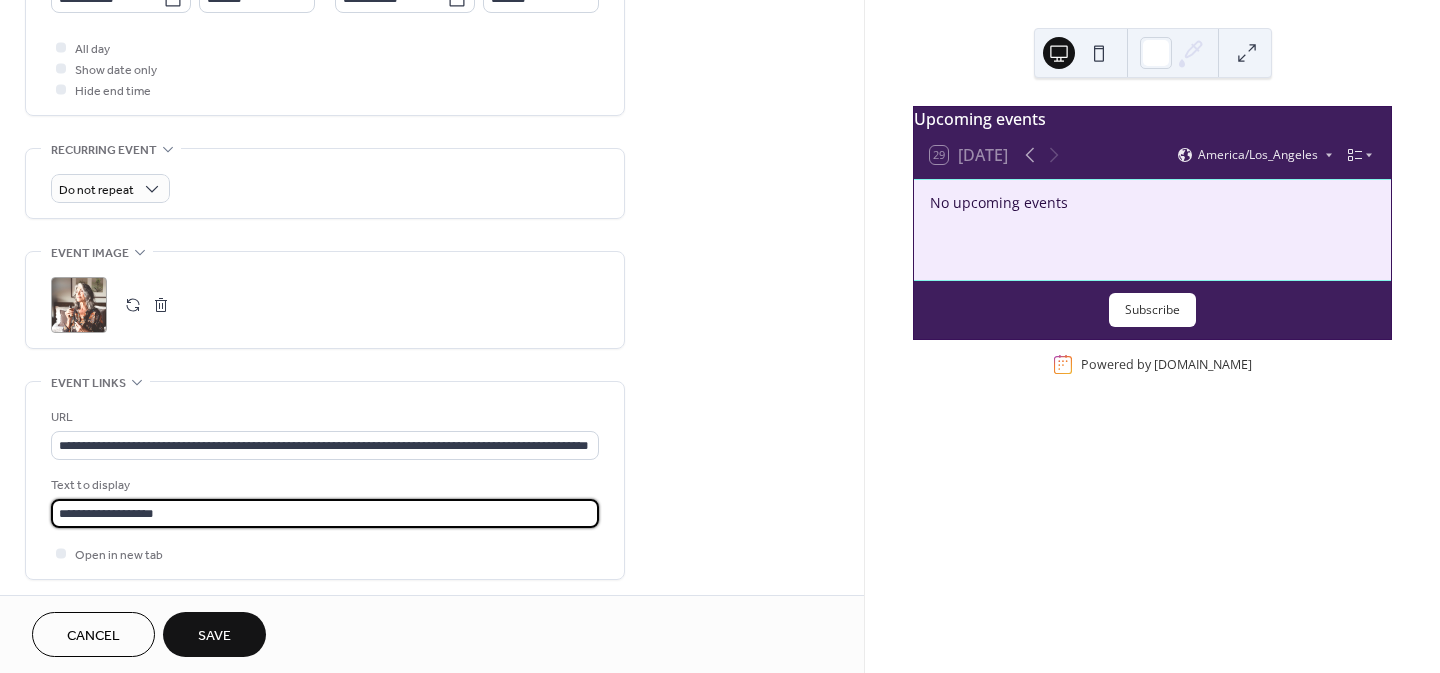 scroll, scrollTop: 891, scrollLeft: 0, axis: vertical 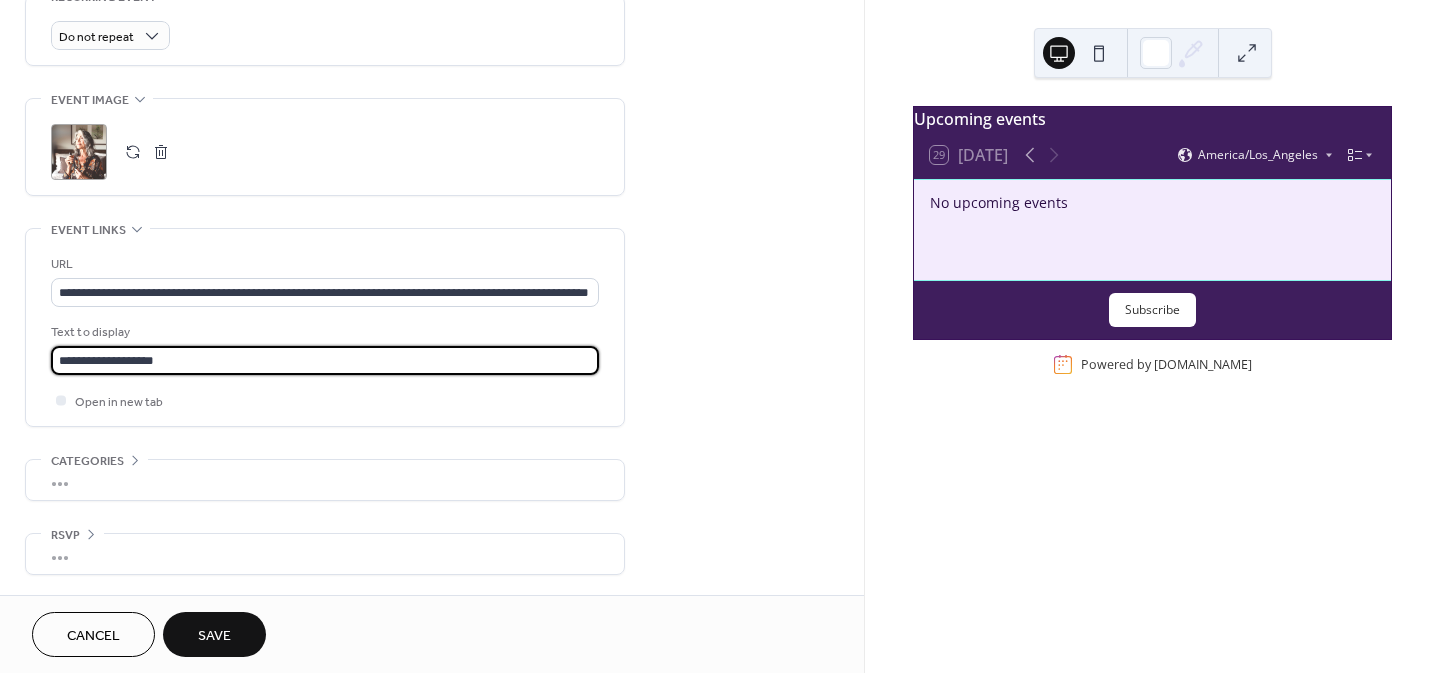 type on "**********" 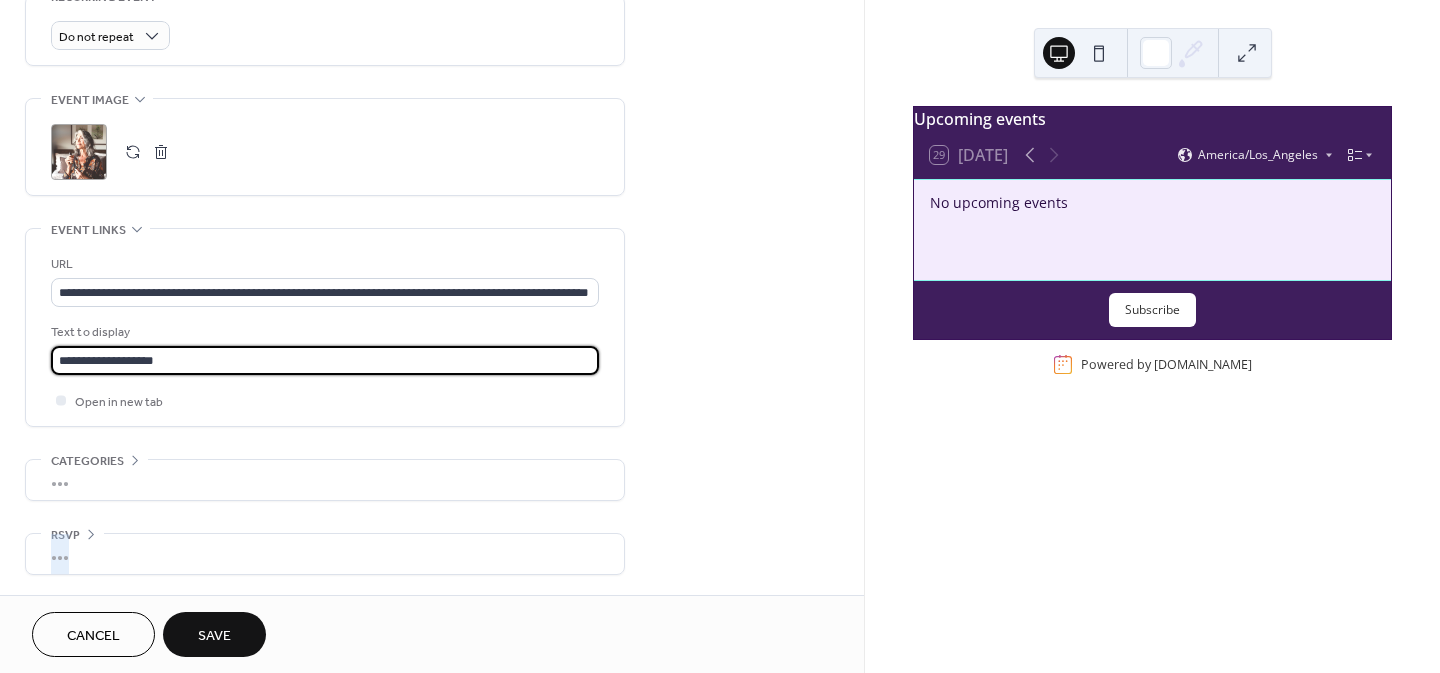 click on "RSVP Enable RSVP Limit number of guests •••" at bounding box center (325, 554) 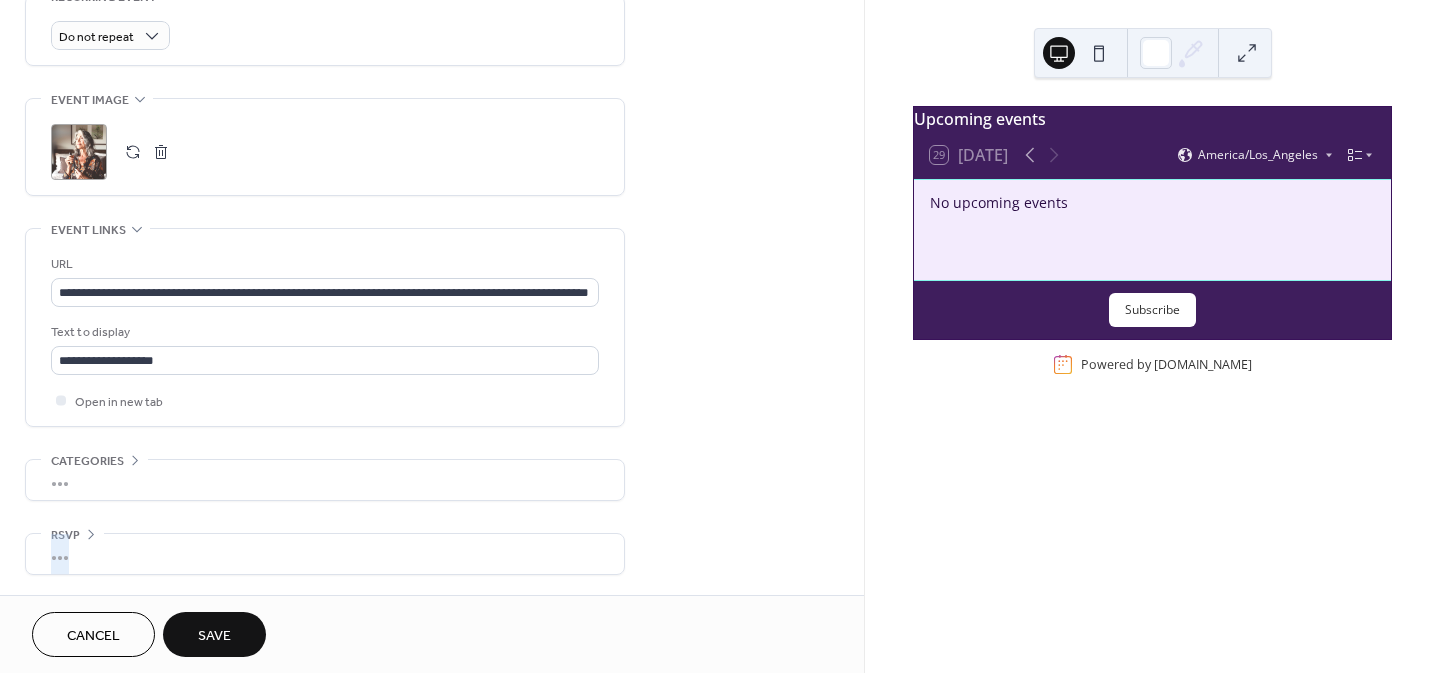 click on "•••" at bounding box center (325, 554) 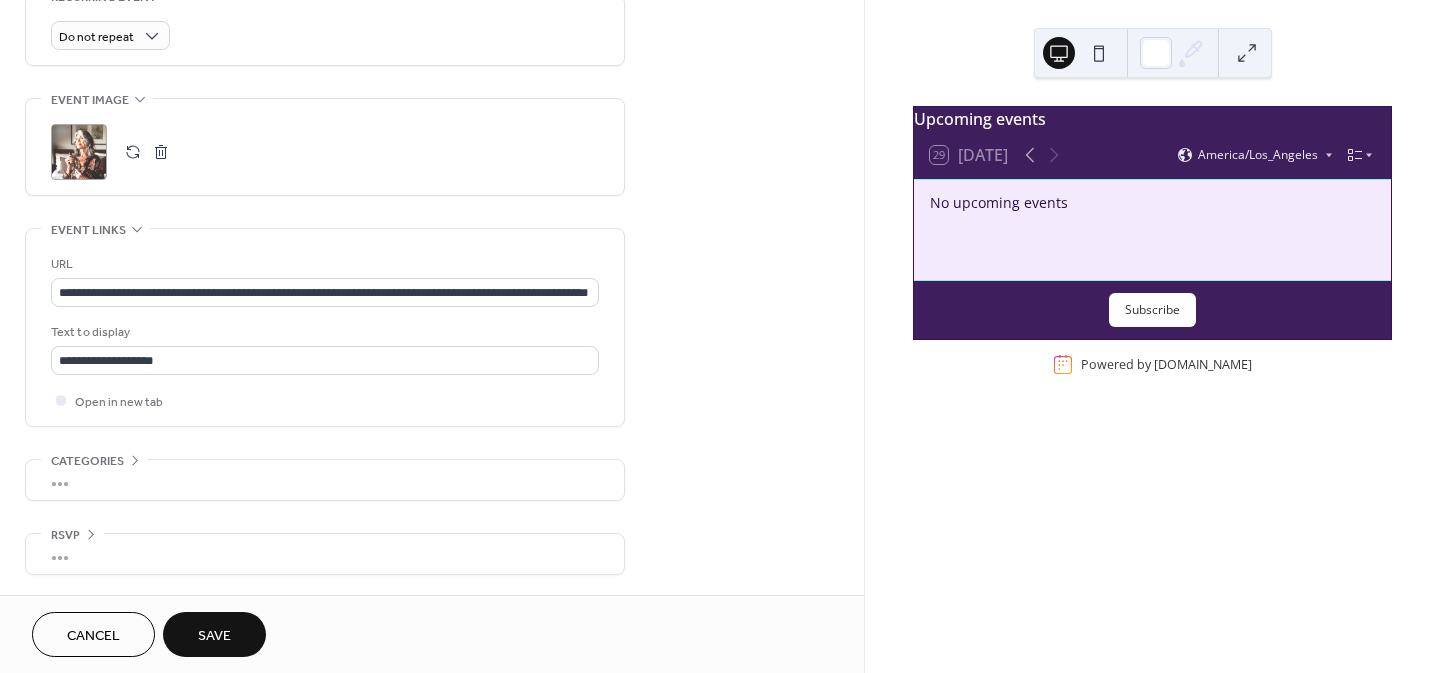 scroll, scrollTop: 891, scrollLeft: 0, axis: vertical 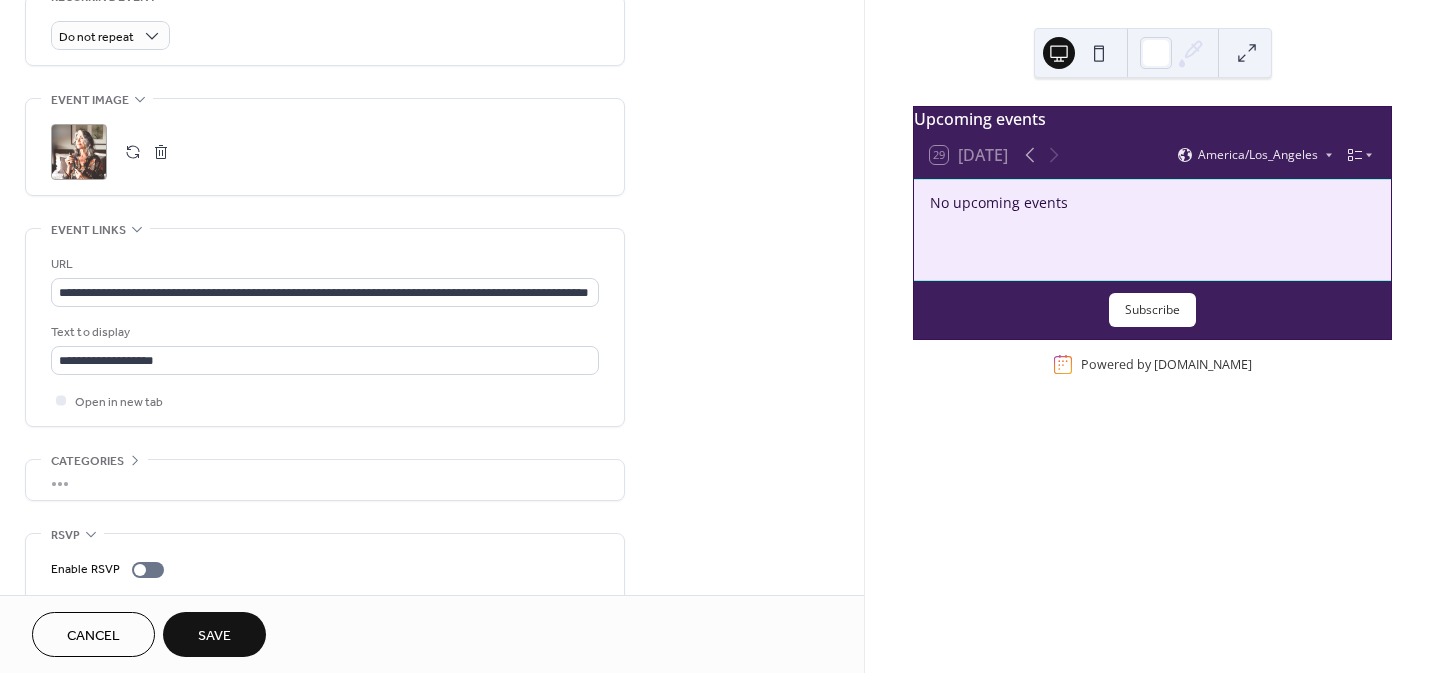 click on "•••" at bounding box center (325, 480) 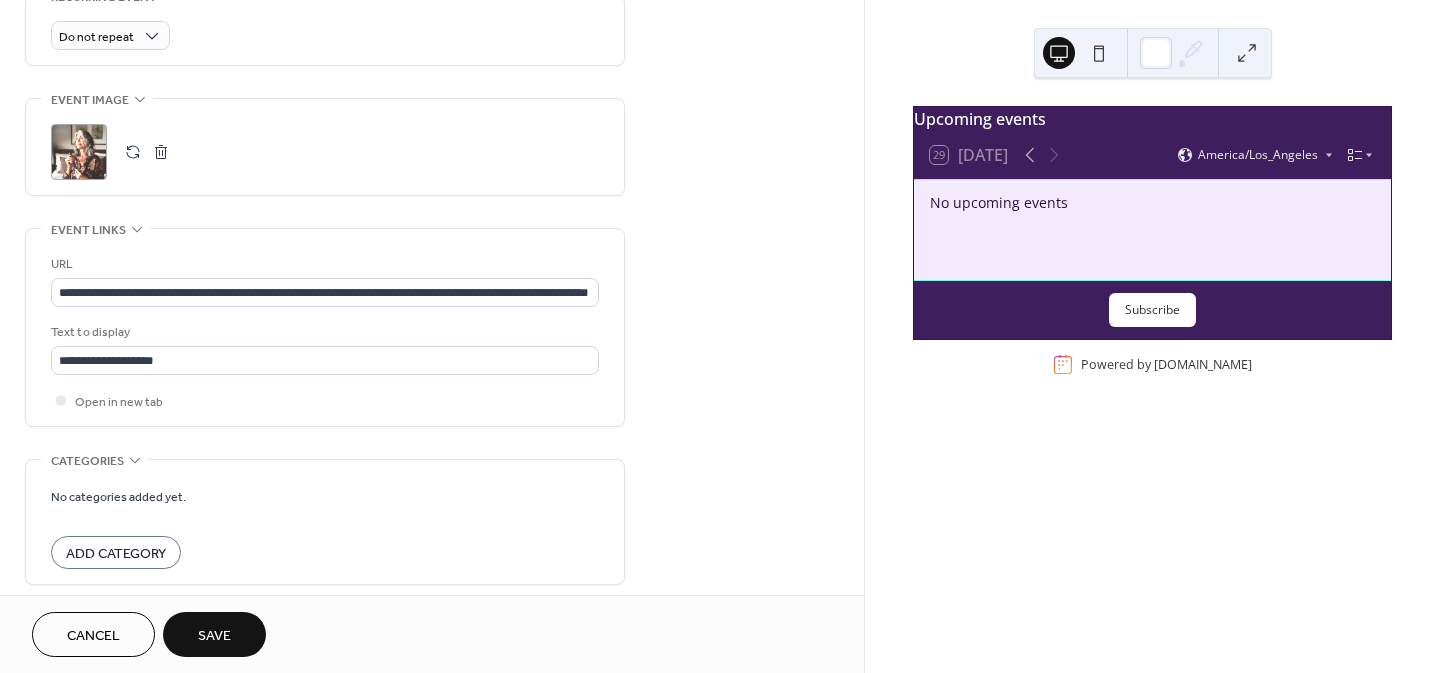 click on "No categories added yet. Add Category" at bounding box center [325, 522] 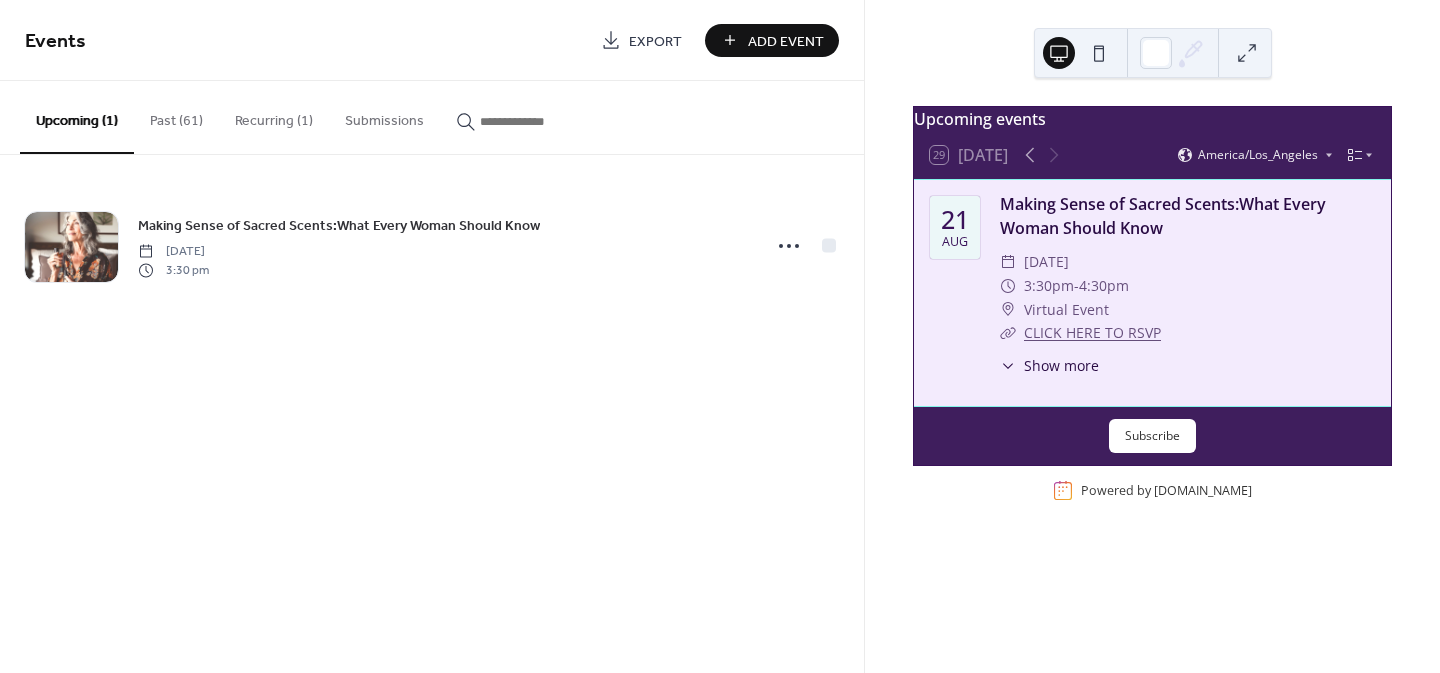 click on "Add Event" at bounding box center [786, 41] 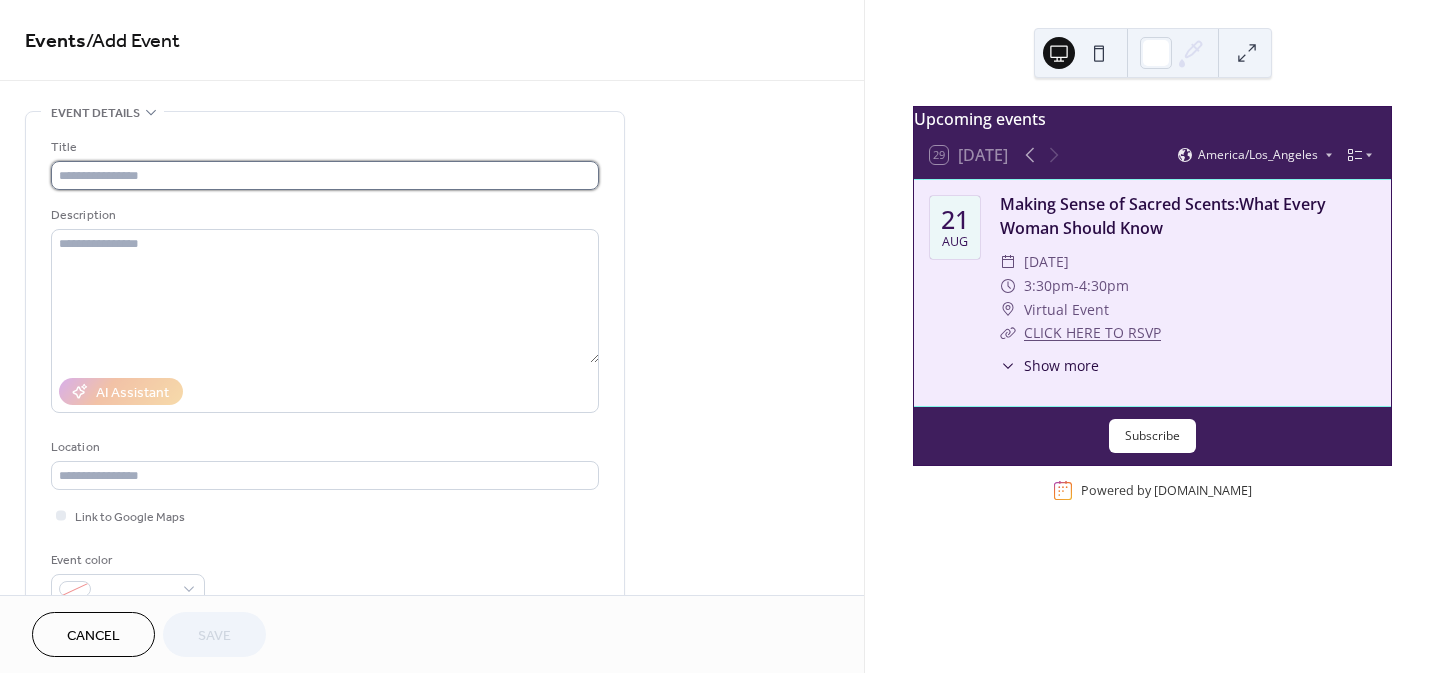 click at bounding box center (325, 175) 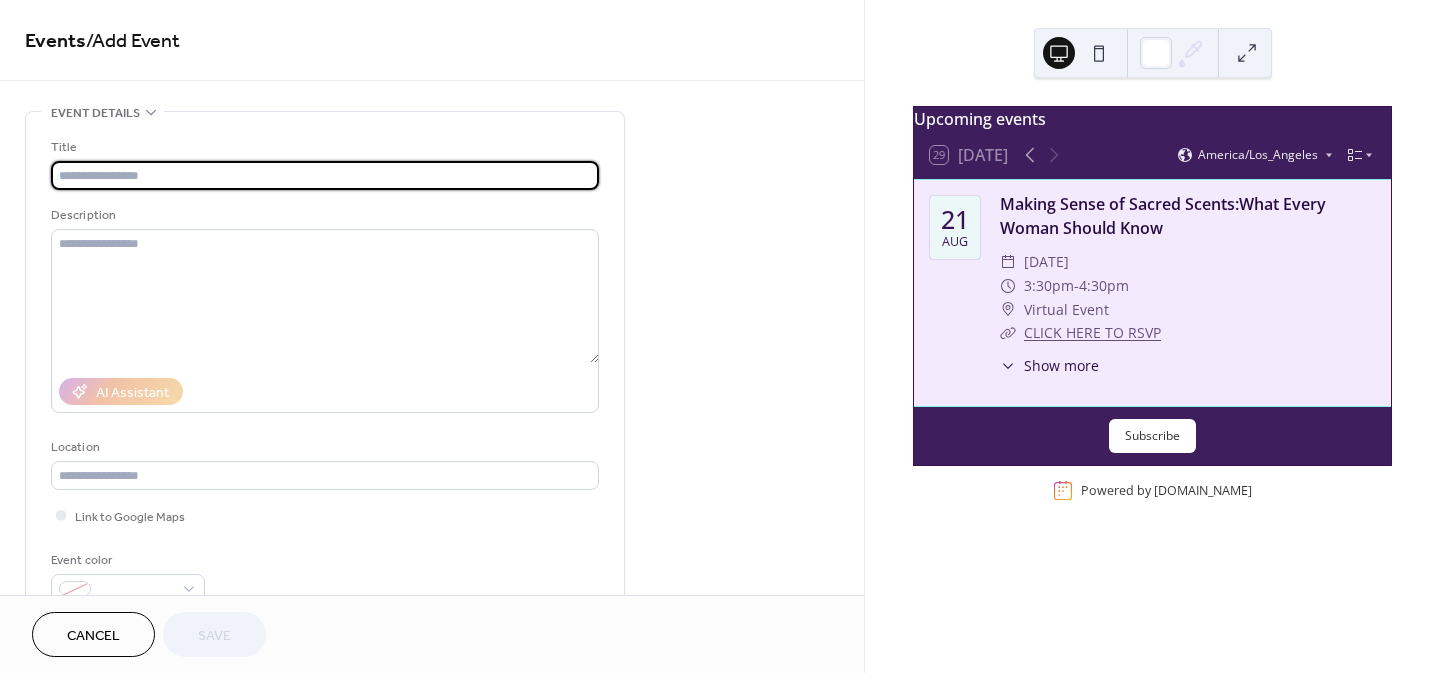 paste on "**********" 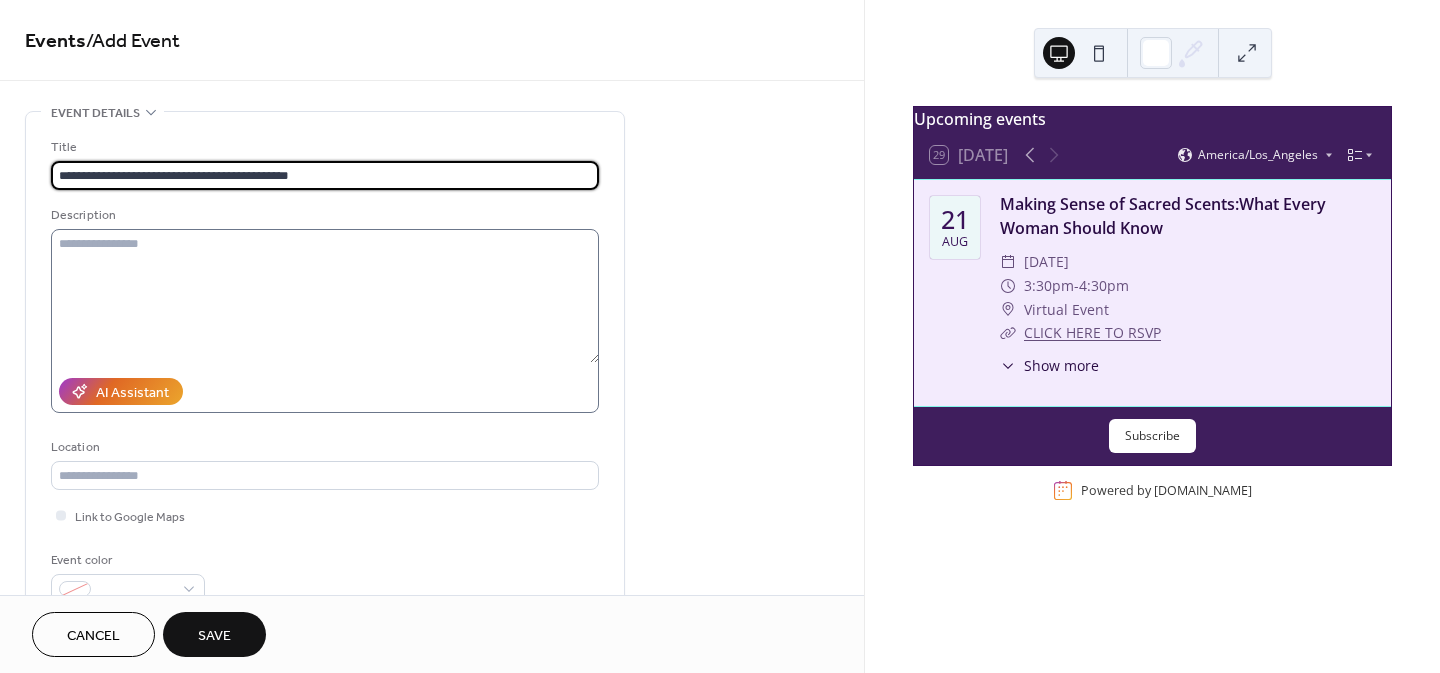 type on "**********" 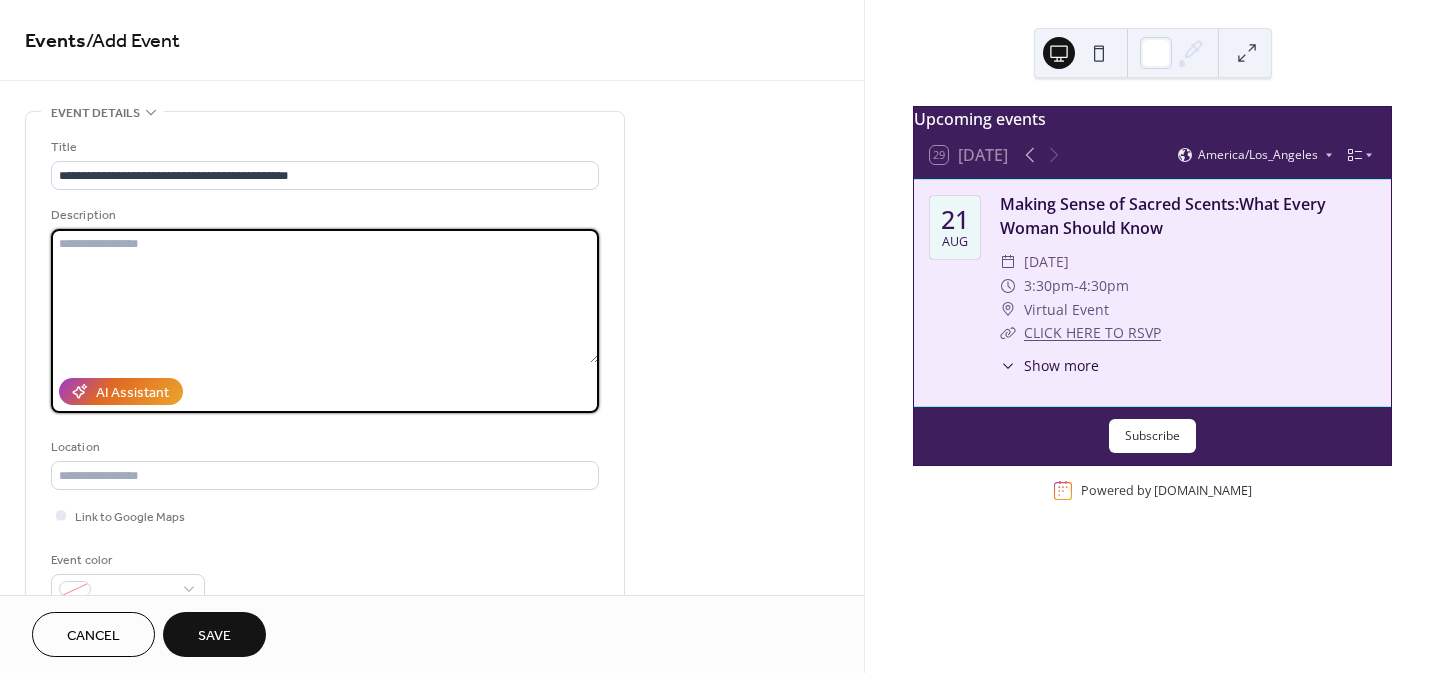 click at bounding box center [325, 296] 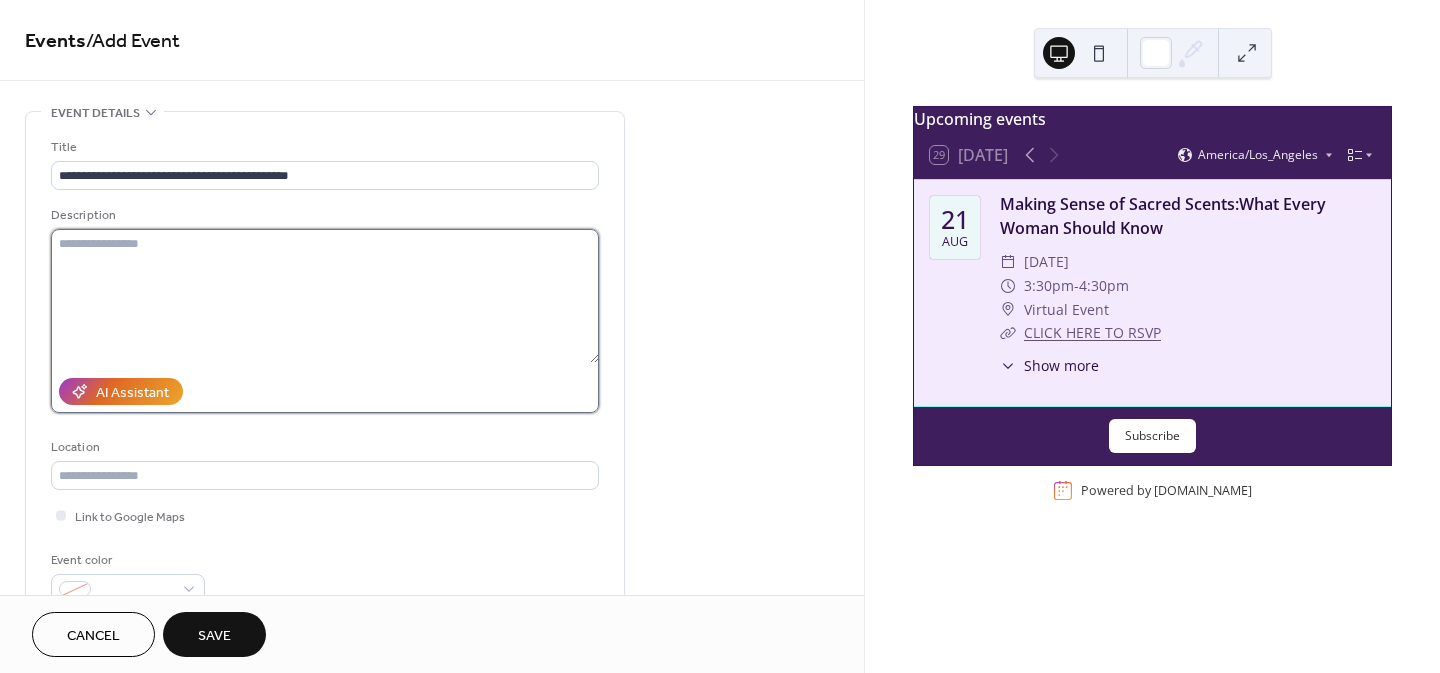 click at bounding box center (325, 296) 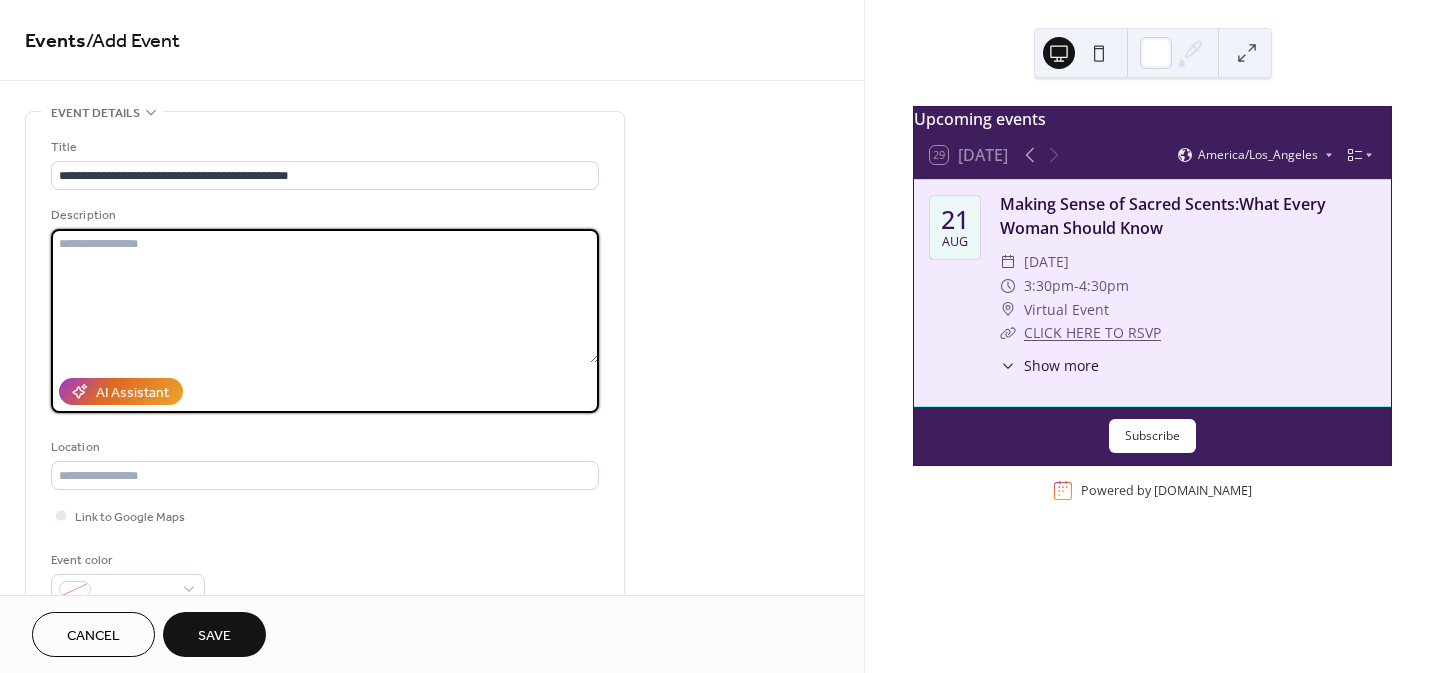 paste on "**********" 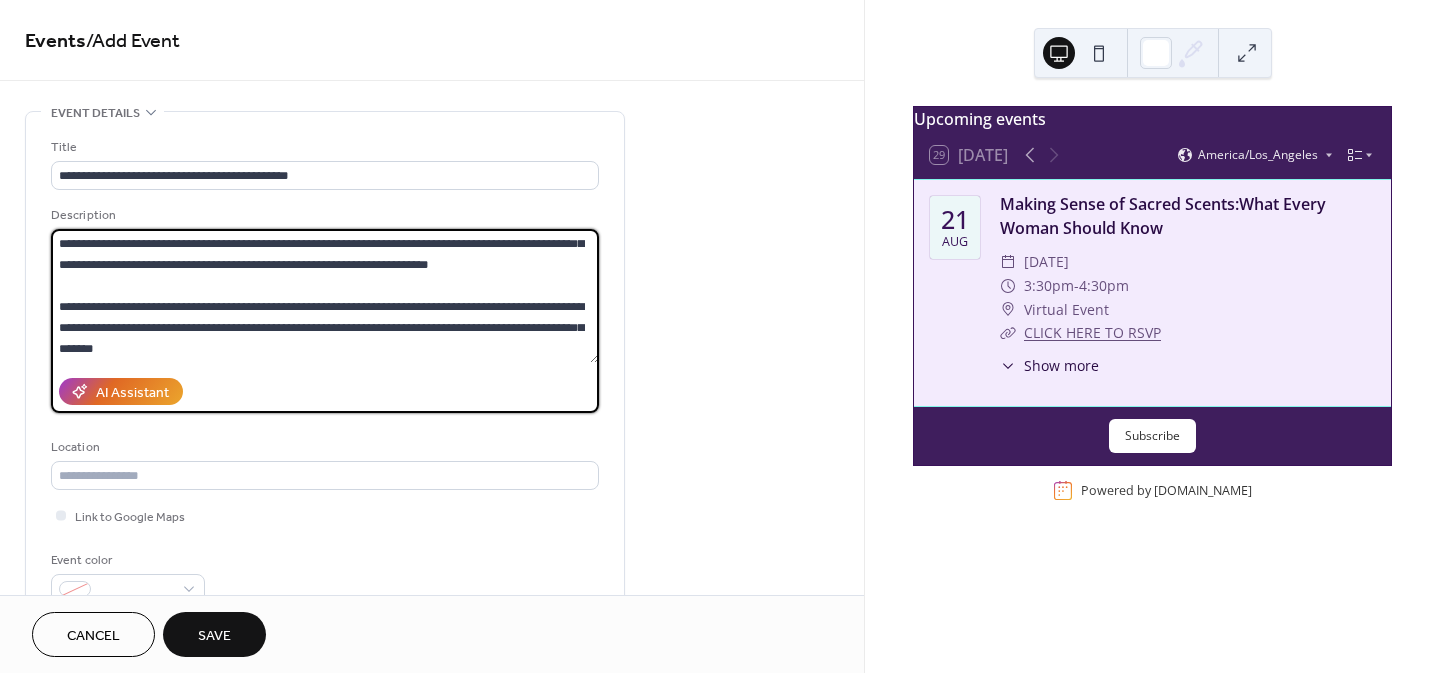 scroll, scrollTop: 63, scrollLeft: 0, axis: vertical 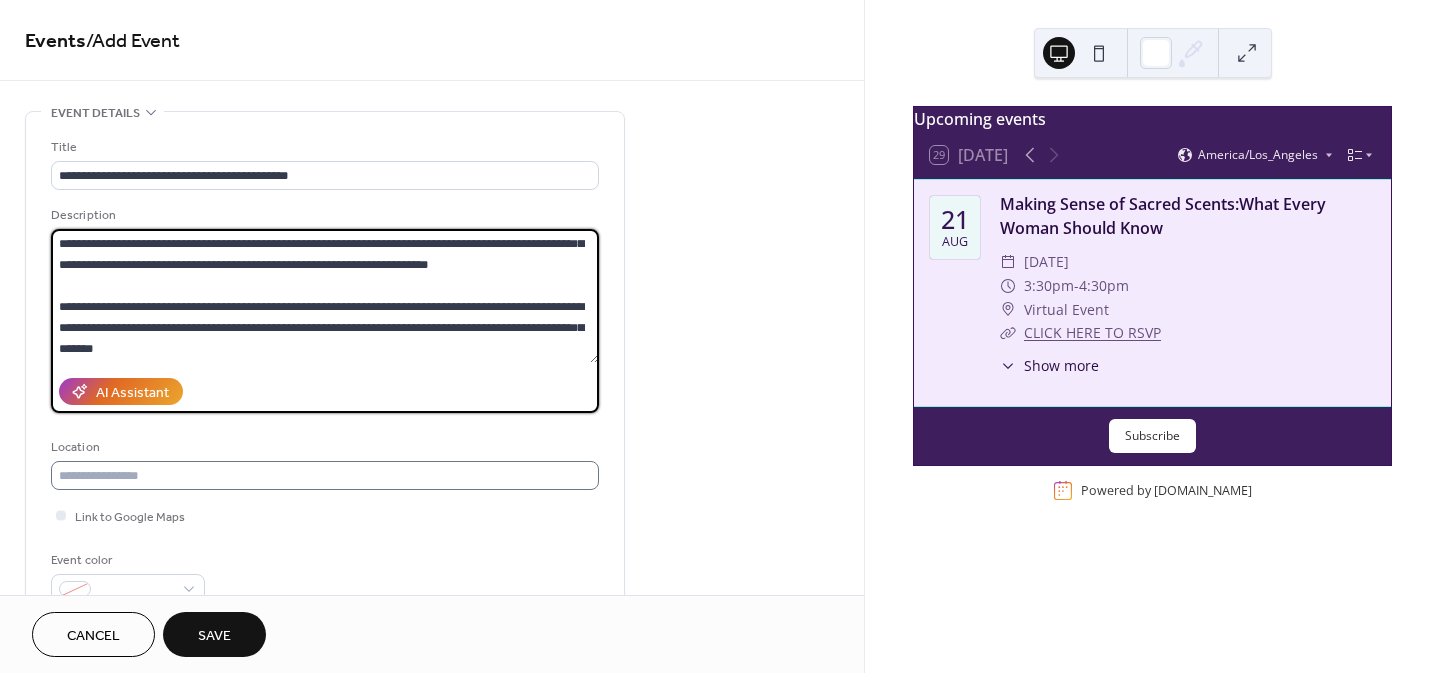 type on "**********" 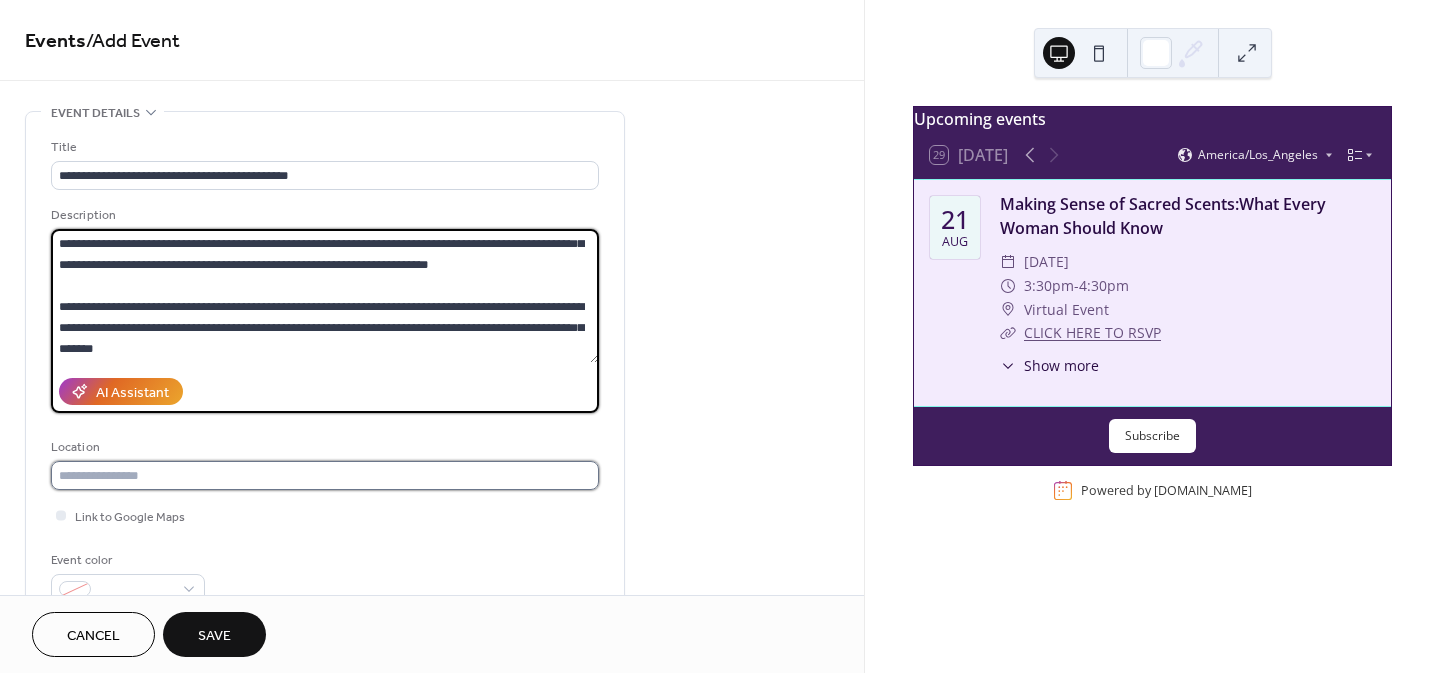 click at bounding box center (325, 475) 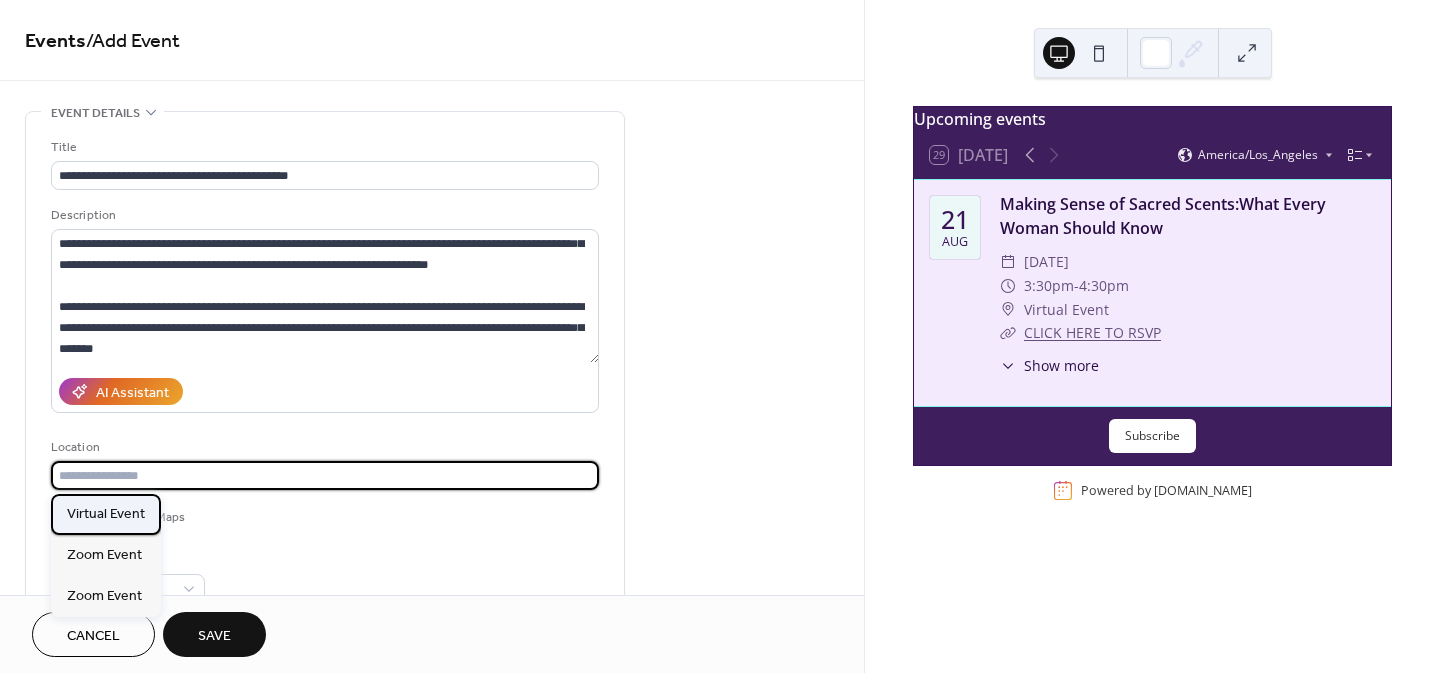 click on "Virtual Event" at bounding box center (106, 514) 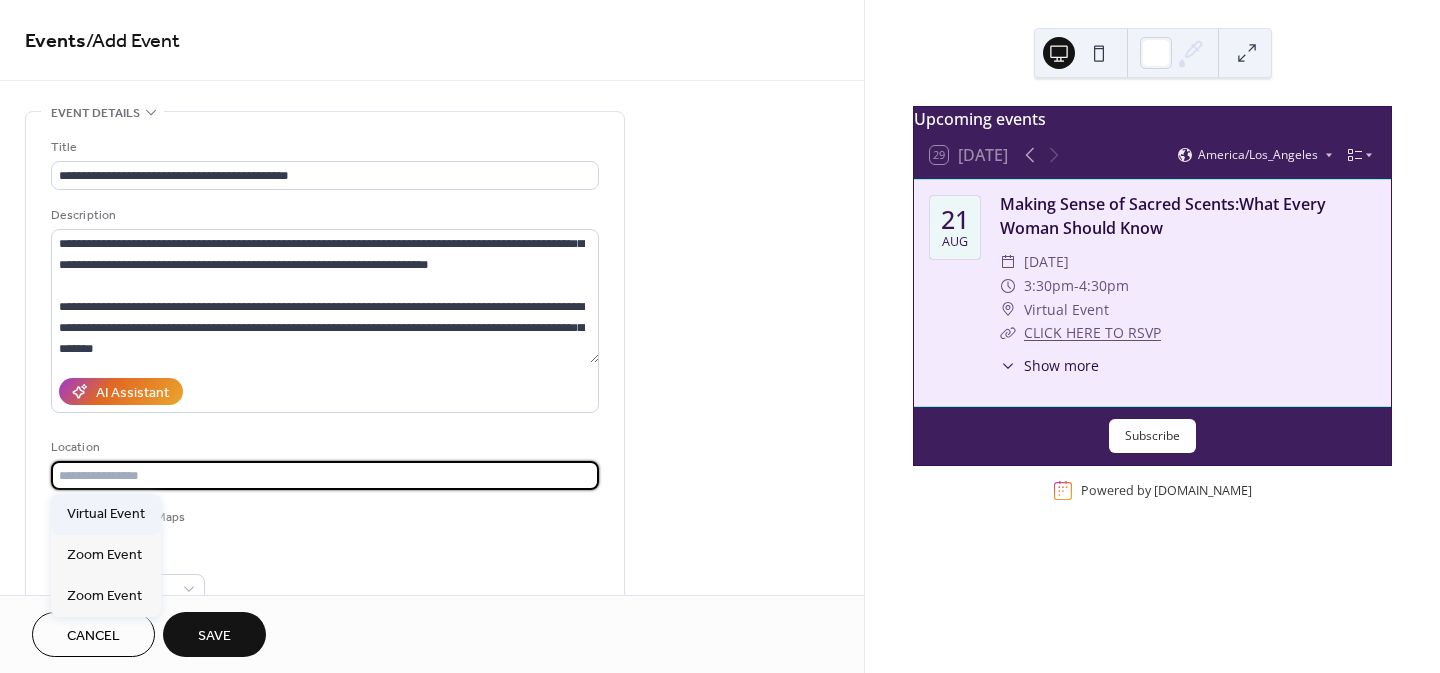 type on "**********" 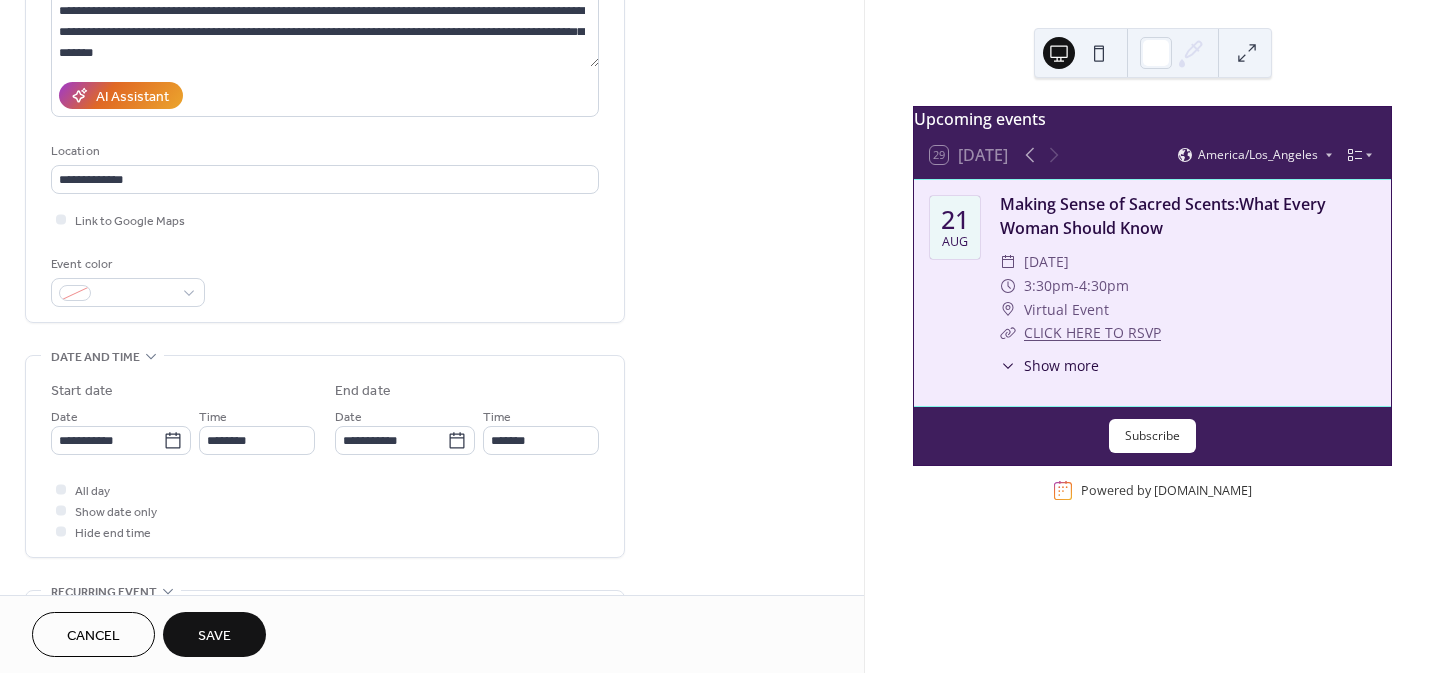 scroll, scrollTop: 300, scrollLeft: 0, axis: vertical 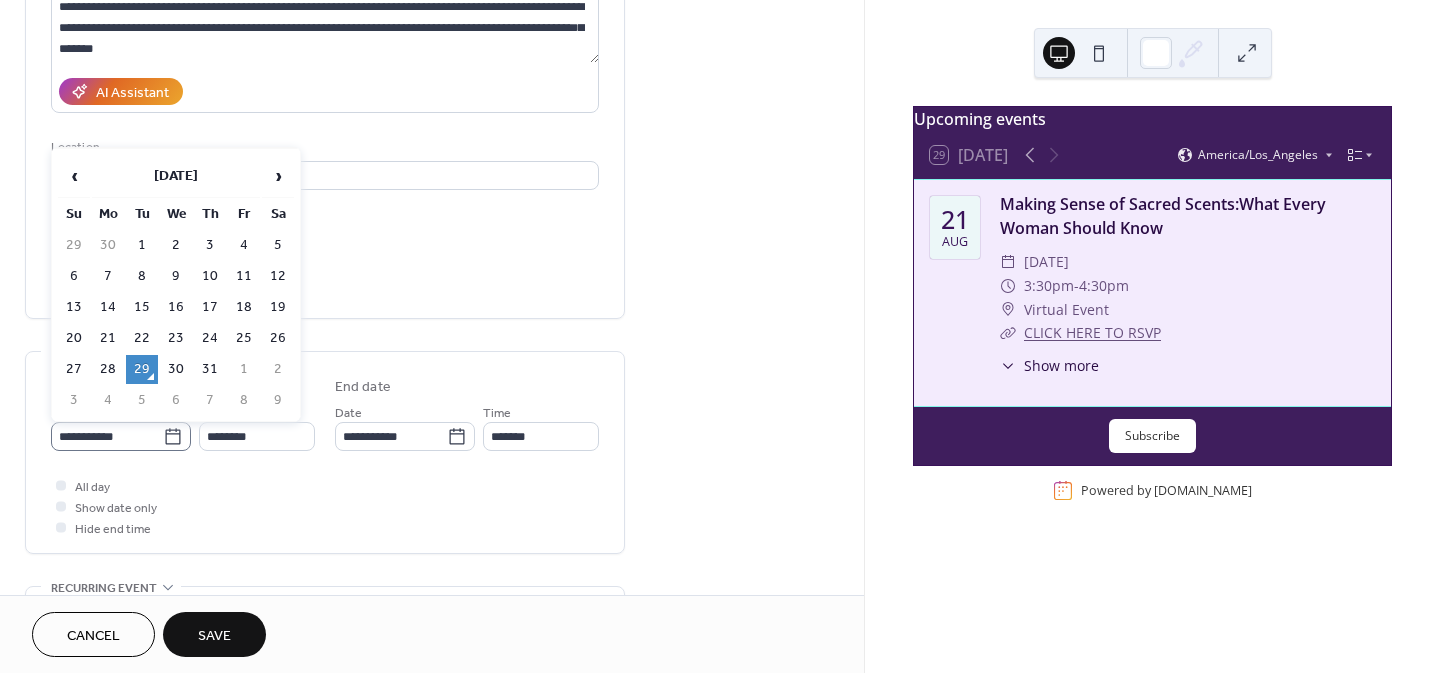 click 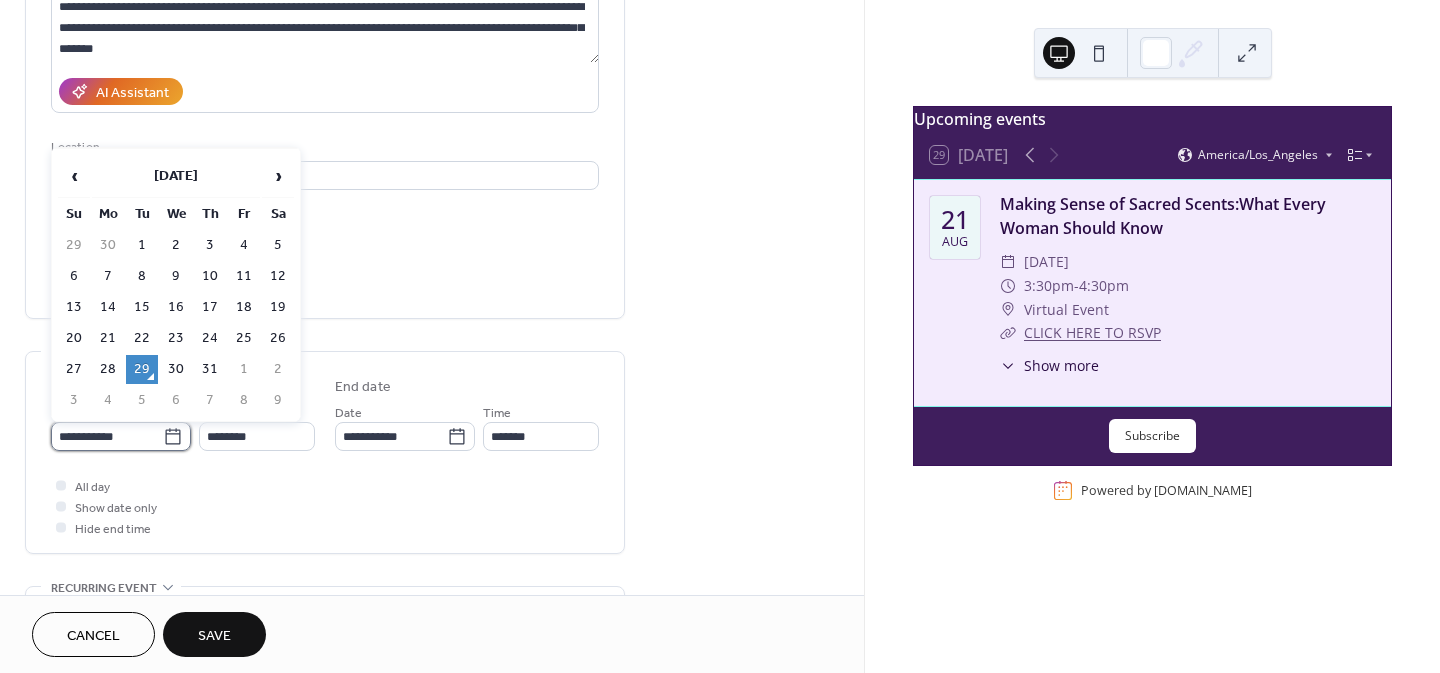 click on "**********" at bounding box center [107, 436] 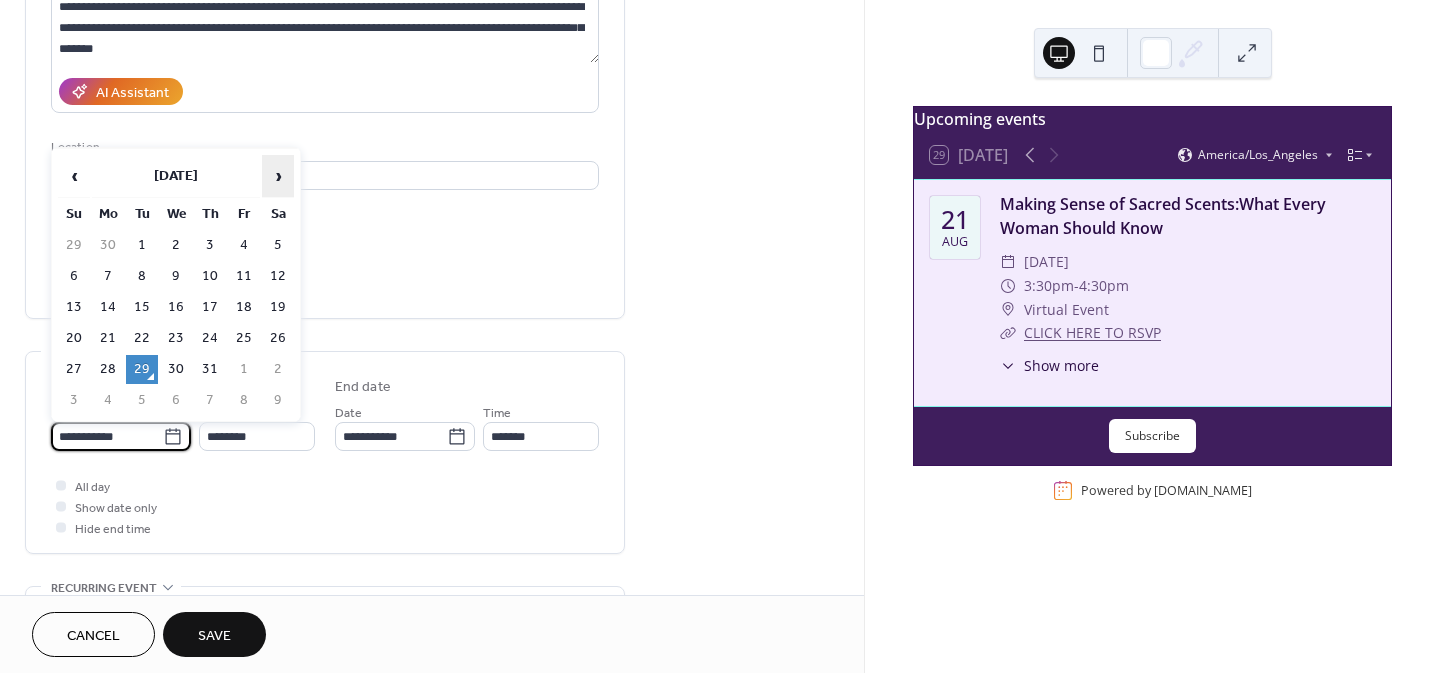 click on "›" at bounding box center [278, 176] 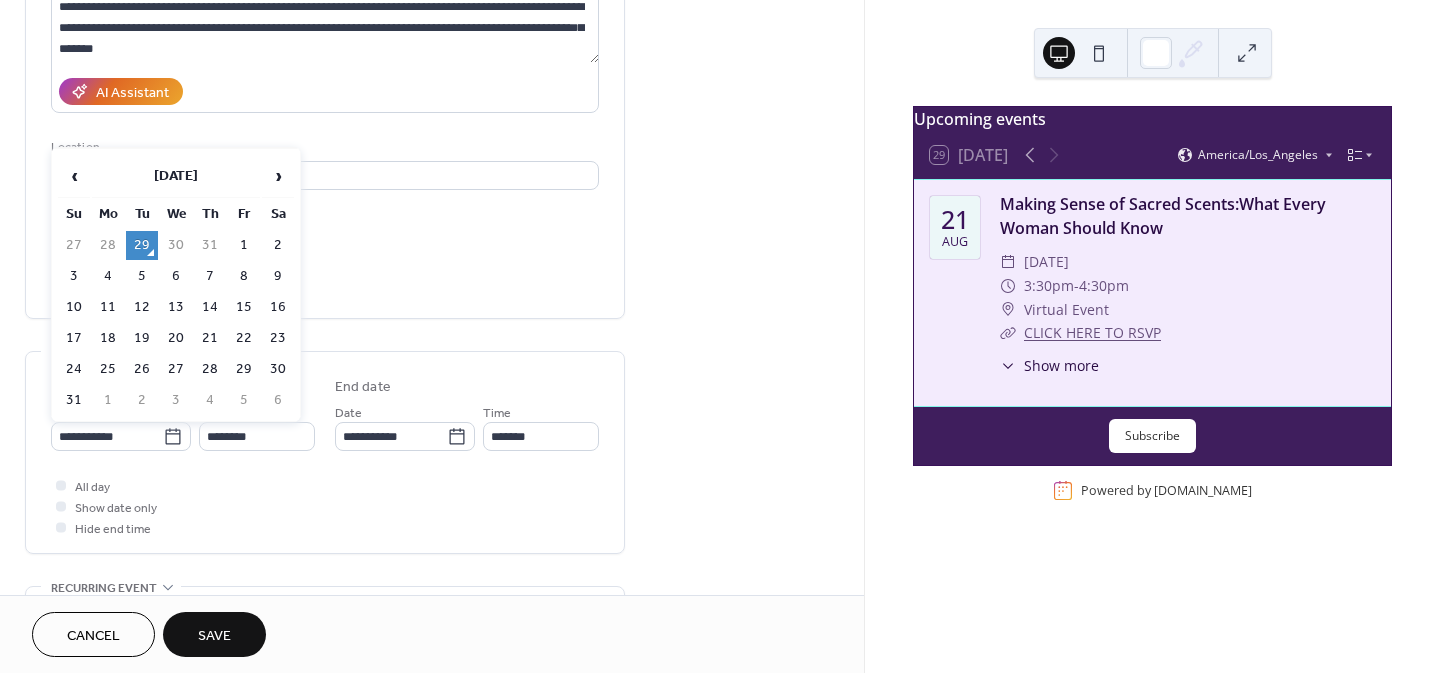 click on "23" at bounding box center [278, 338] 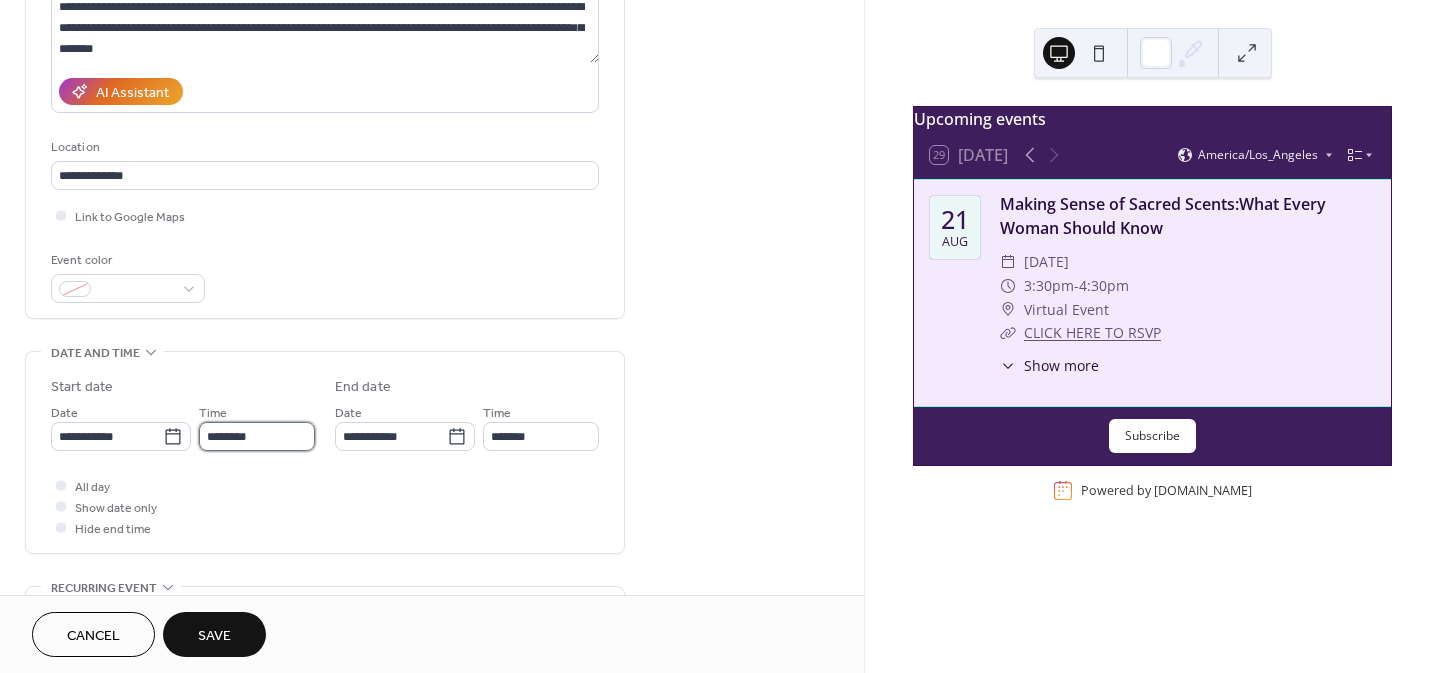 click on "********" at bounding box center (257, 436) 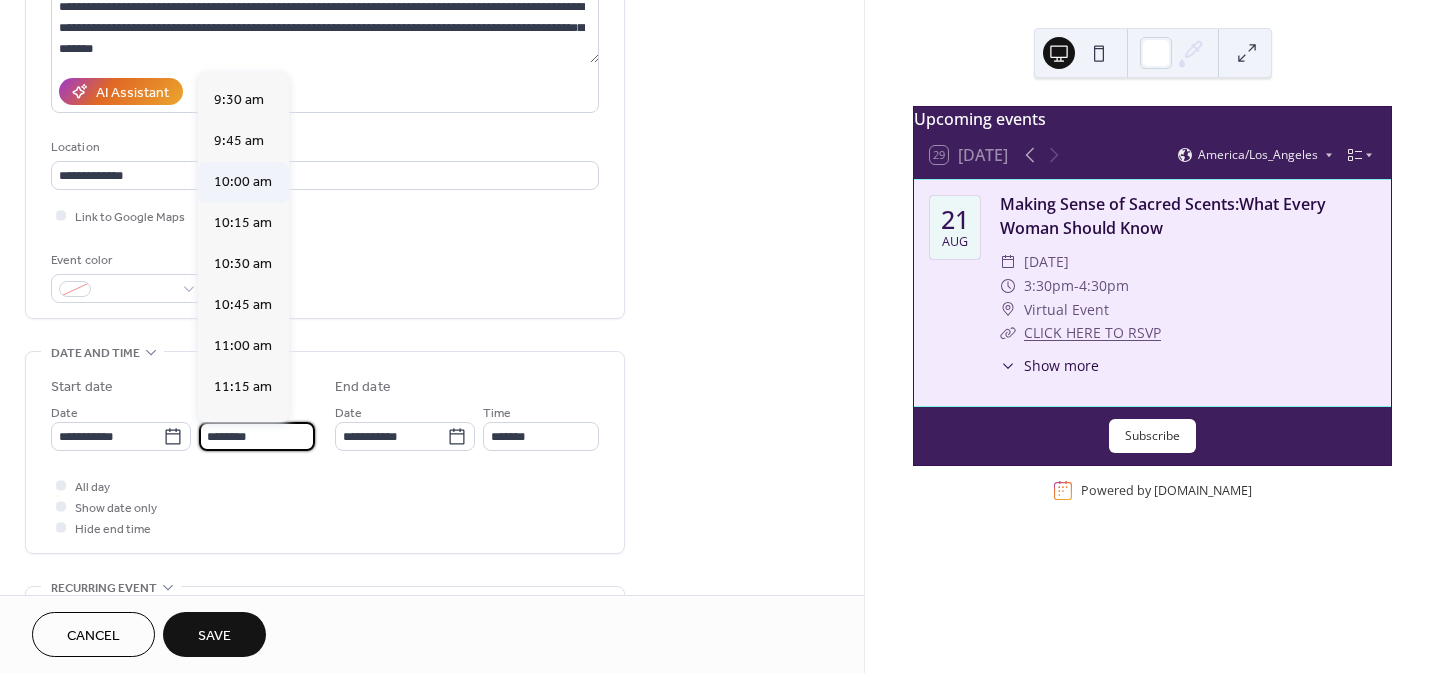 scroll, scrollTop: 1568, scrollLeft: 0, axis: vertical 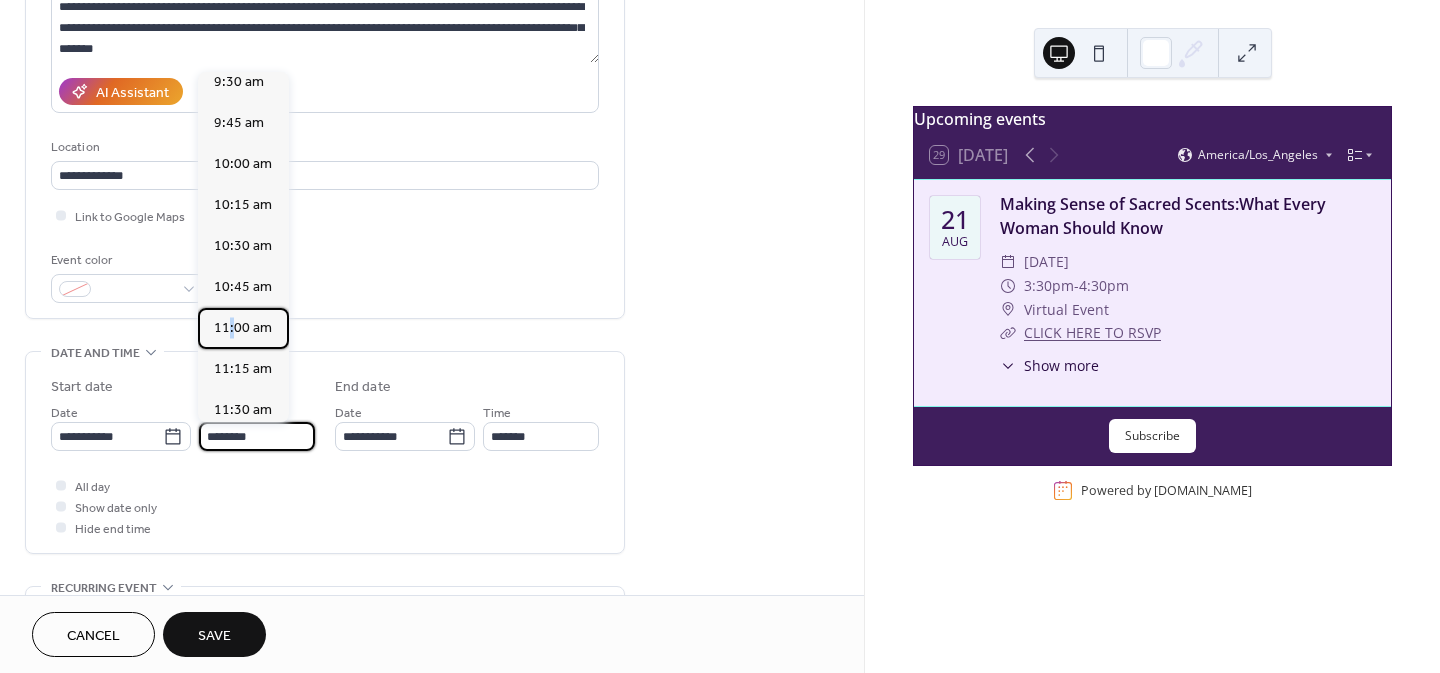 click on "11:00 am" at bounding box center [243, 328] 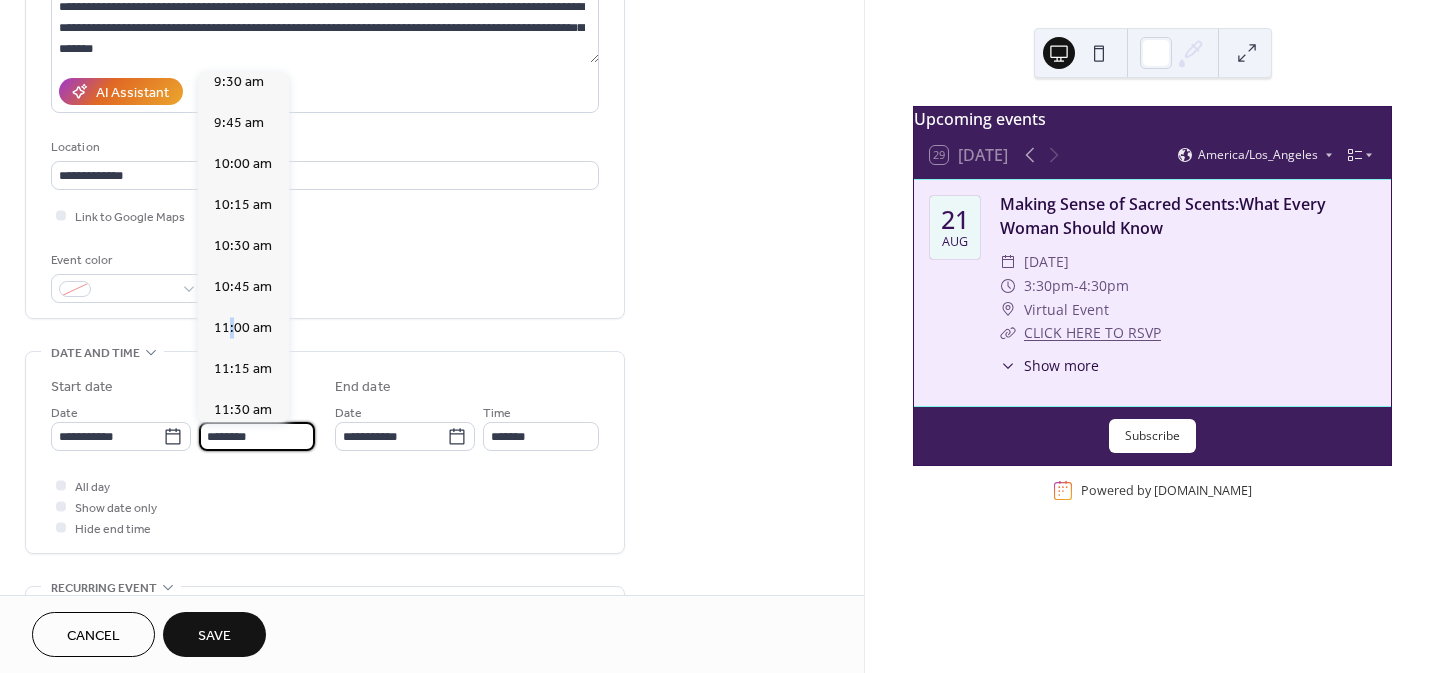 type on "********" 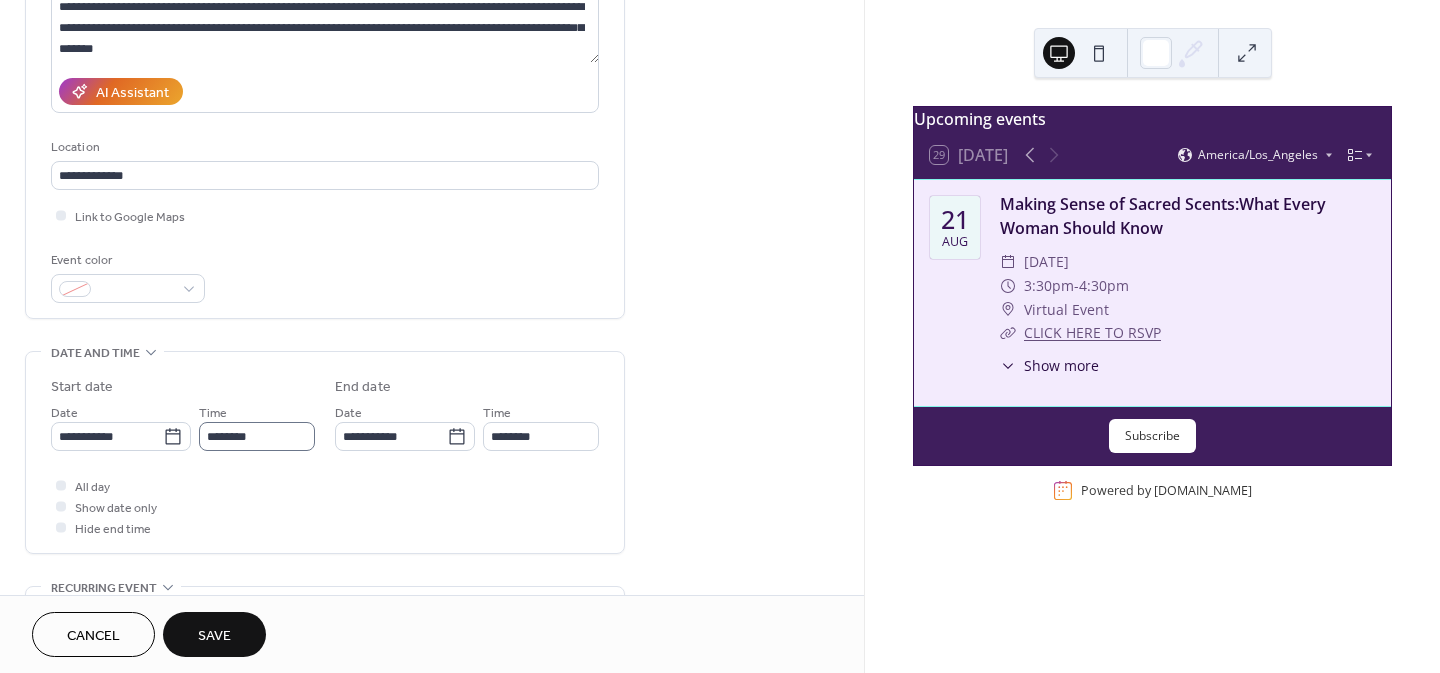 scroll, scrollTop: 1, scrollLeft: 0, axis: vertical 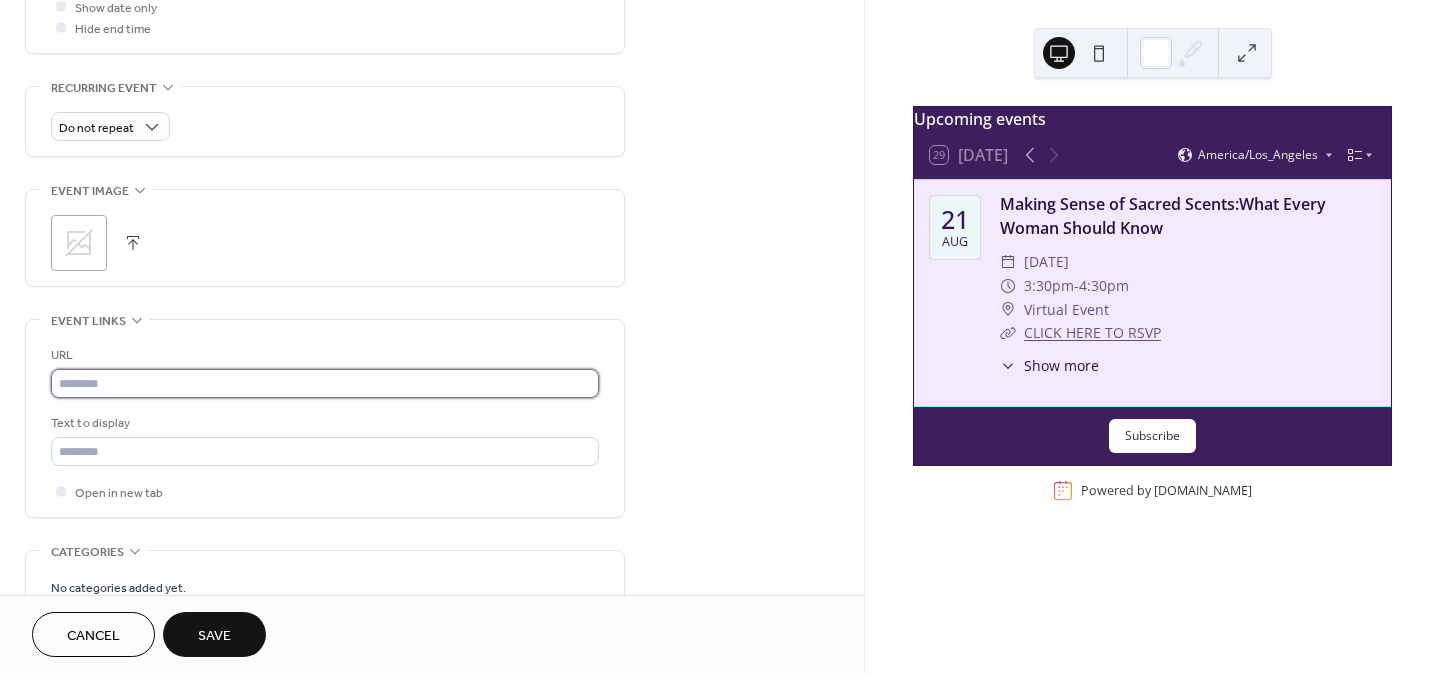 click at bounding box center (325, 383) 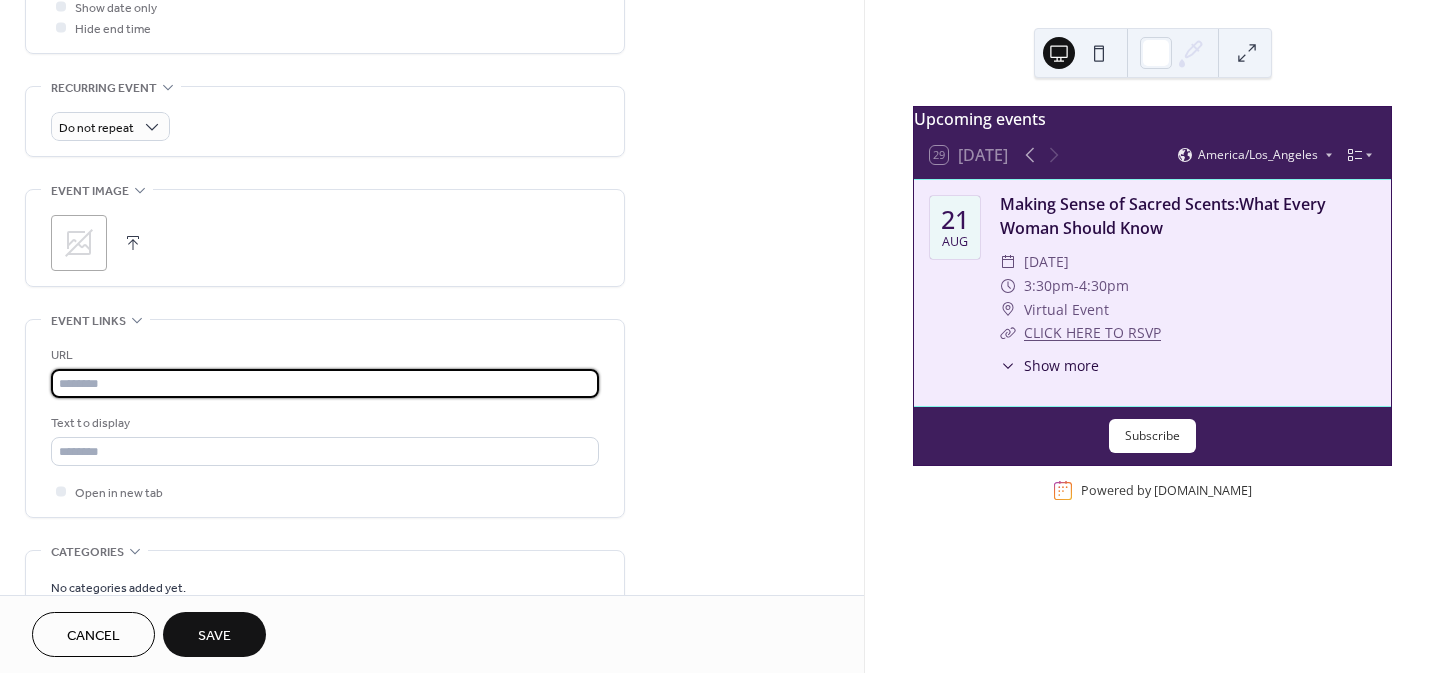 paste on "**********" 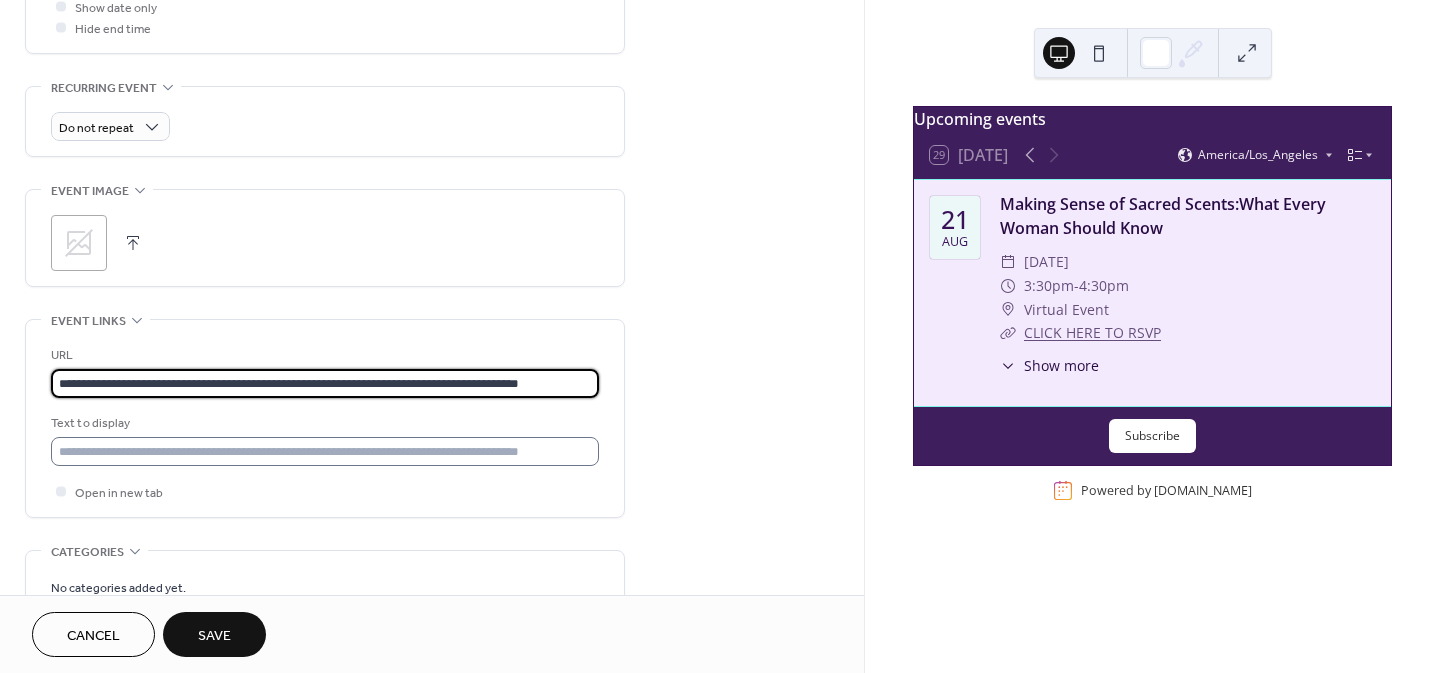 type on "**********" 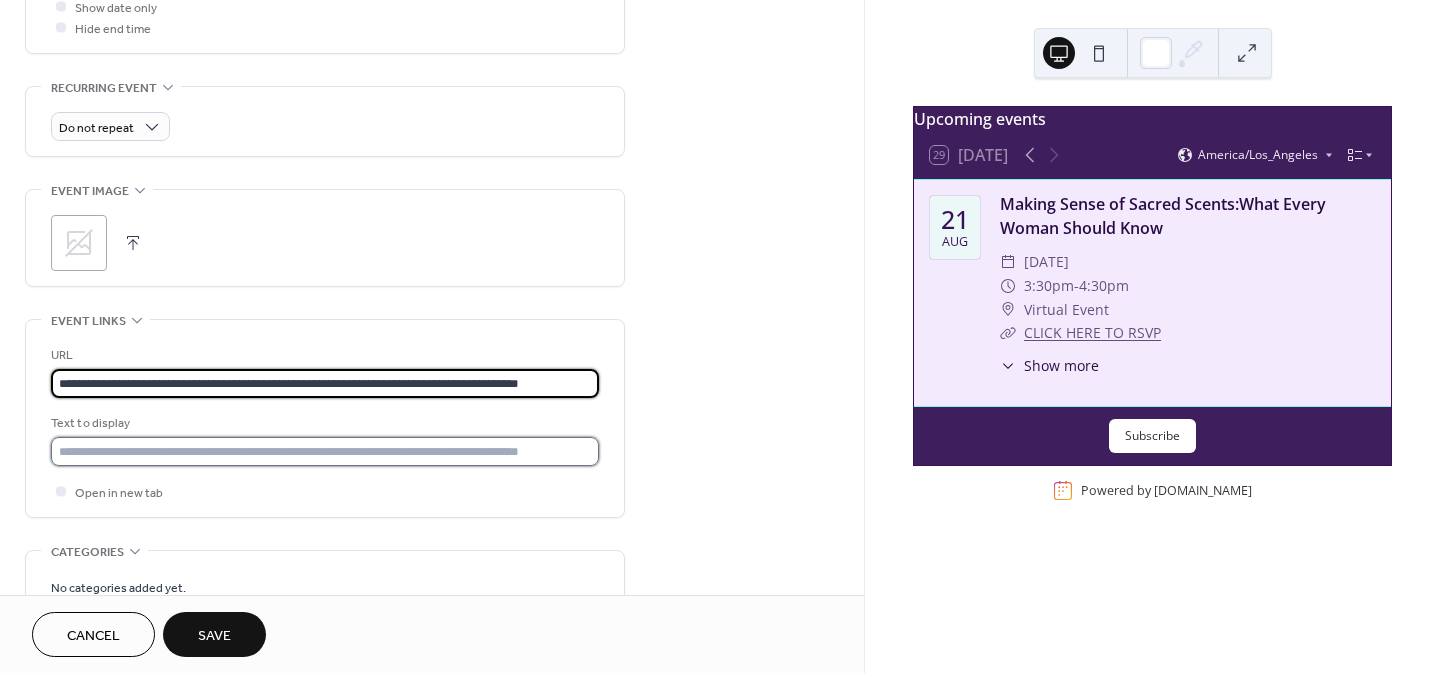 click at bounding box center (325, 451) 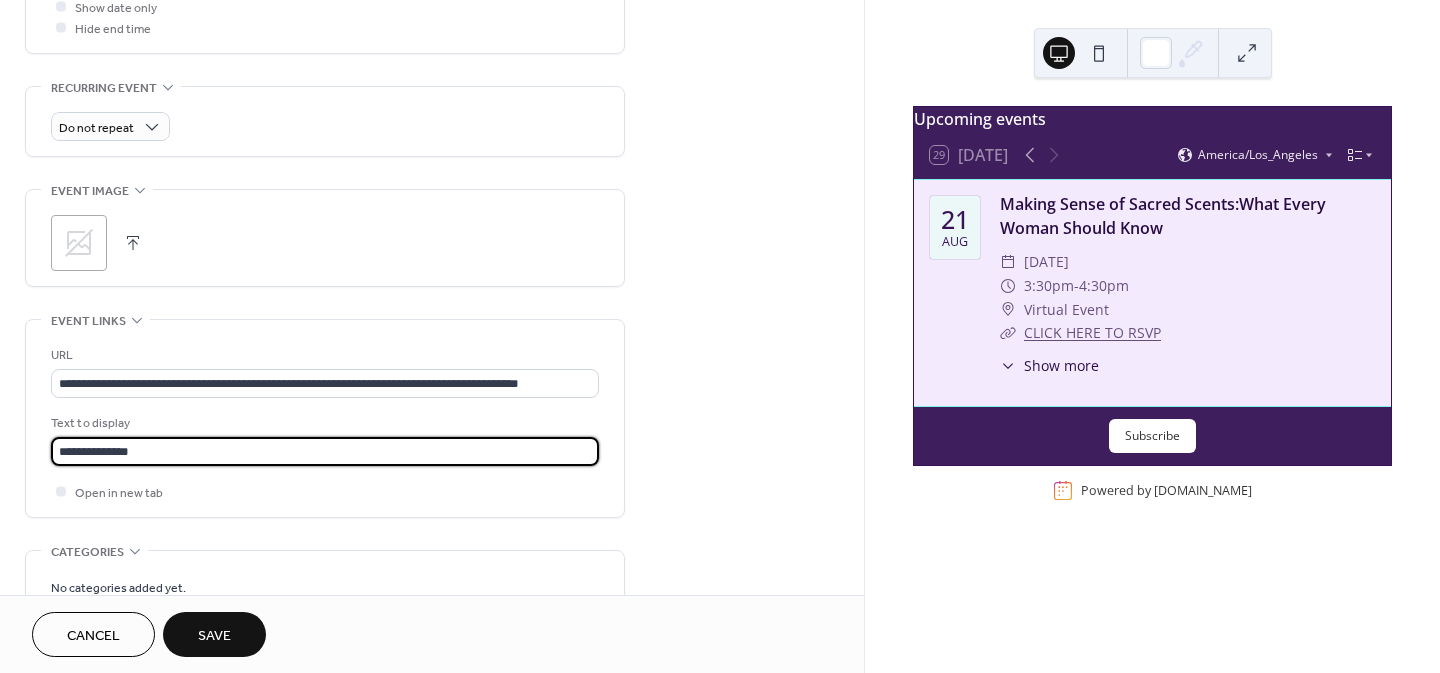 type on "**********" 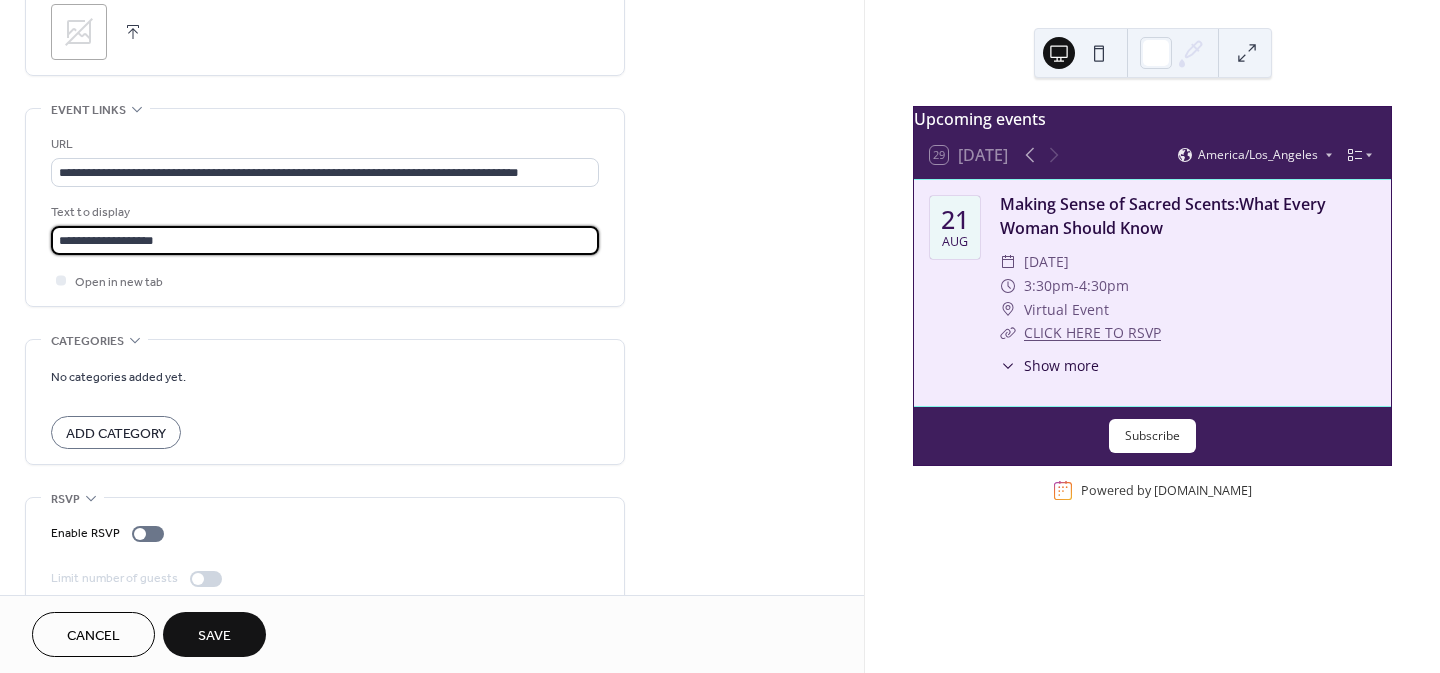 scroll, scrollTop: 1041, scrollLeft: 0, axis: vertical 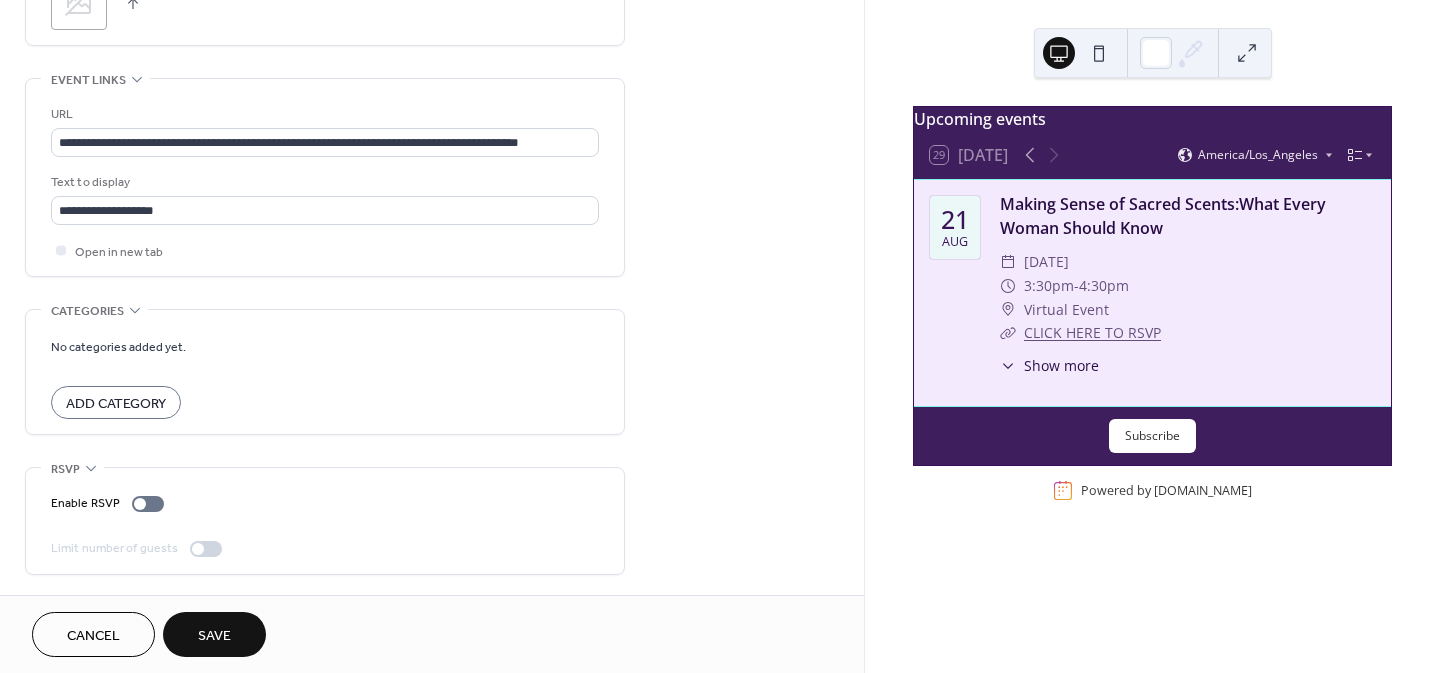 click on "Save" at bounding box center [214, 636] 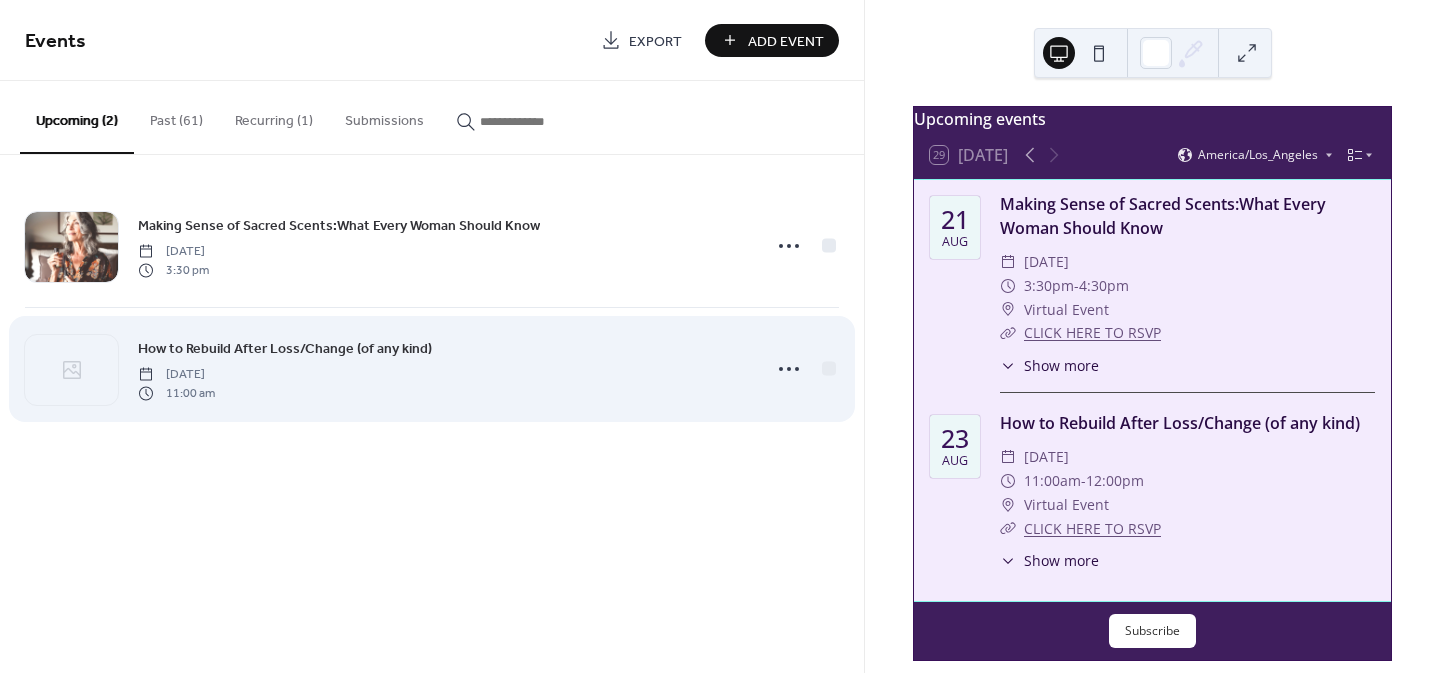 click on "How to Rebuild After Loss/Change (of any kind)" at bounding box center [285, 349] 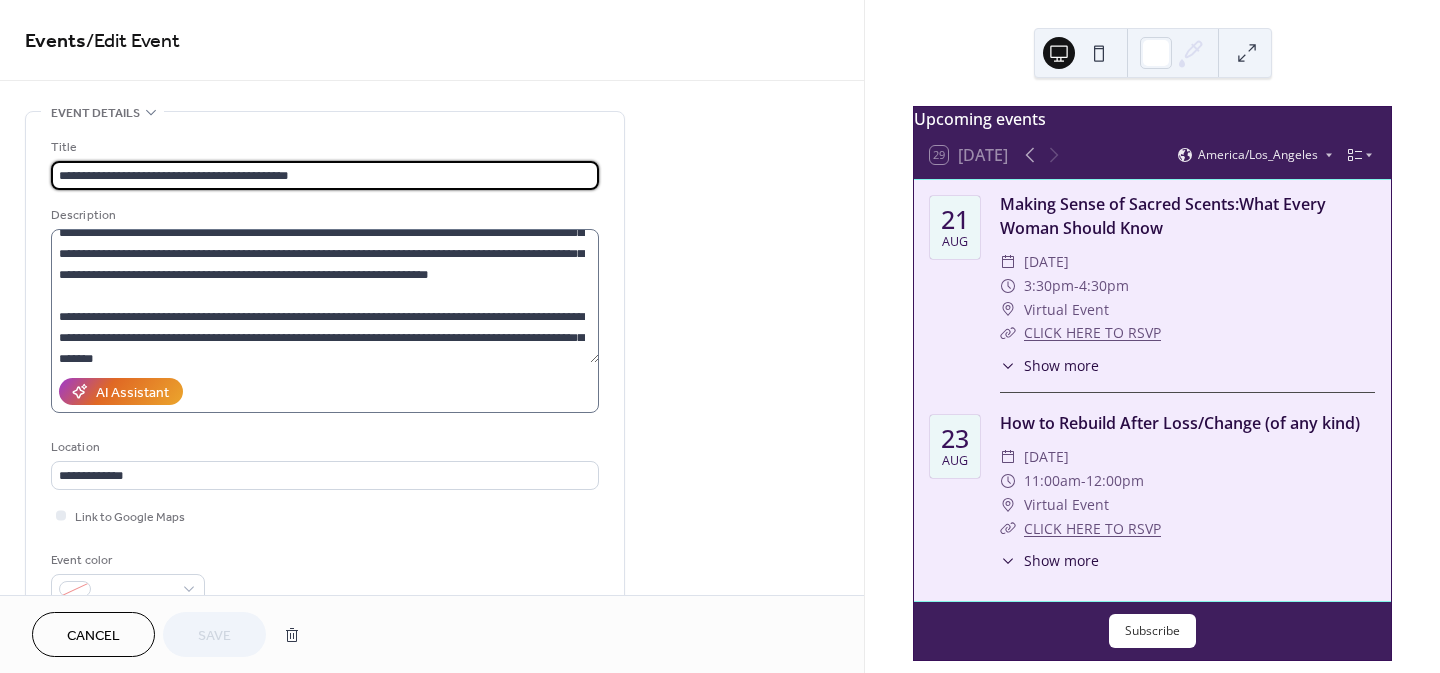 scroll, scrollTop: 63, scrollLeft: 0, axis: vertical 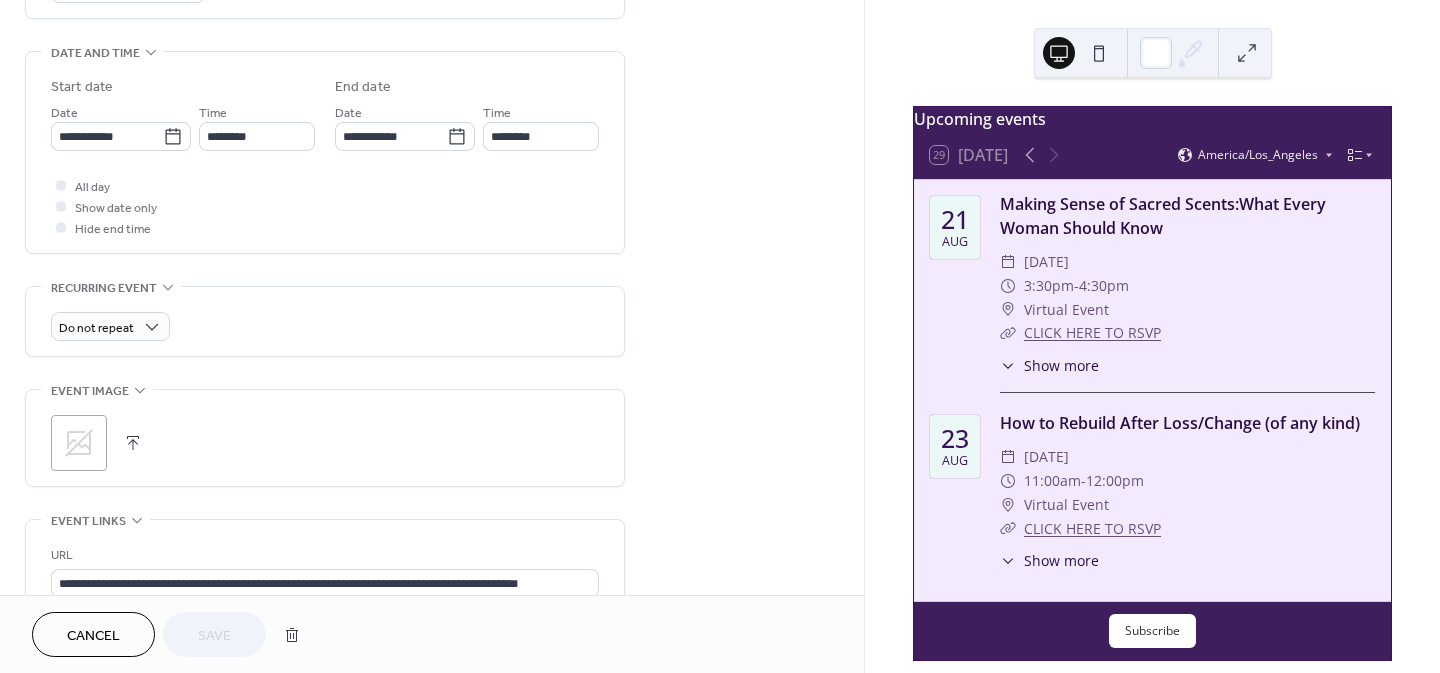click 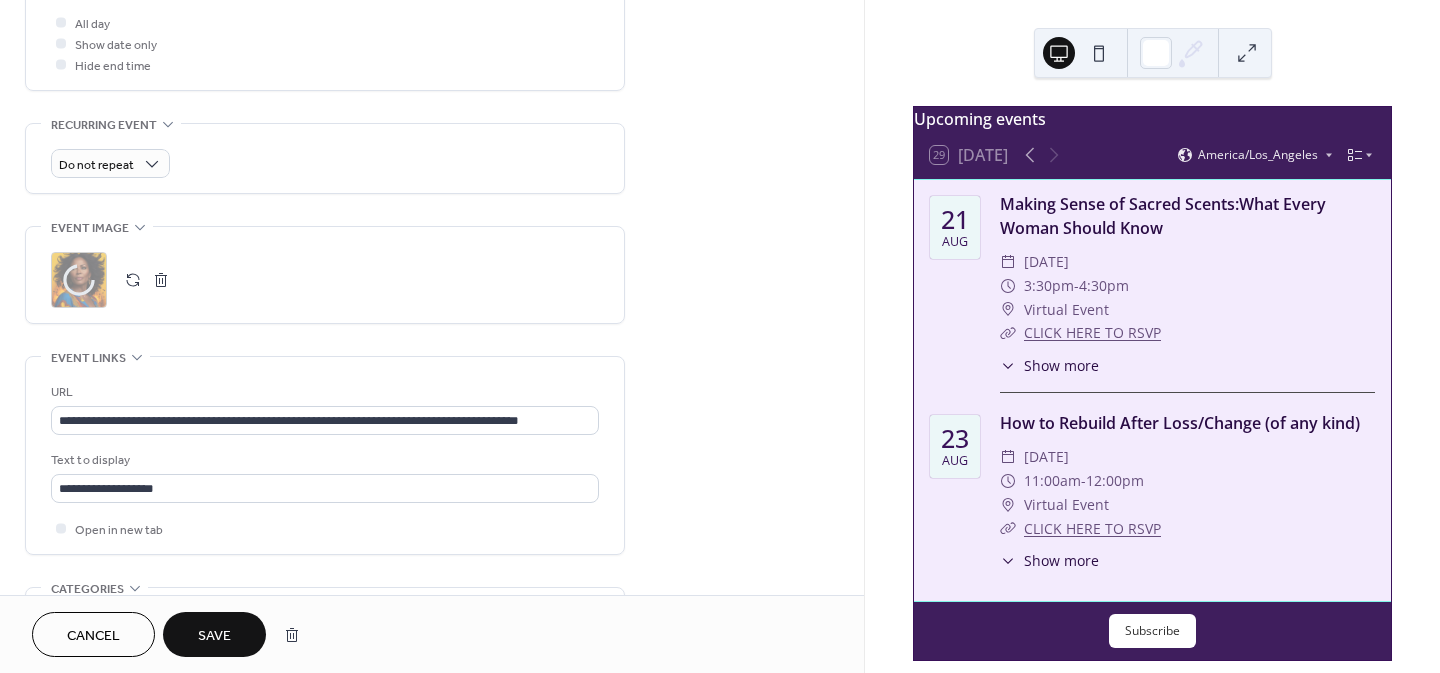 scroll, scrollTop: 800, scrollLeft: 0, axis: vertical 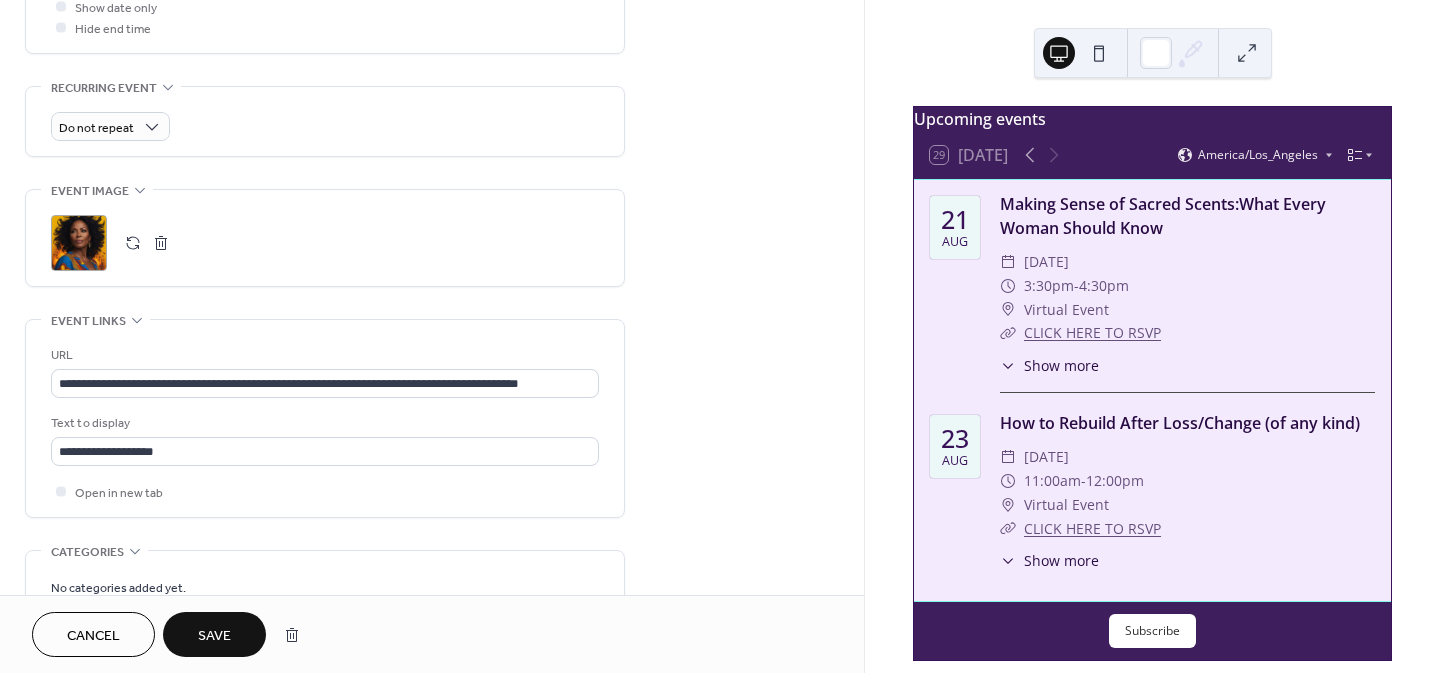 click on "Save" at bounding box center (214, 636) 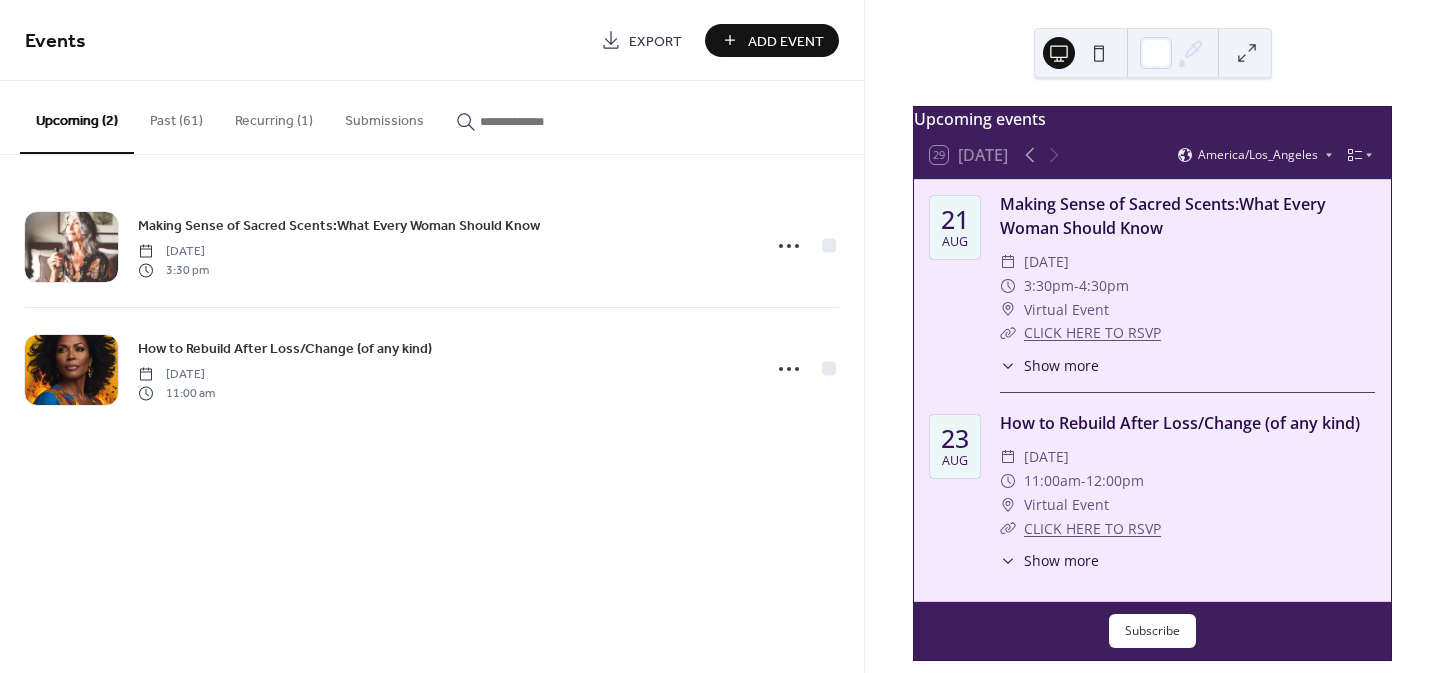 click on "Add Event" at bounding box center (786, 41) 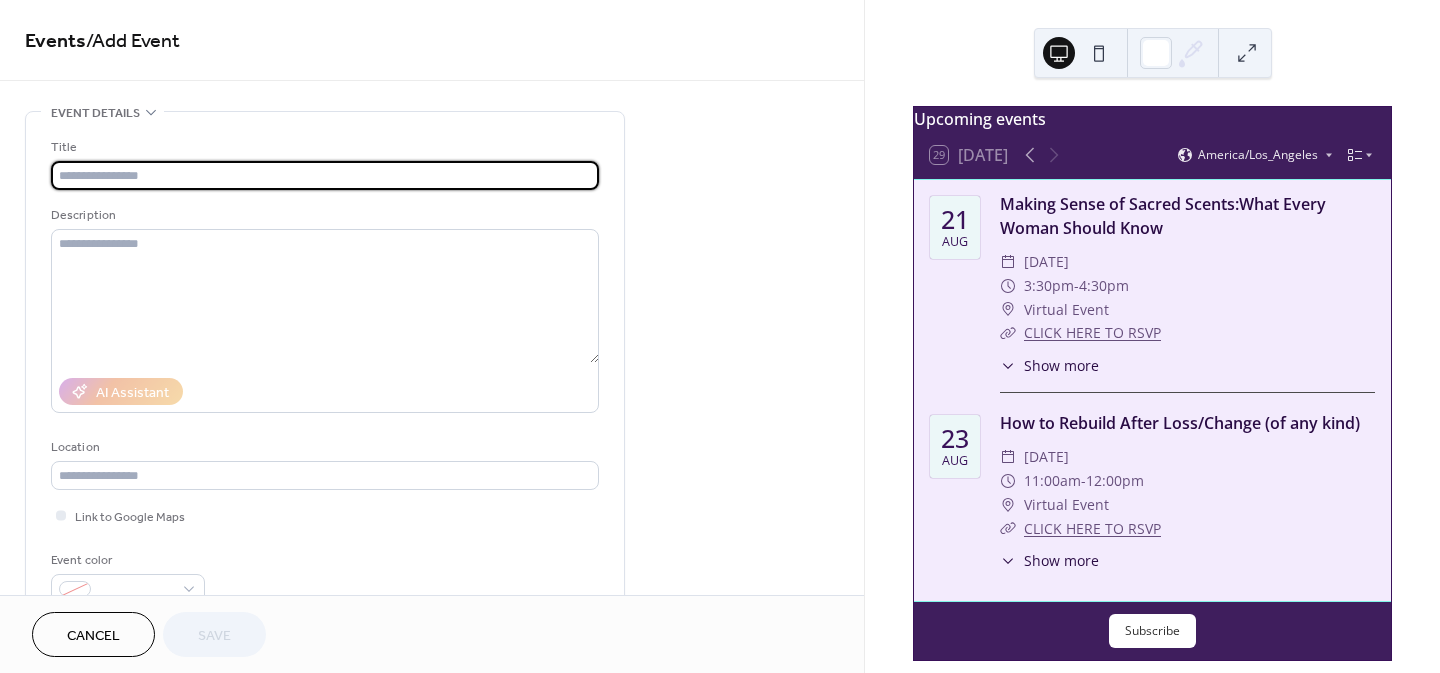 click at bounding box center (325, 175) 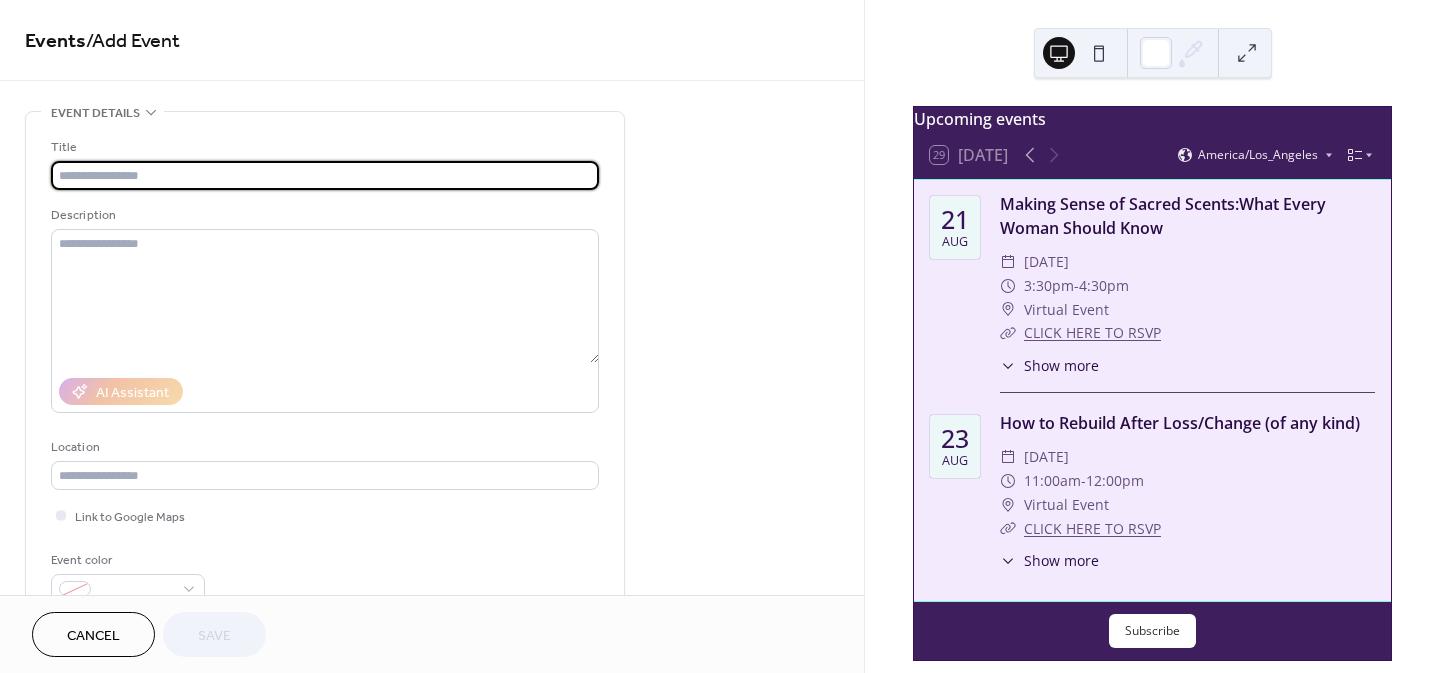 paste on "**********" 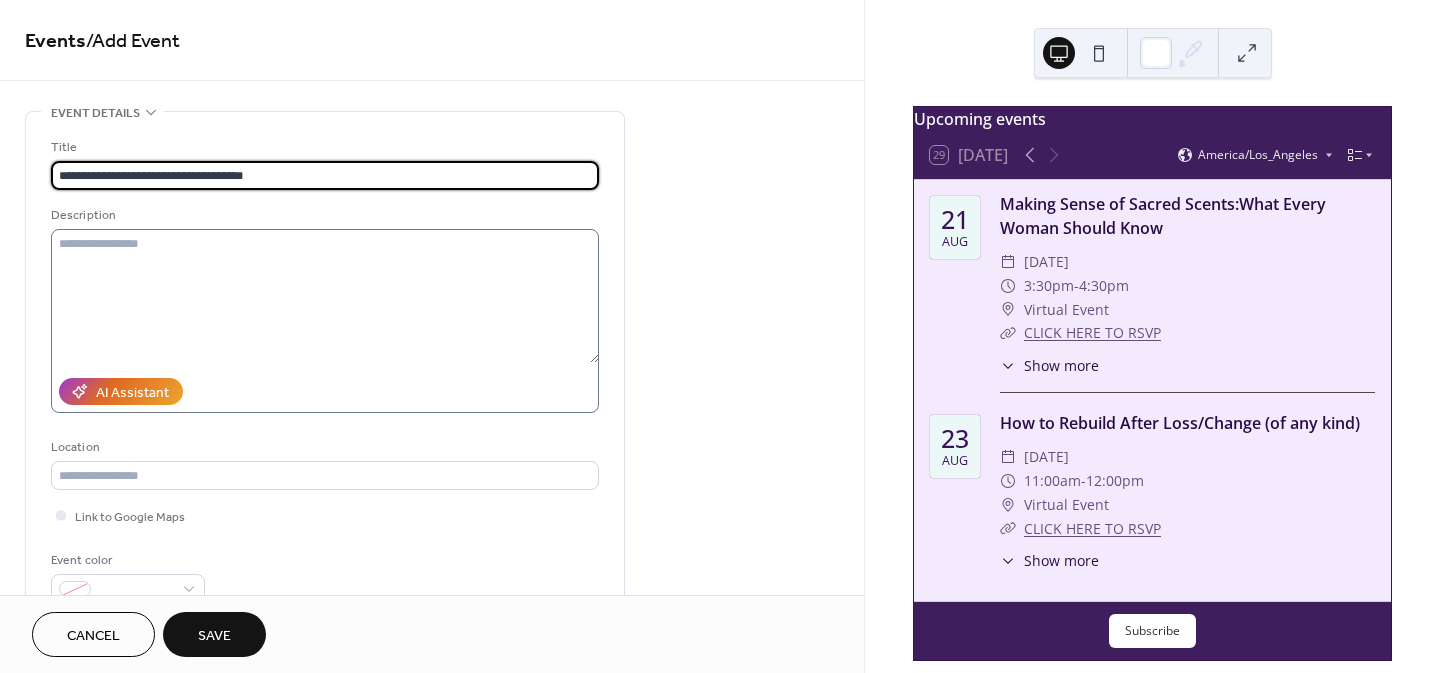 type on "**********" 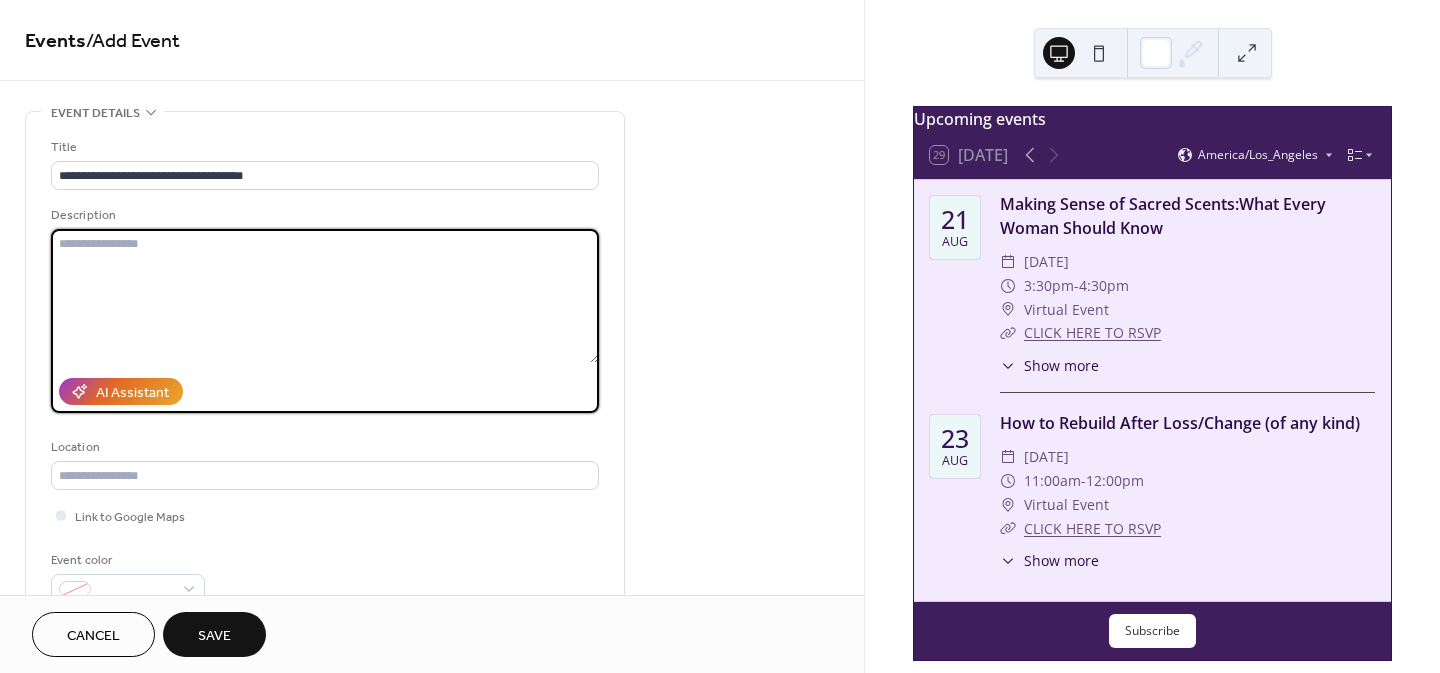 click at bounding box center [325, 296] 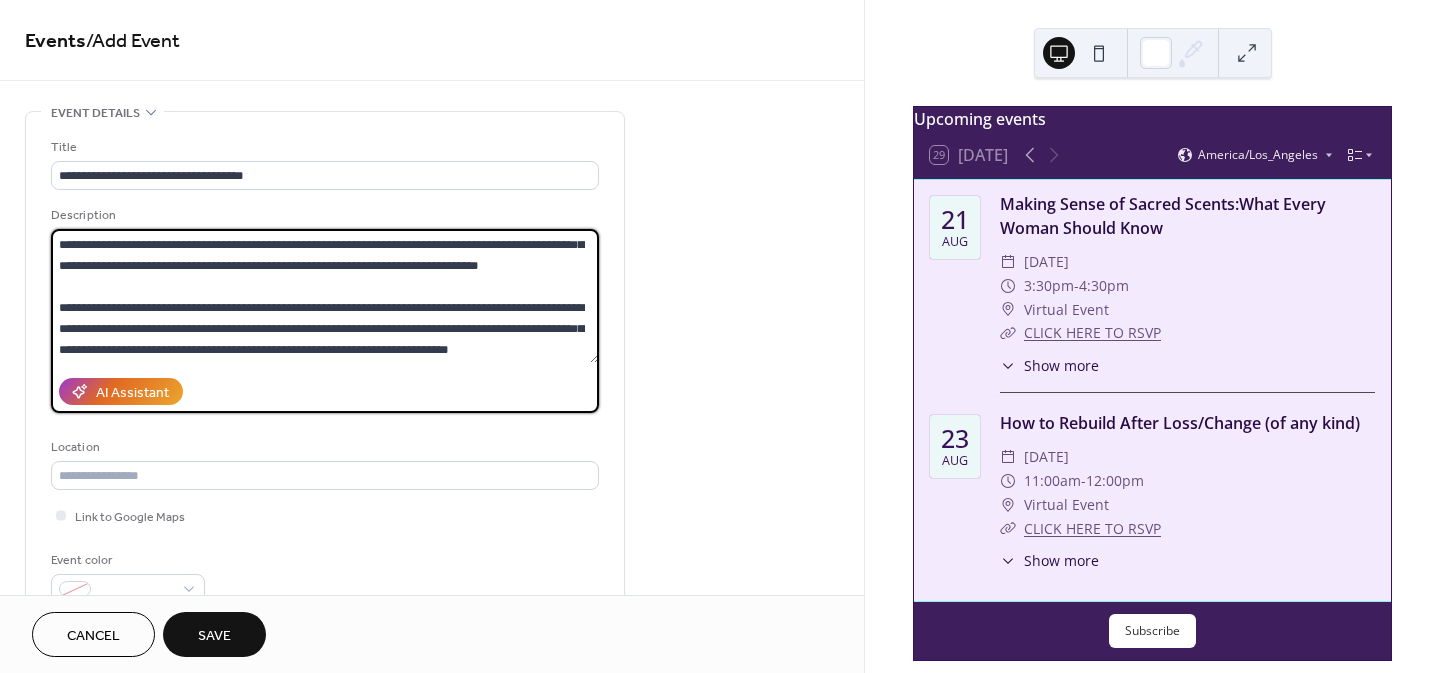 scroll, scrollTop: 21, scrollLeft: 0, axis: vertical 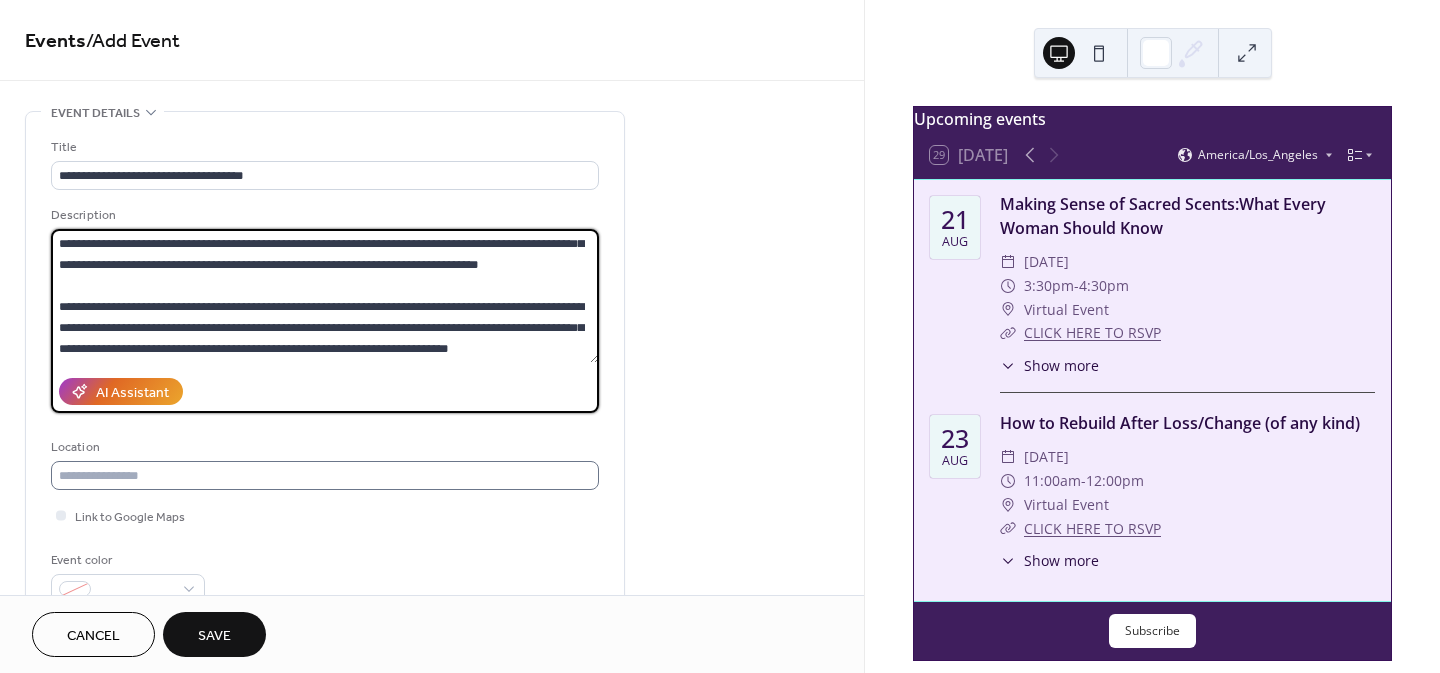 type on "**********" 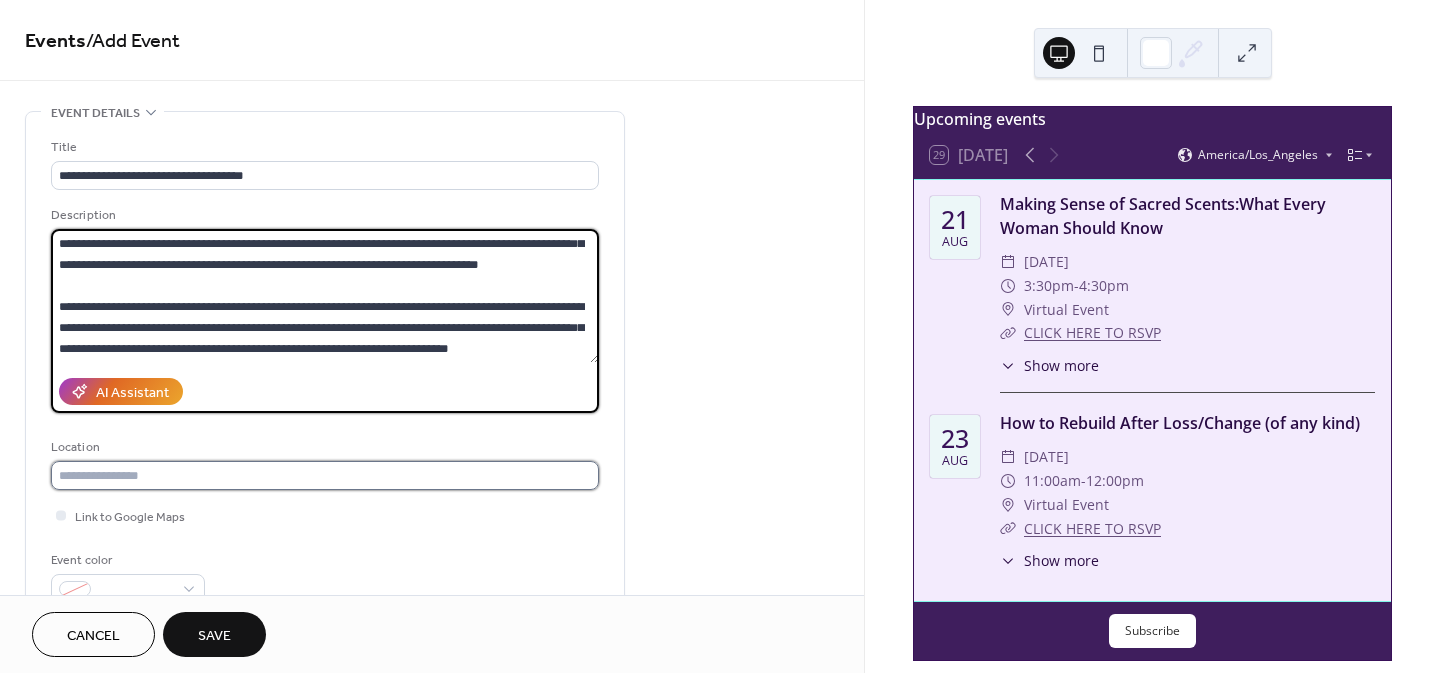 click at bounding box center (325, 475) 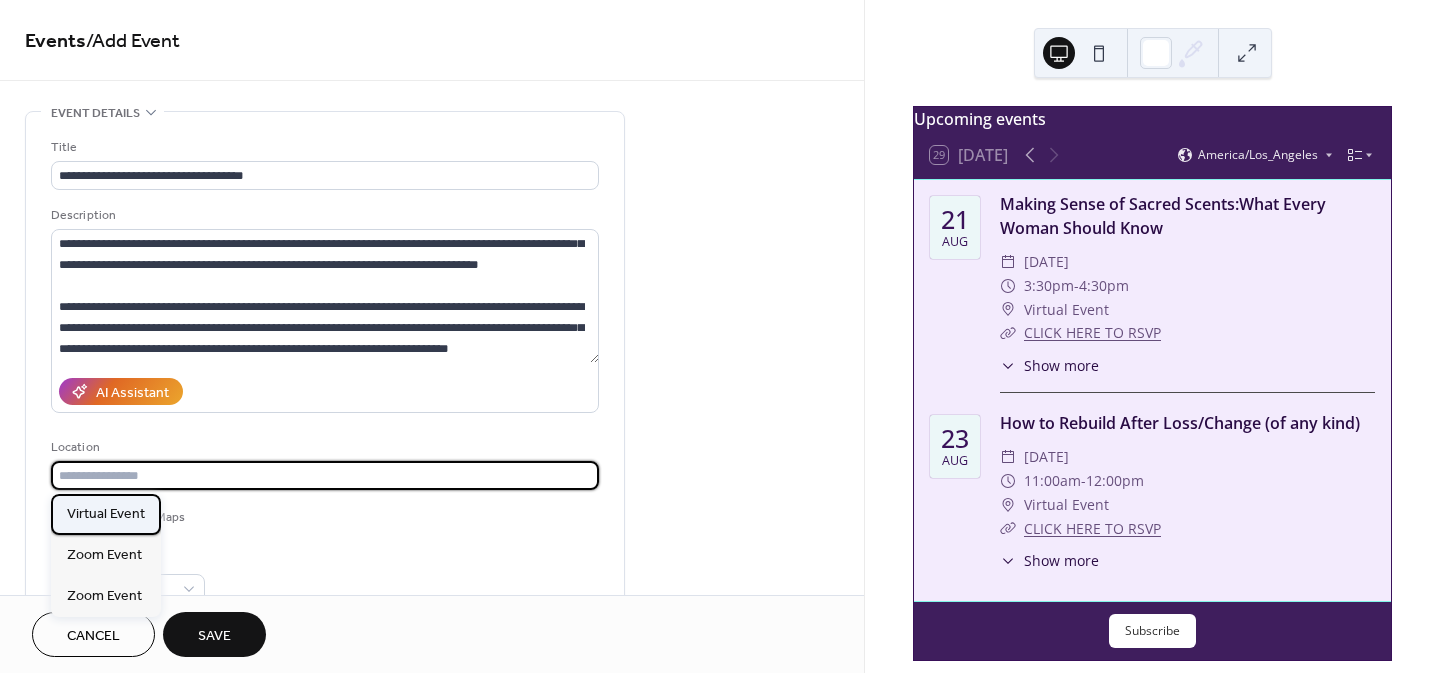 click on "Virtual Event" at bounding box center (106, 514) 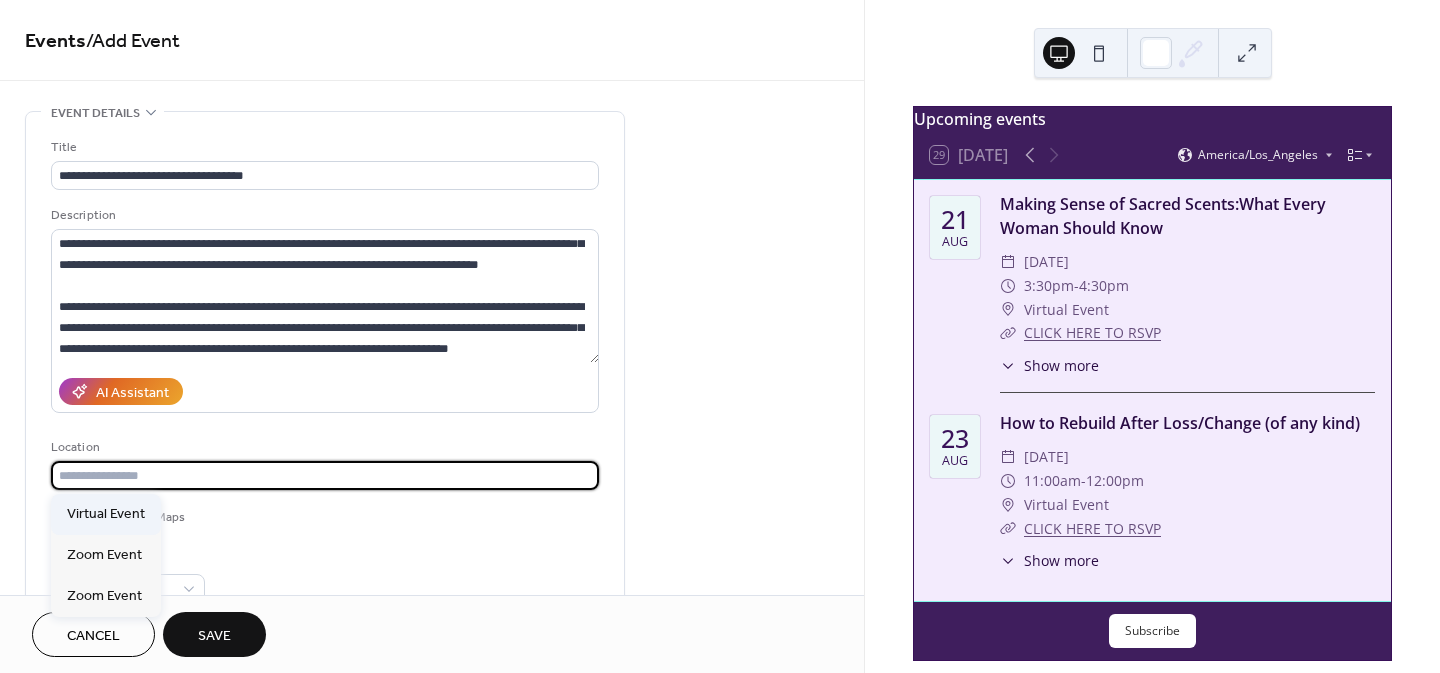 type on "**********" 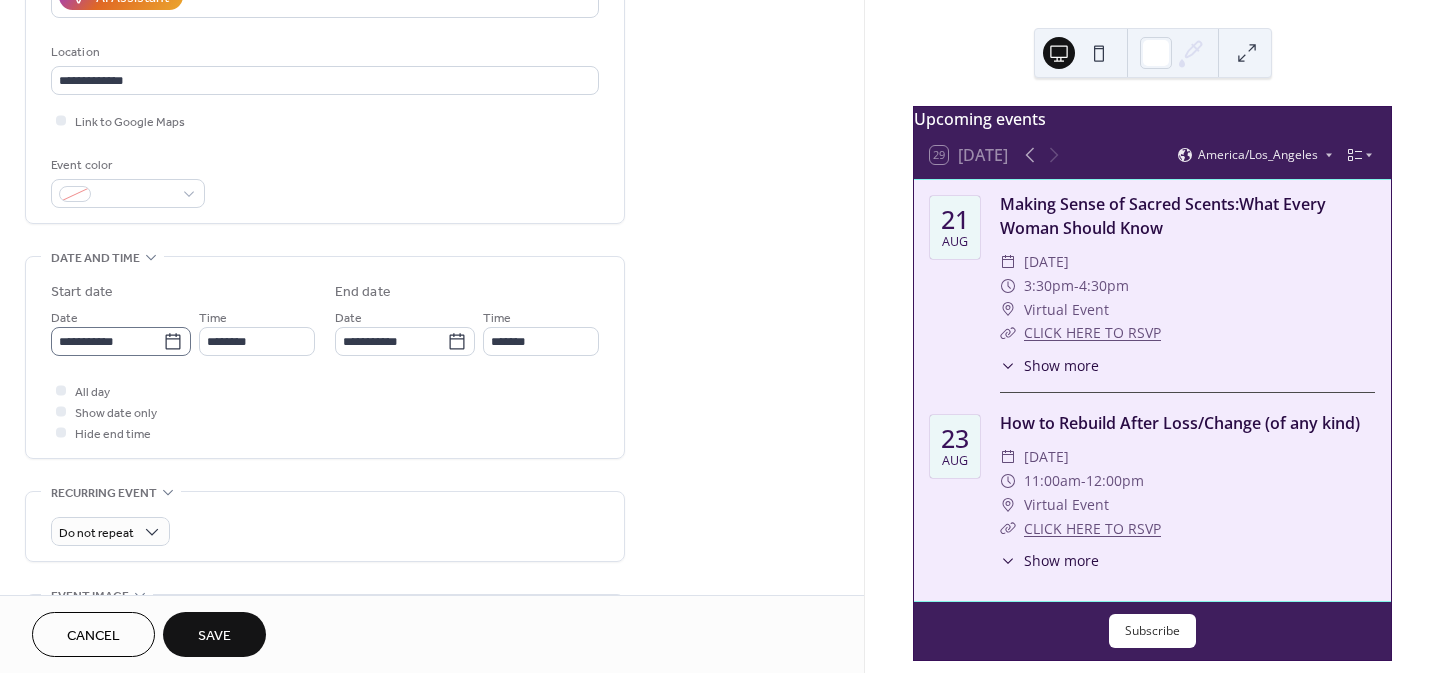 scroll, scrollTop: 400, scrollLeft: 0, axis: vertical 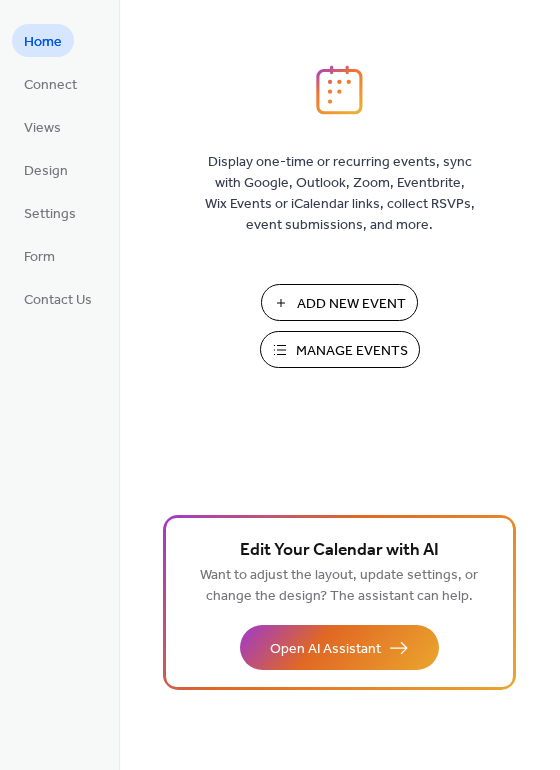 click on "Add New Event" at bounding box center [351, 304] 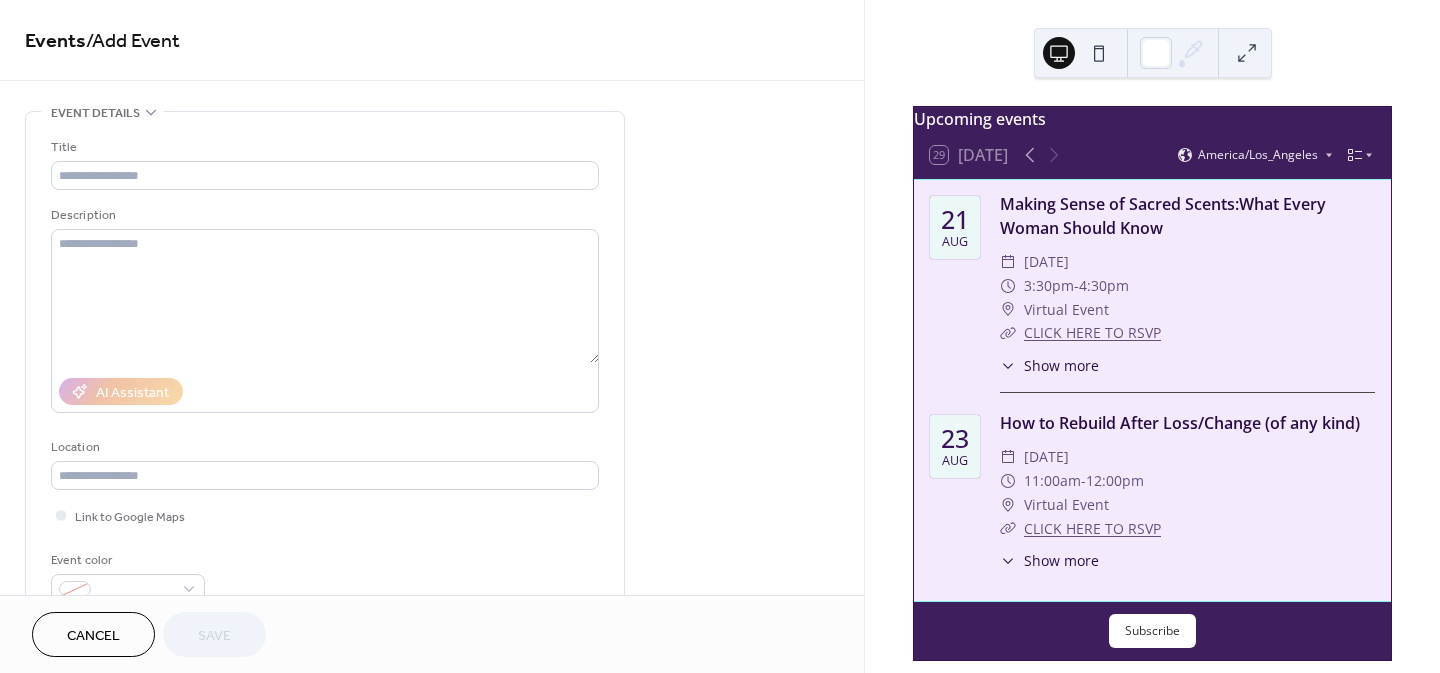 scroll, scrollTop: 0, scrollLeft: 0, axis: both 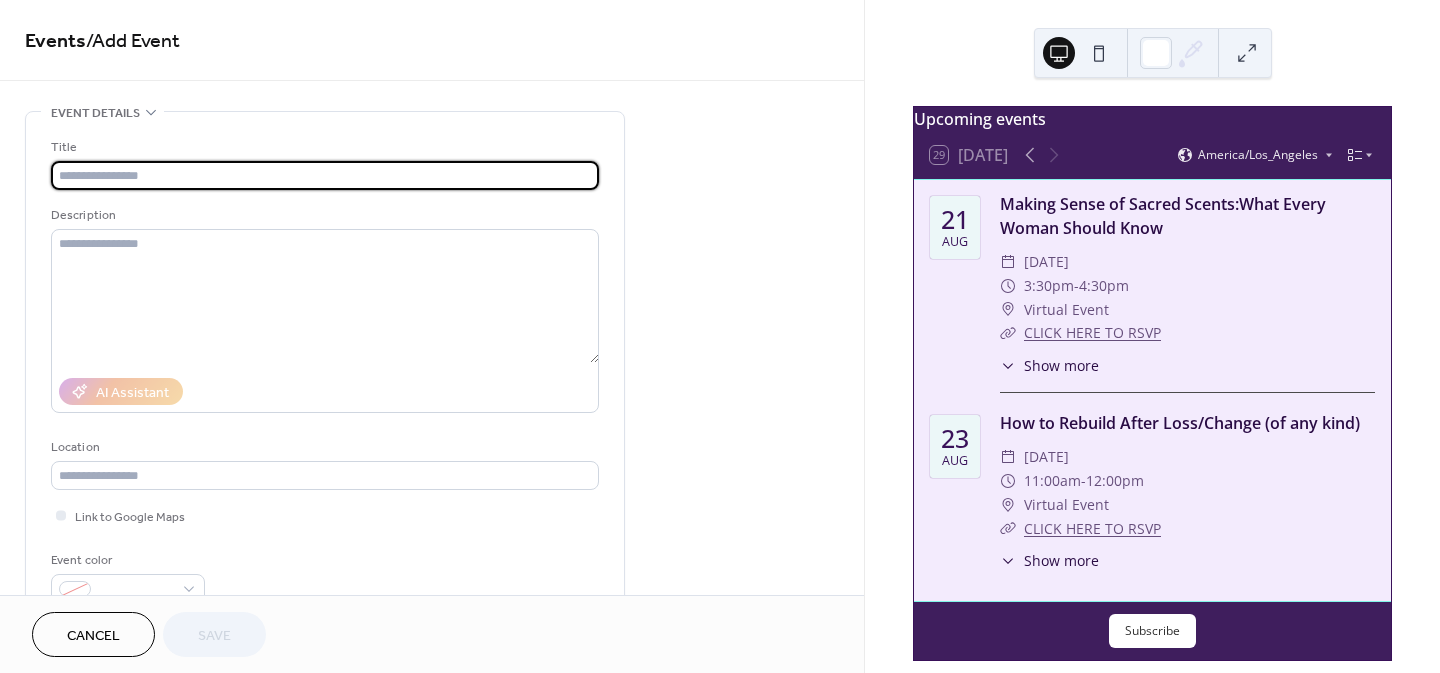 click at bounding box center [325, 175] 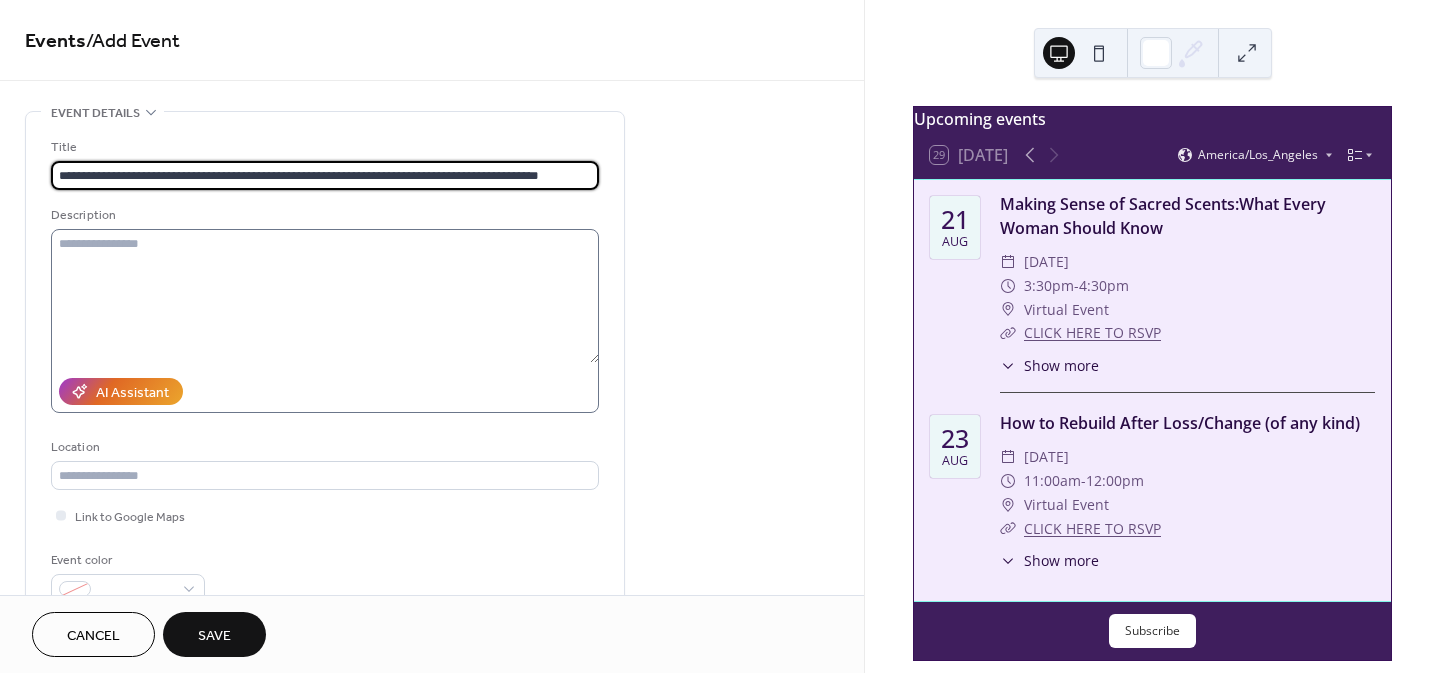 type on "**********" 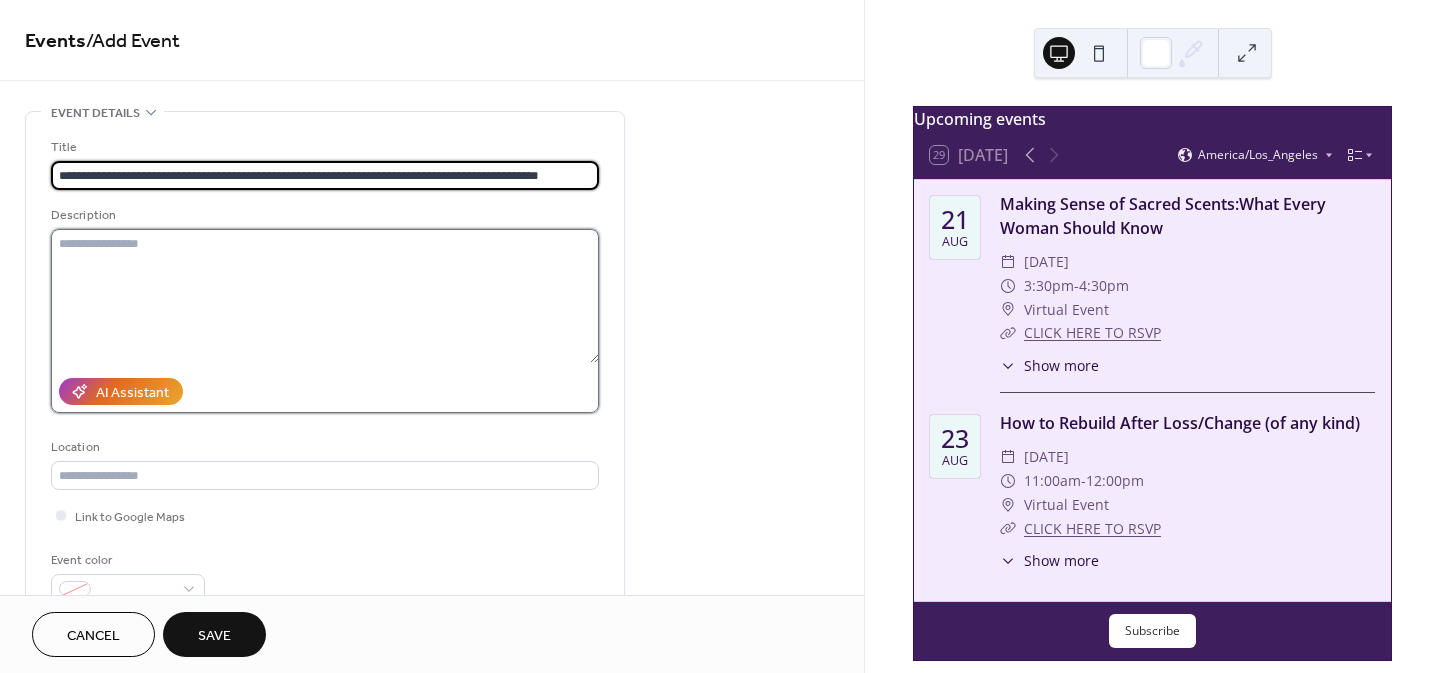click at bounding box center (325, 296) 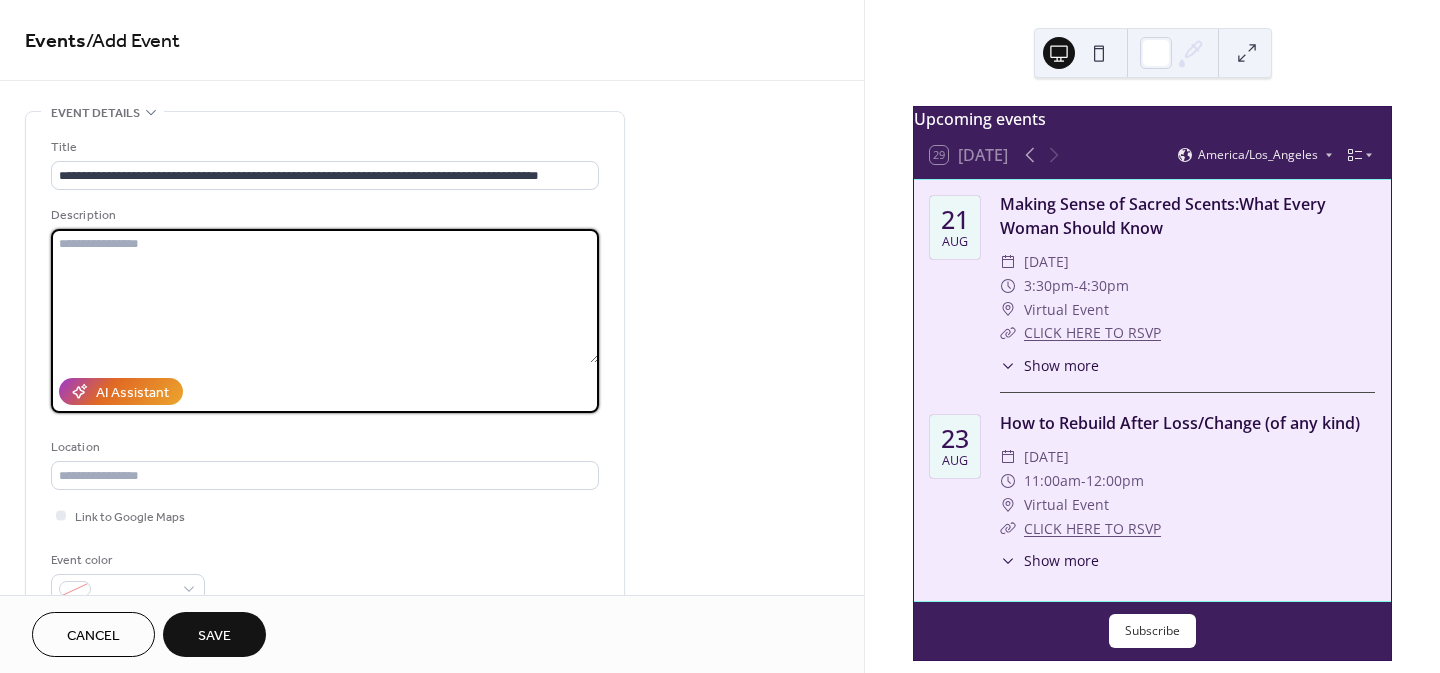 click at bounding box center (325, 296) 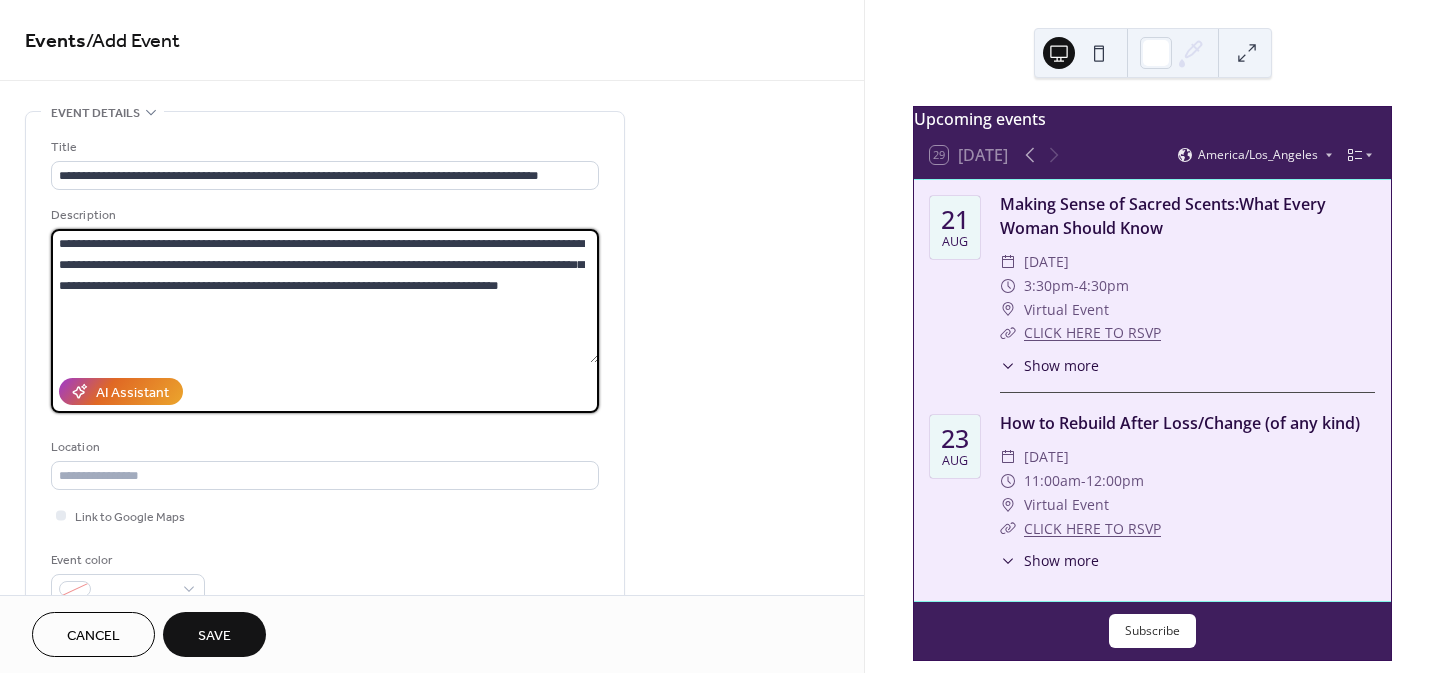 click on "**********" at bounding box center (325, 296) 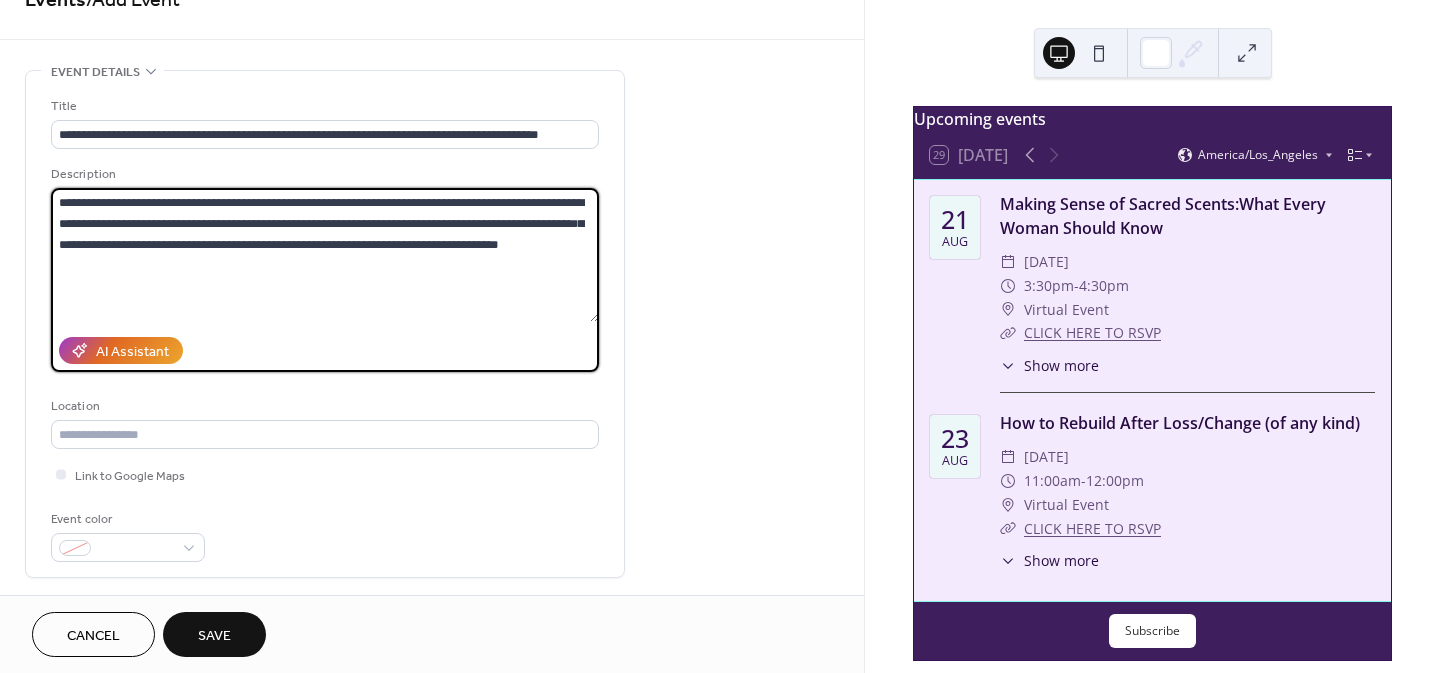 scroll, scrollTop: 100, scrollLeft: 0, axis: vertical 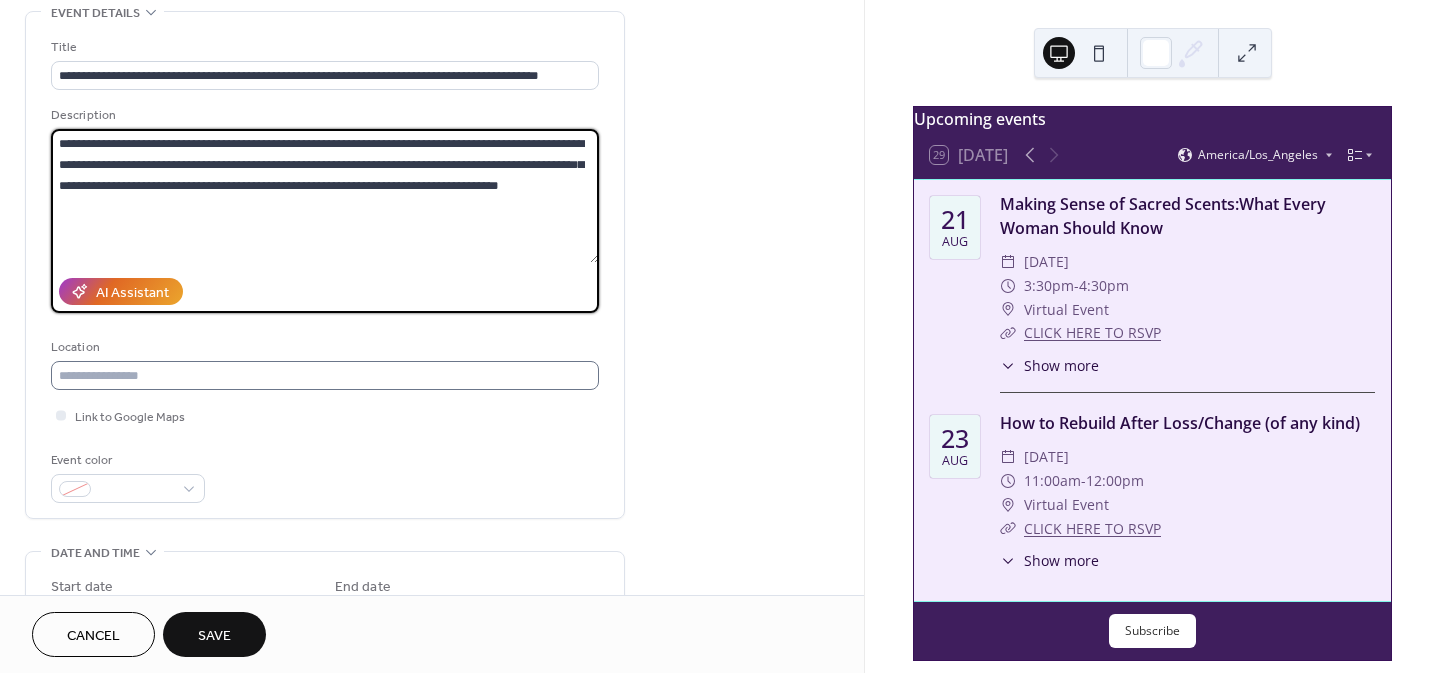 type on "**********" 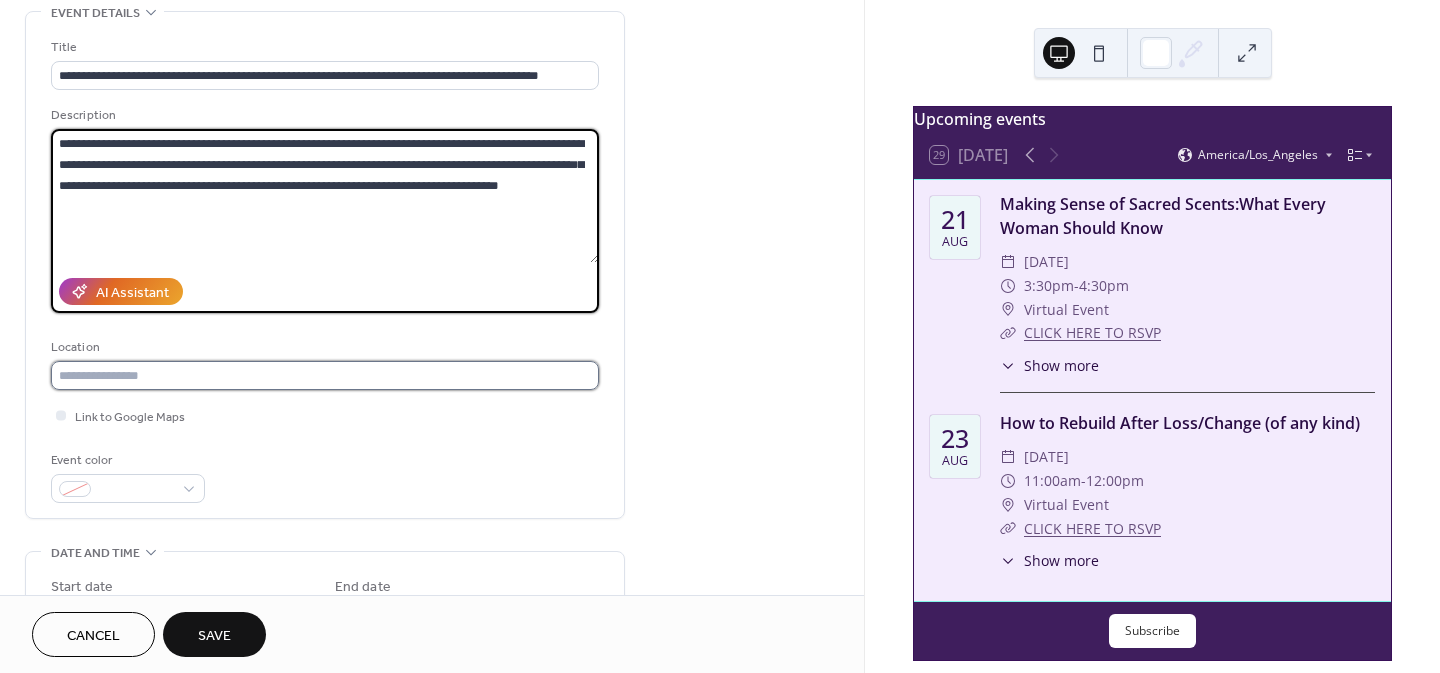 click at bounding box center (325, 375) 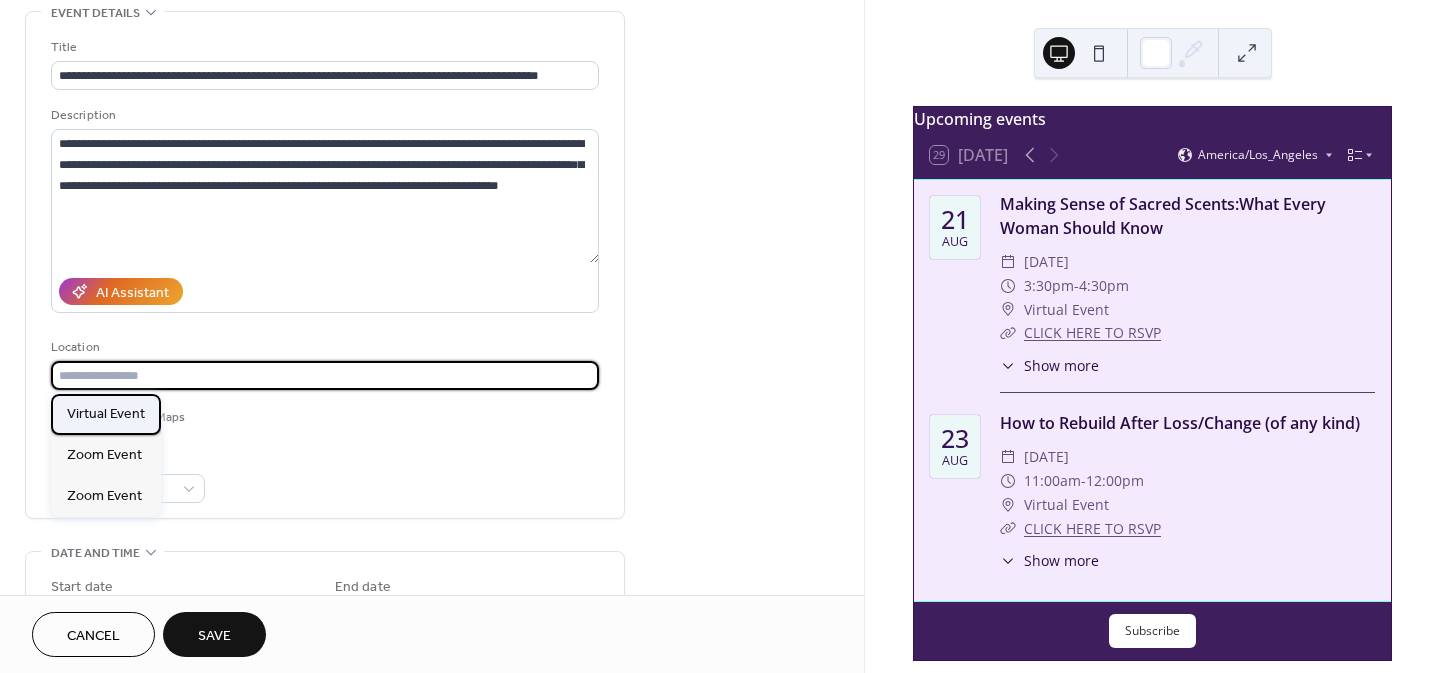 click on "Virtual Event" at bounding box center (106, 414) 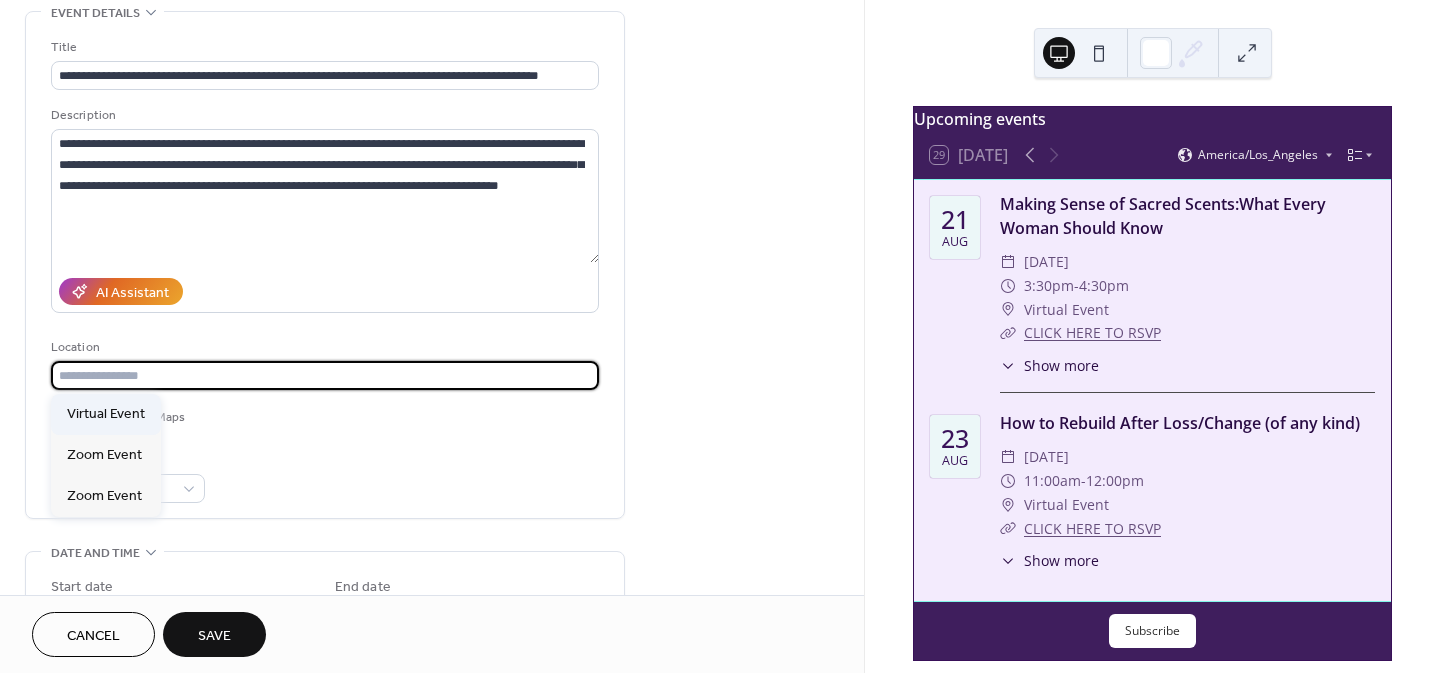 type on "**********" 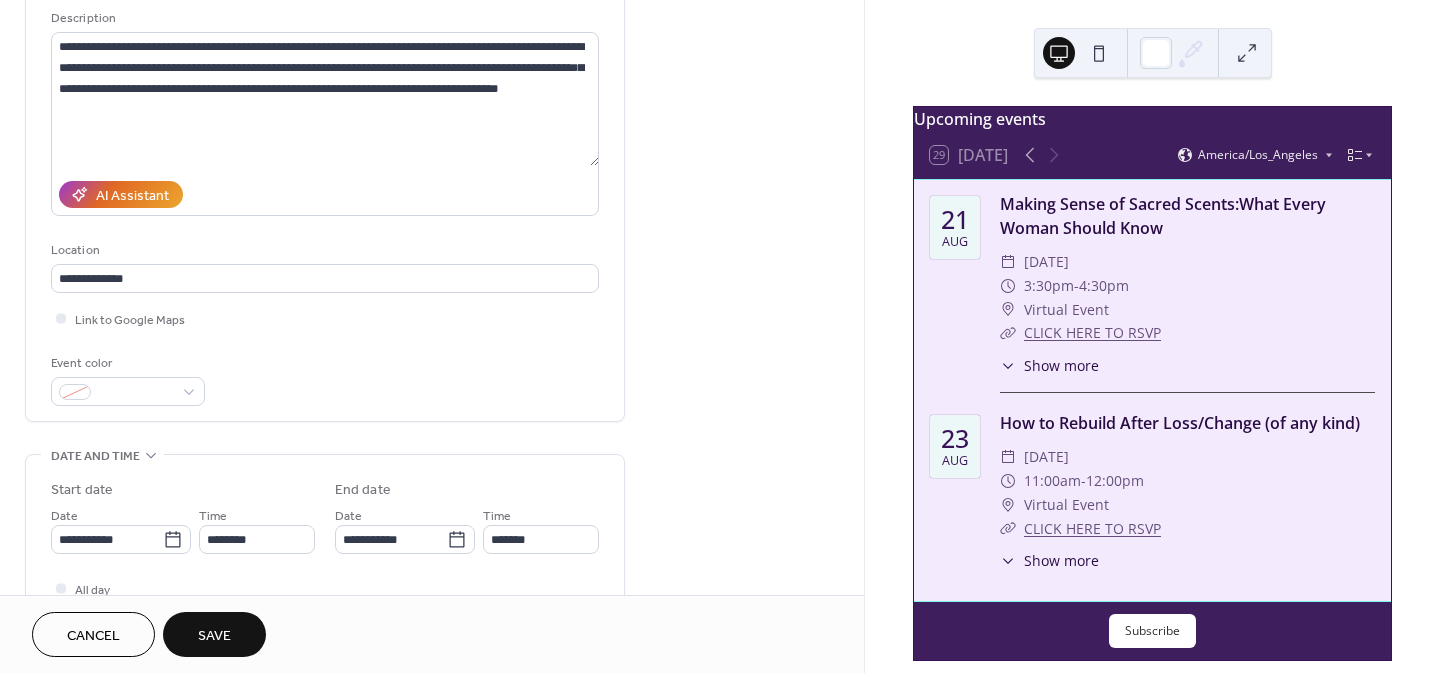 scroll, scrollTop: 200, scrollLeft: 0, axis: vertical 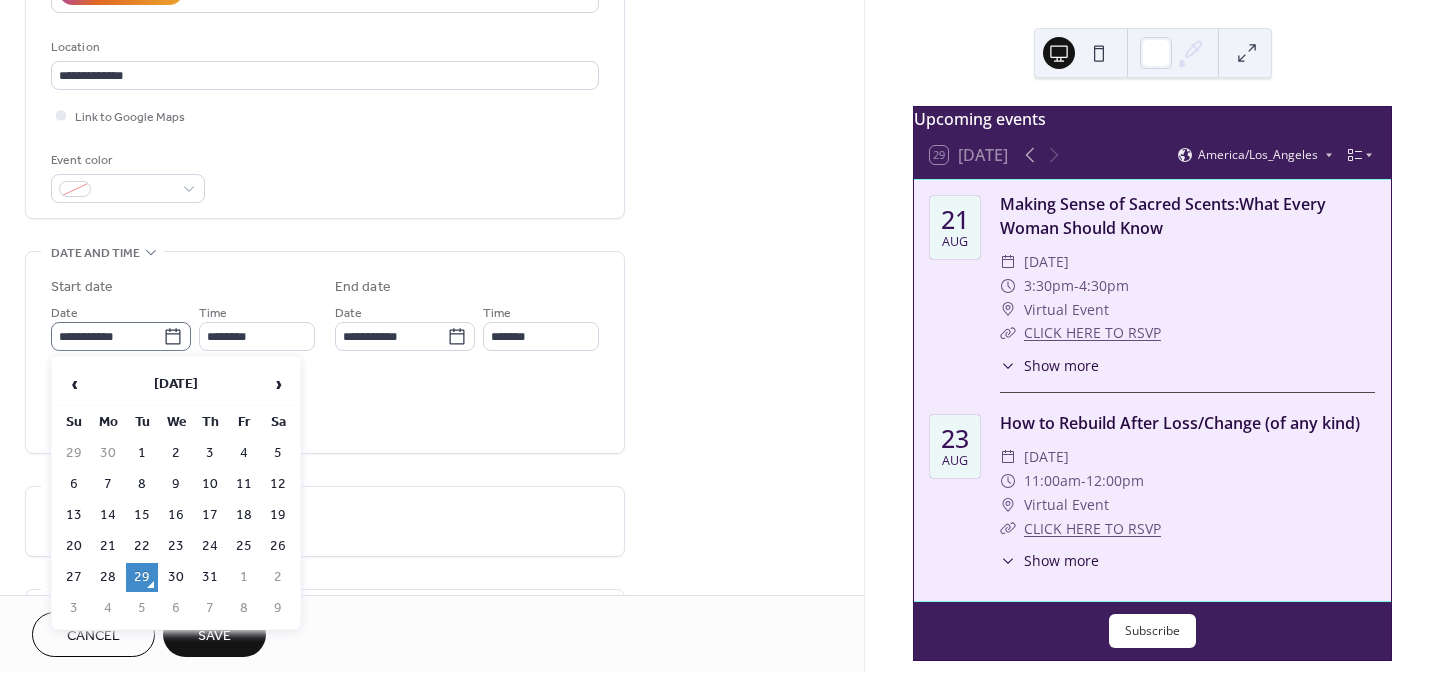 click 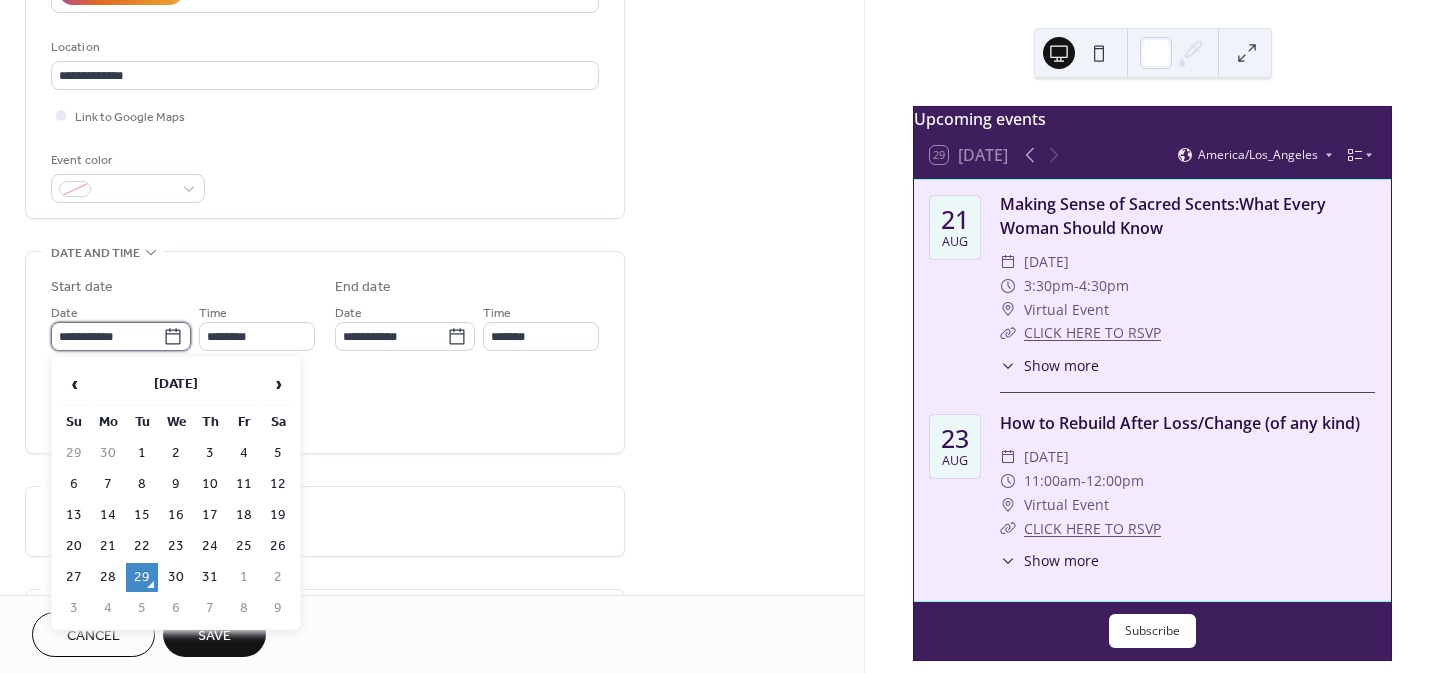 click on "**********" at bounding box center [107, 336] 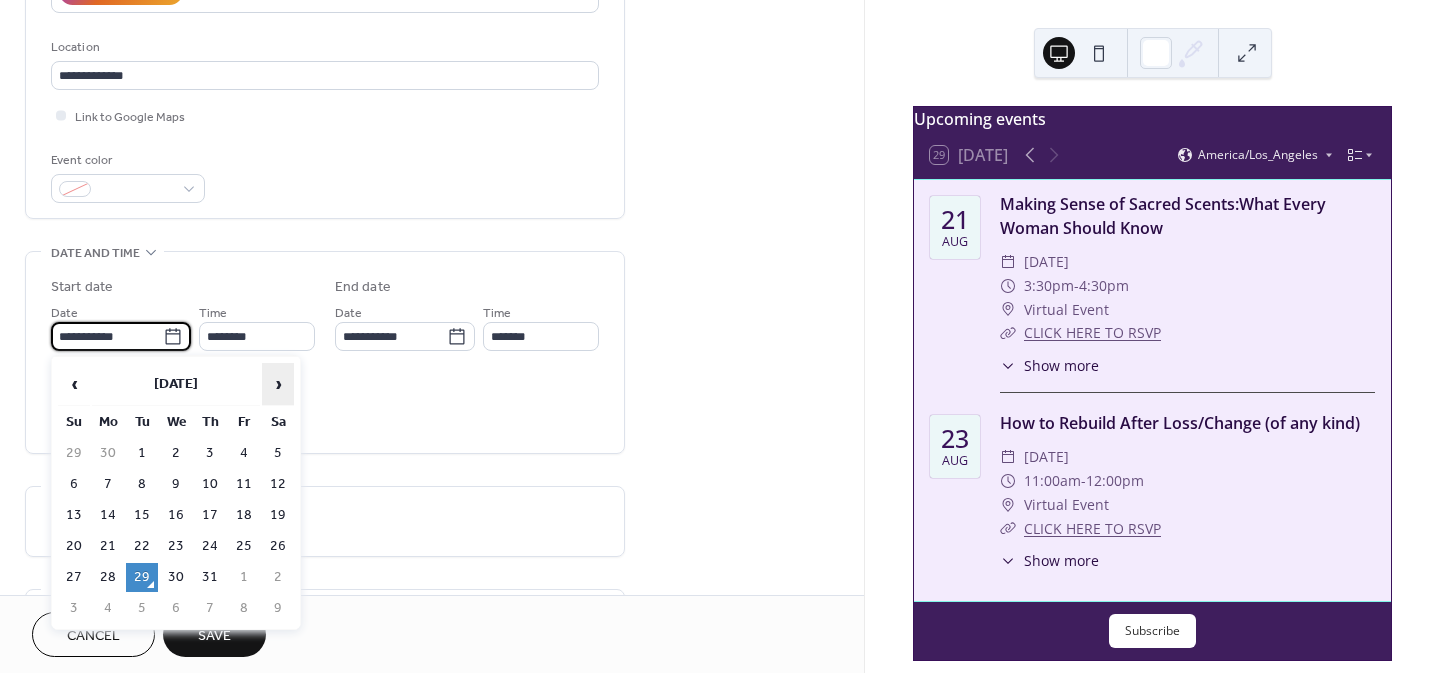 click on "›" at bounding box center (278, 384) 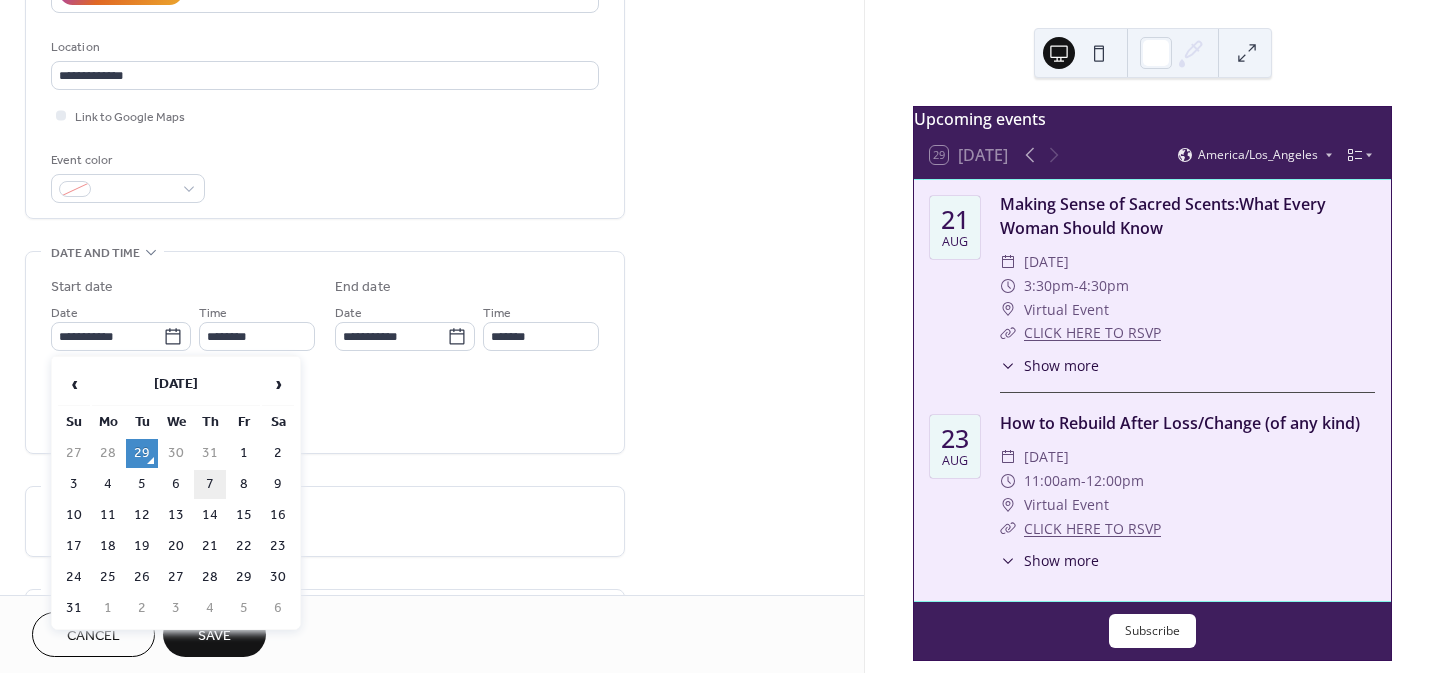 click on "7" at bounding box center (210, 484) 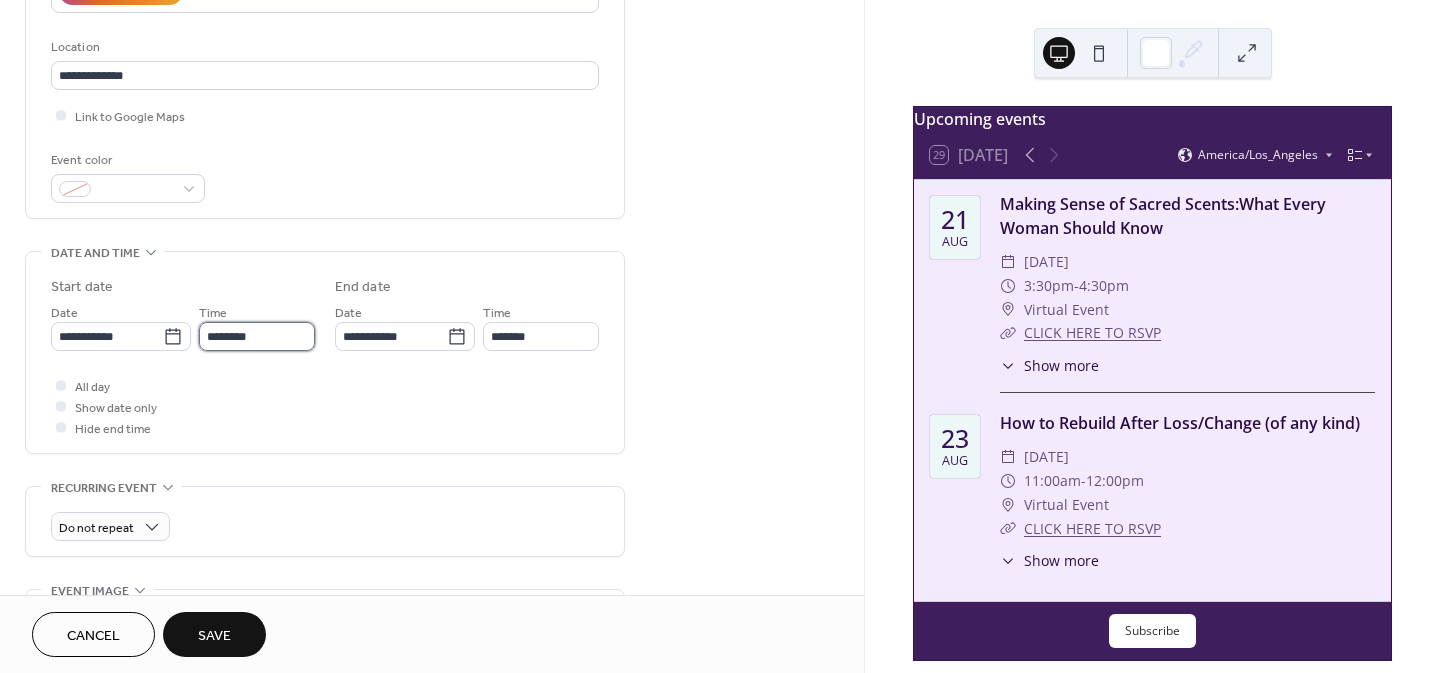 click on "********" at bounding box center (257, 336) 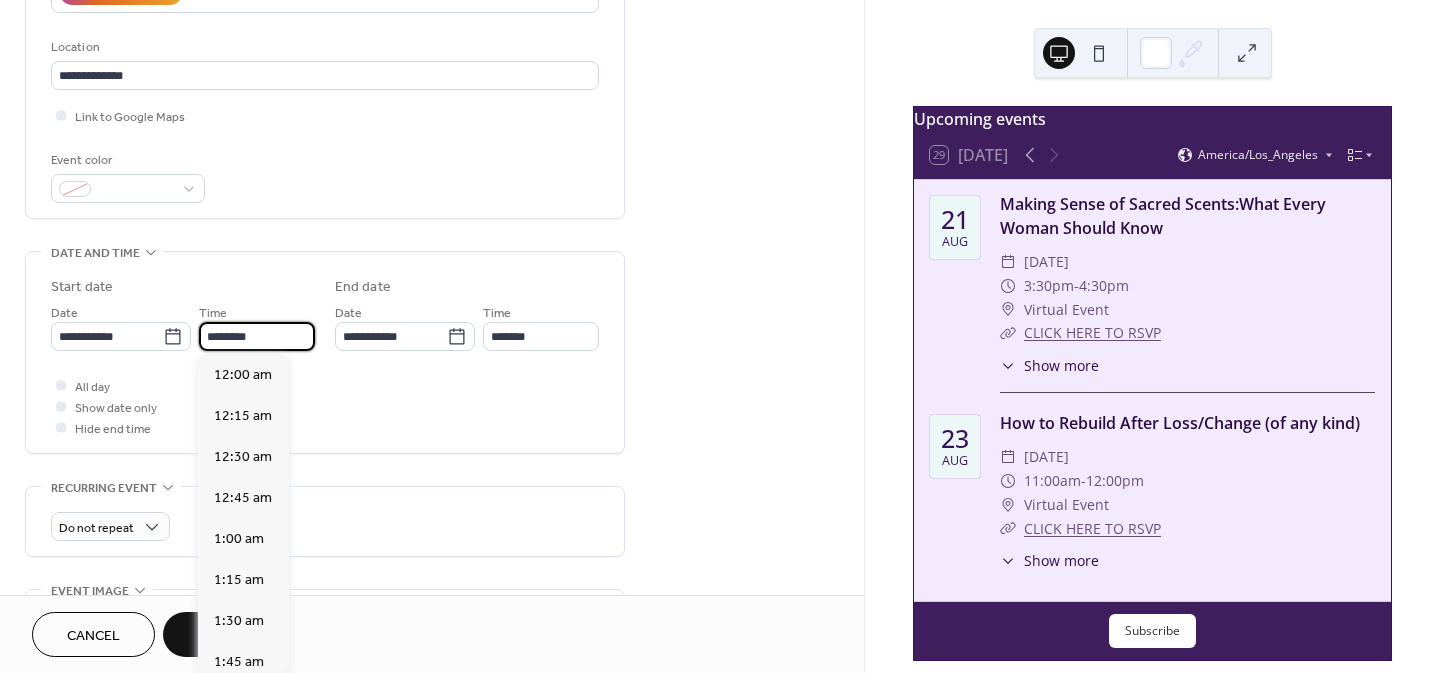 scroll, scrollTop: 1968, scrollLeft: 0, axis: vertical 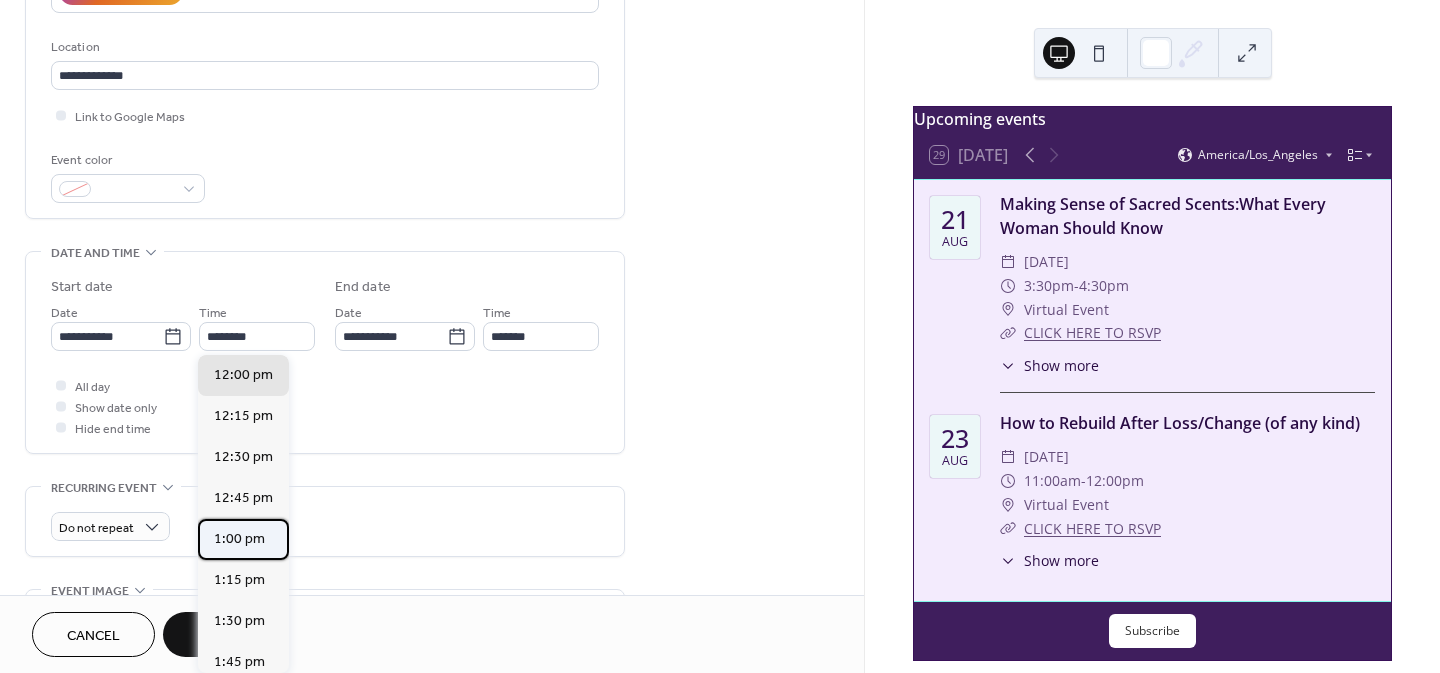 click on "1:00 pm" at bounding box center [239, 539] 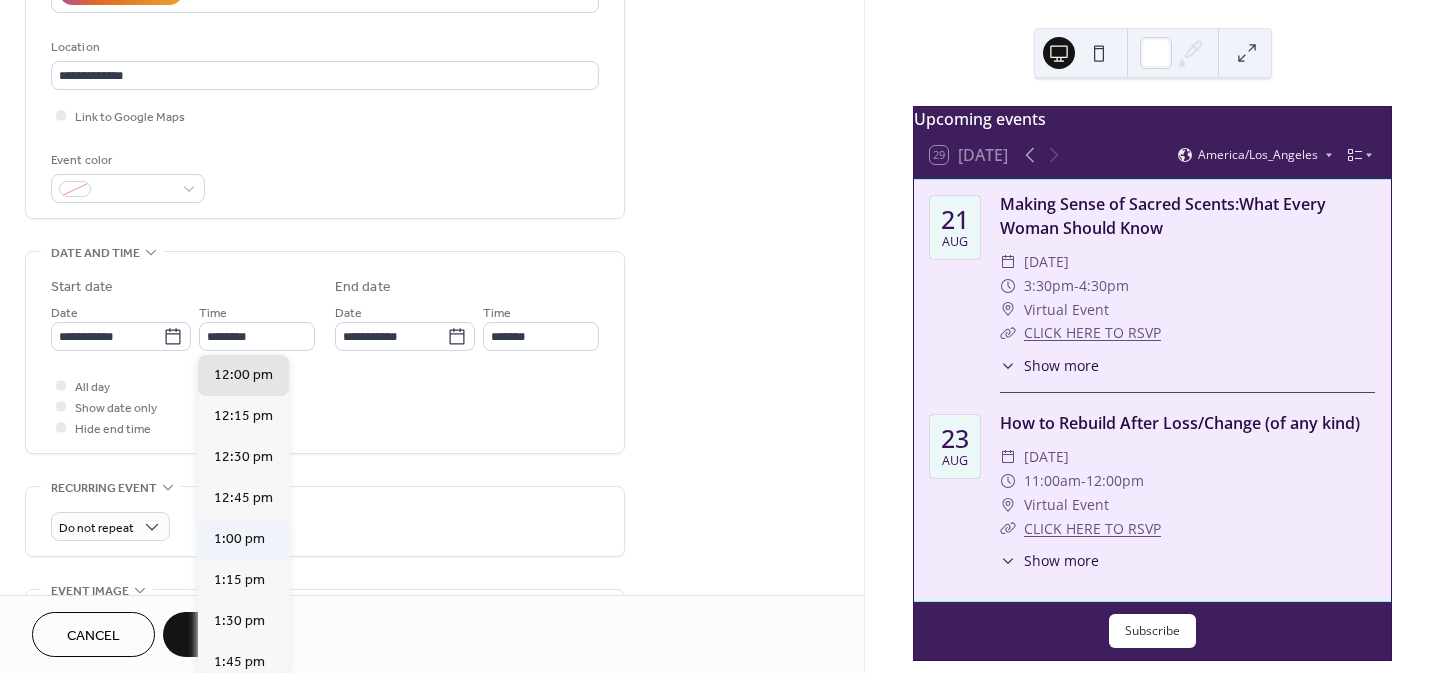 type on "*******" 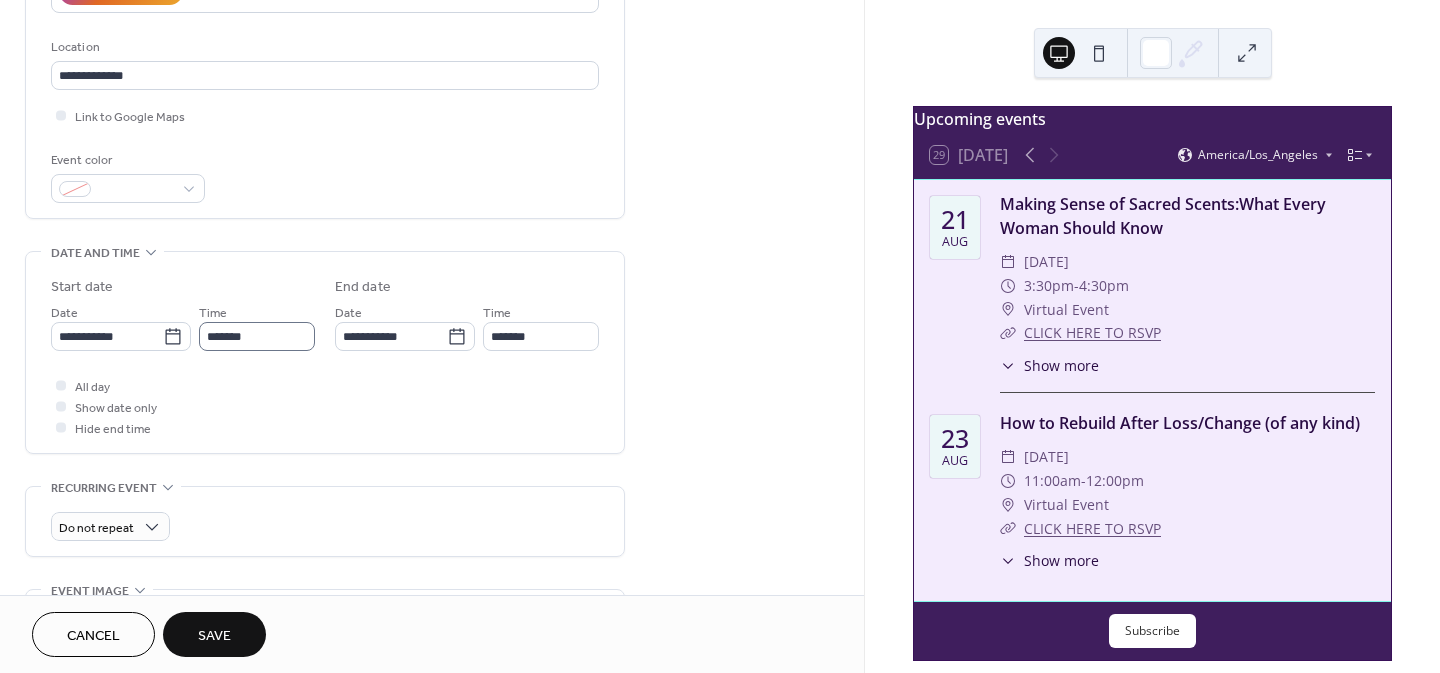 scroll, scrollTop: 1, scrollLeft: 0, axis: vertical 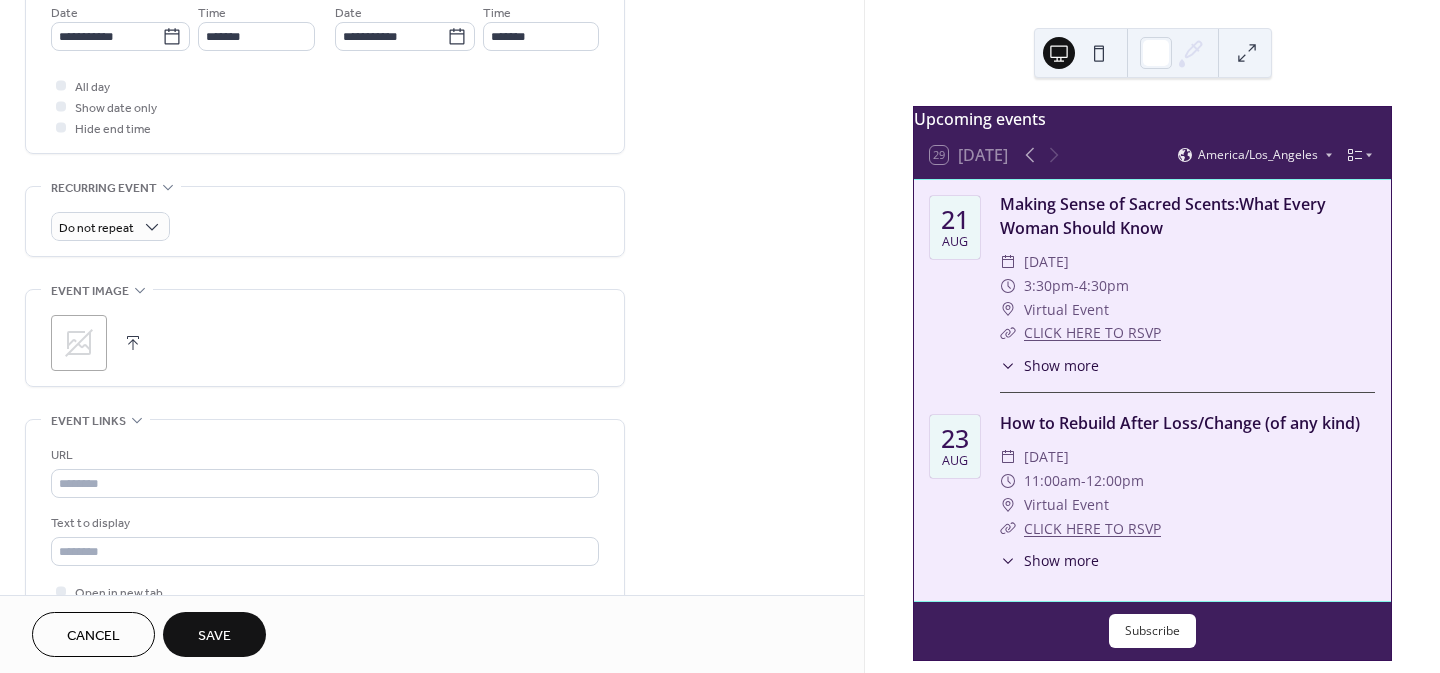 click 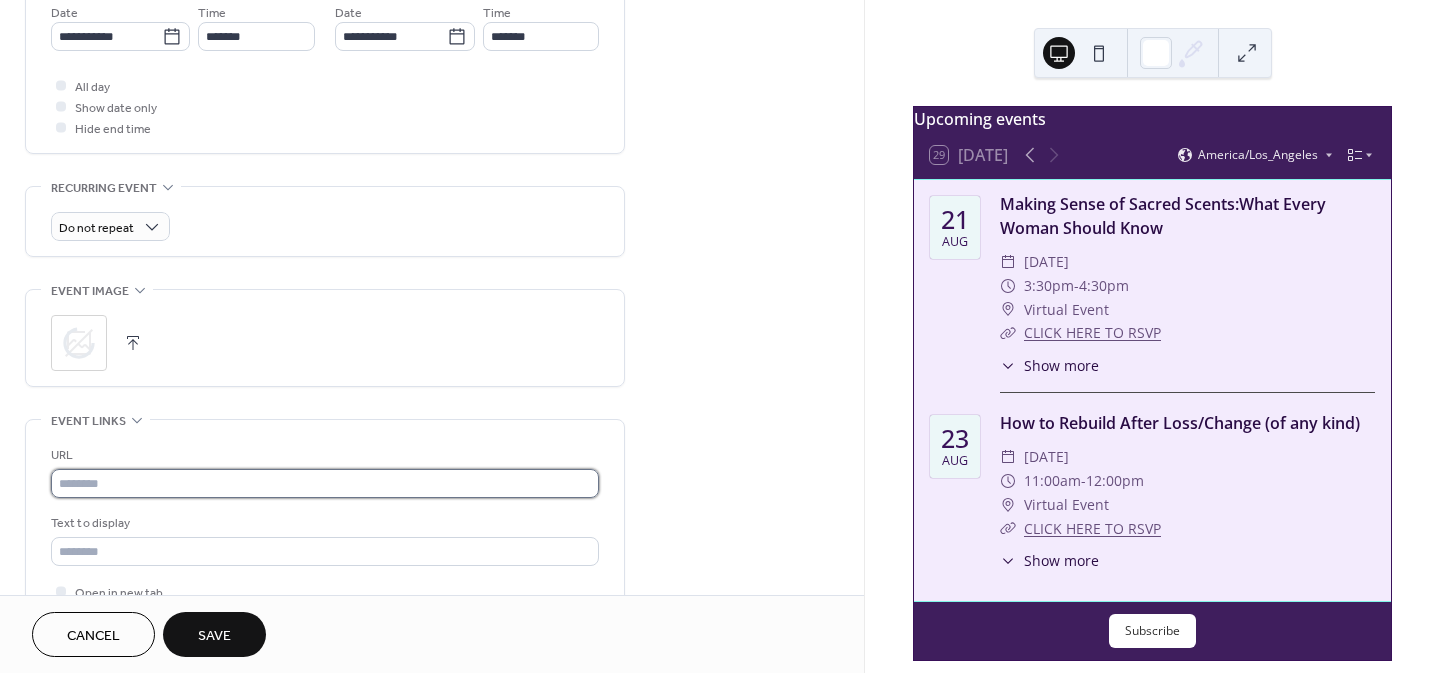 click at bounding box center [325, 483] 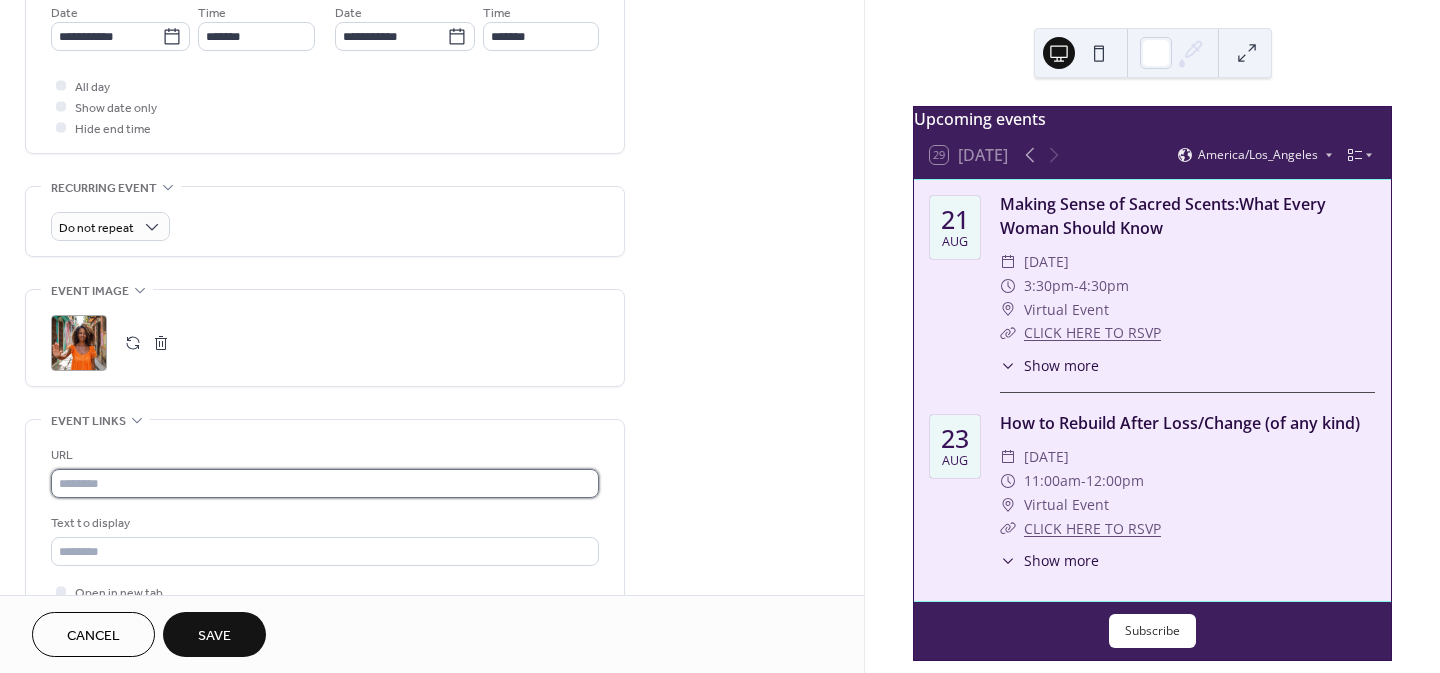 click at bounding box center (325, 483) 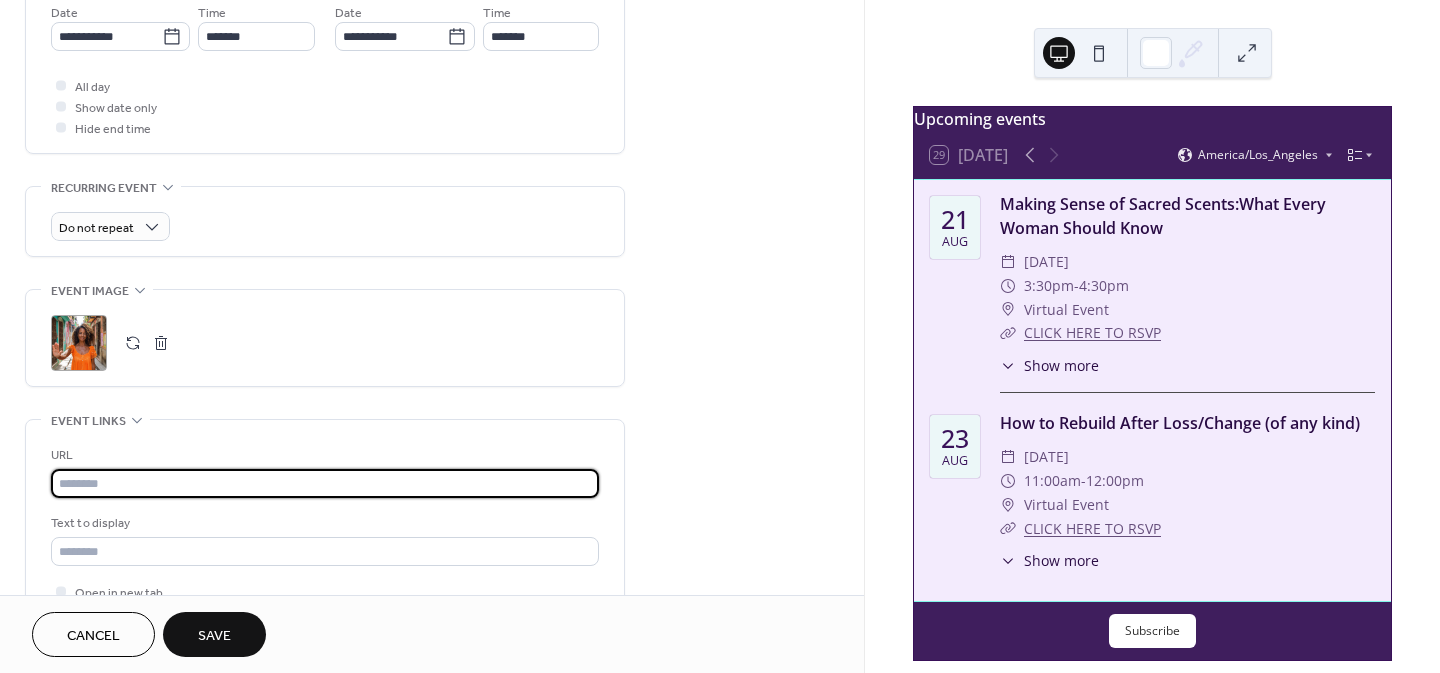 paste on "**********" 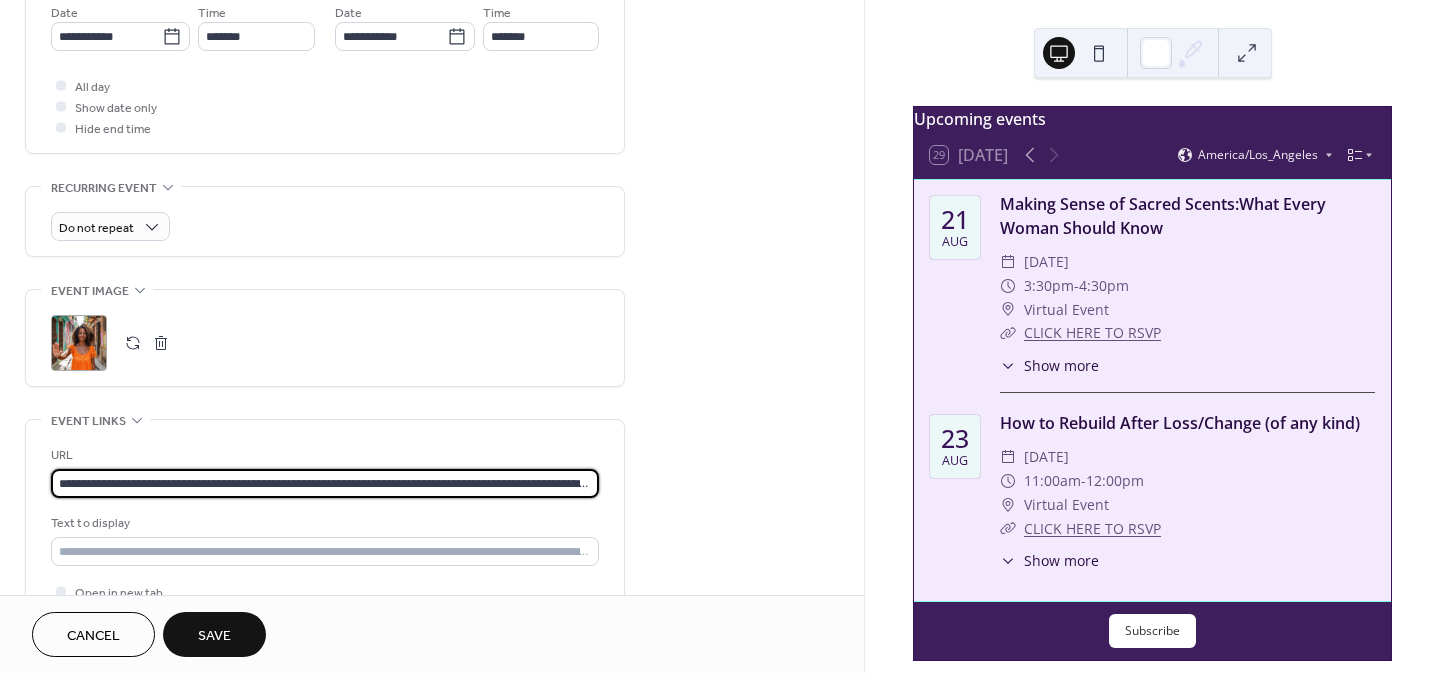 scroll, scrollTop: 0, scrollLeft: 291, axis: horizontal 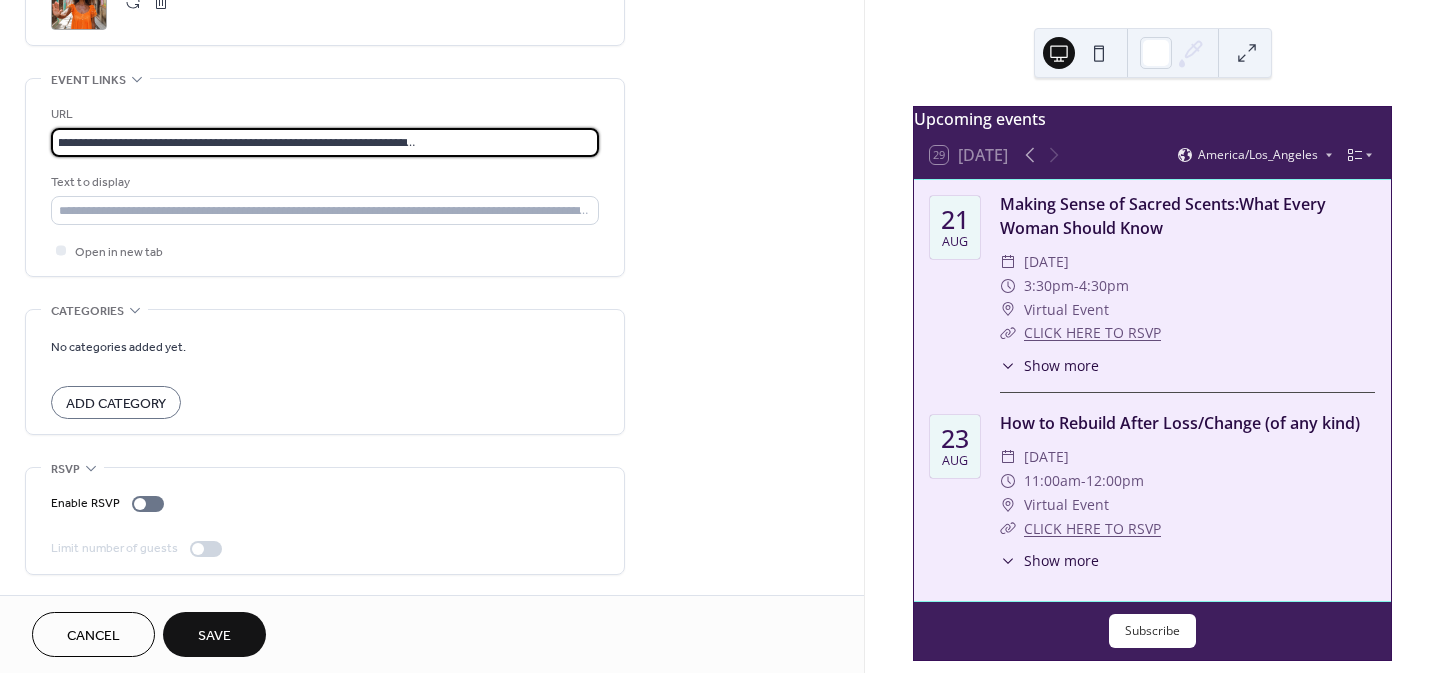 type on "**********" 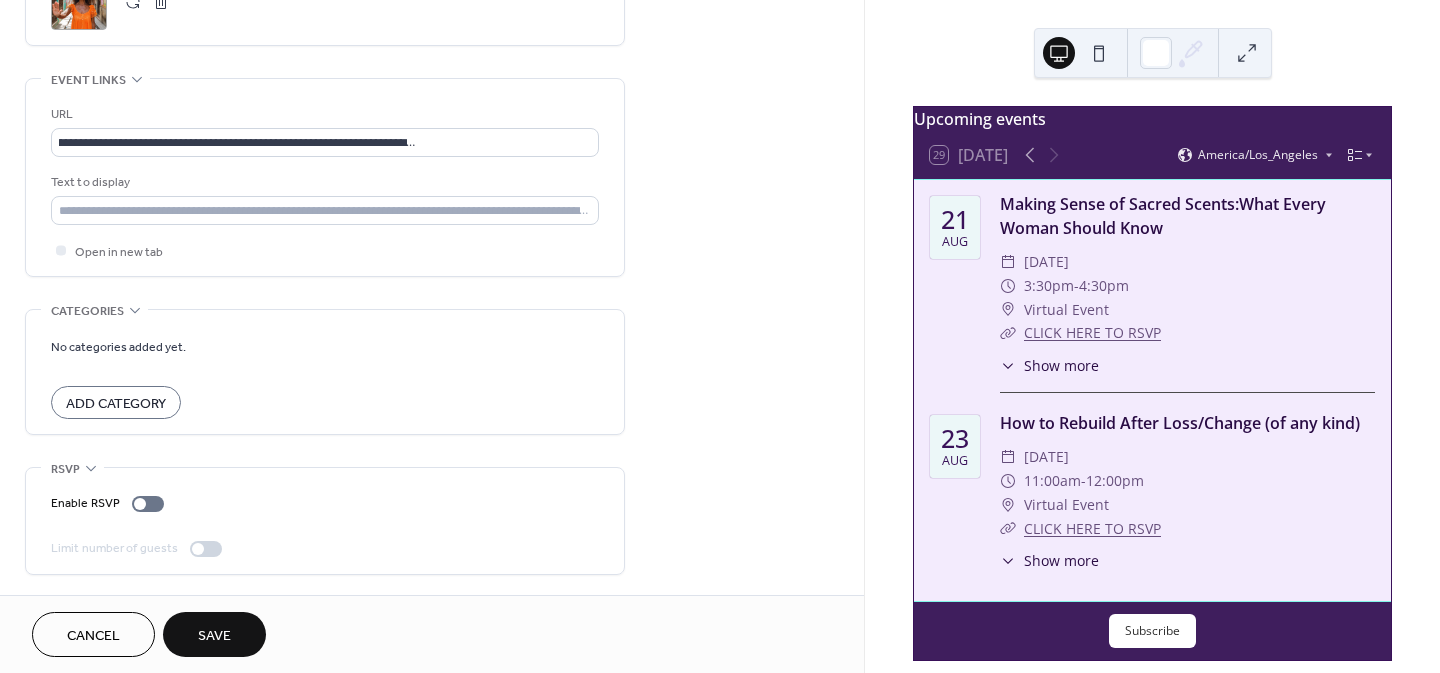 scroll, scrollTop: 0, scrollLeft: 0, axis: both 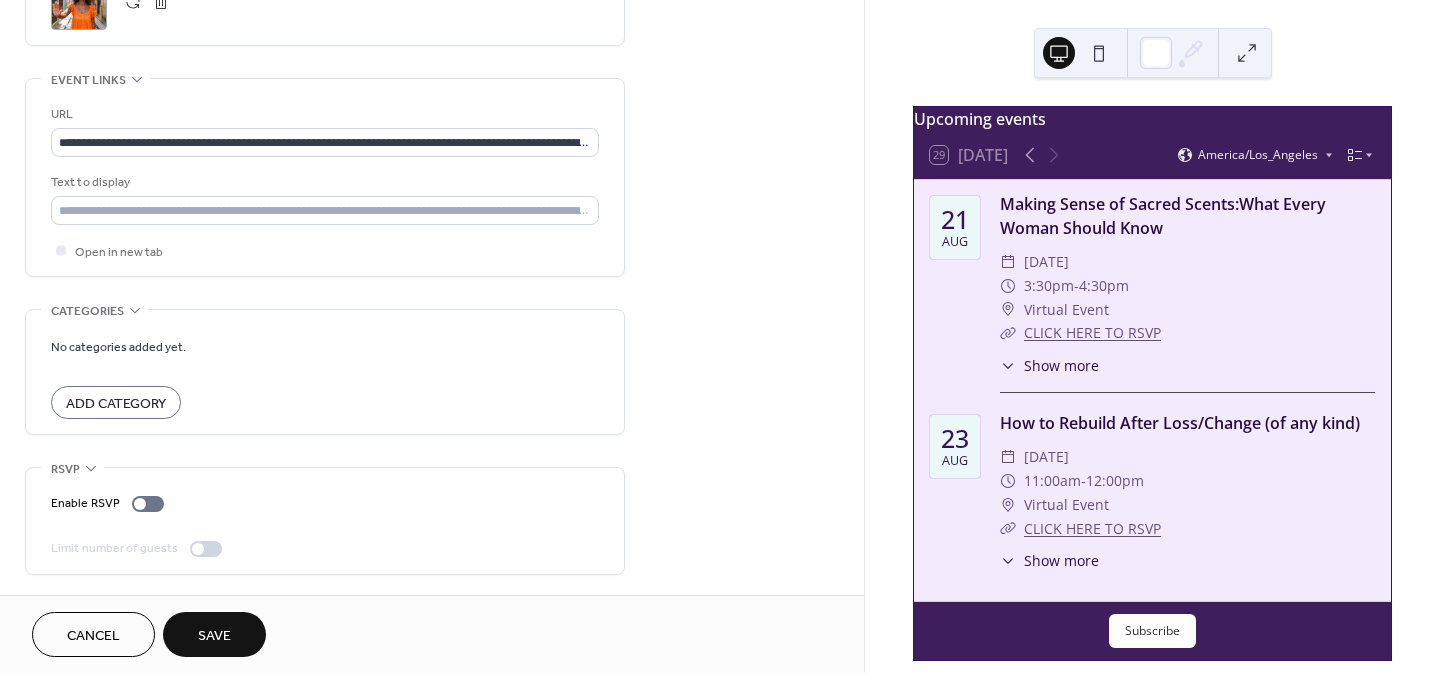 click on "Save" at bounding box center (214, 636) 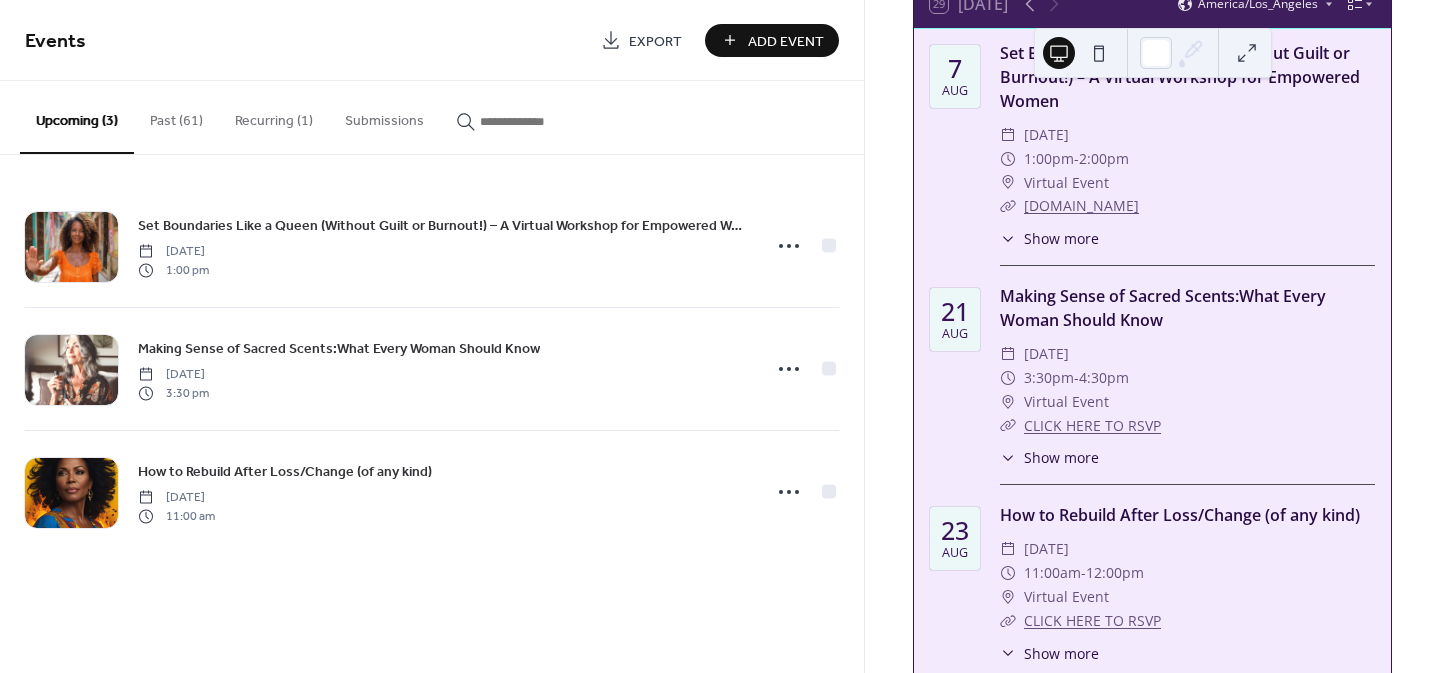 scroll, scrollTop: 200, scrollLeft: 0, axis: vertical 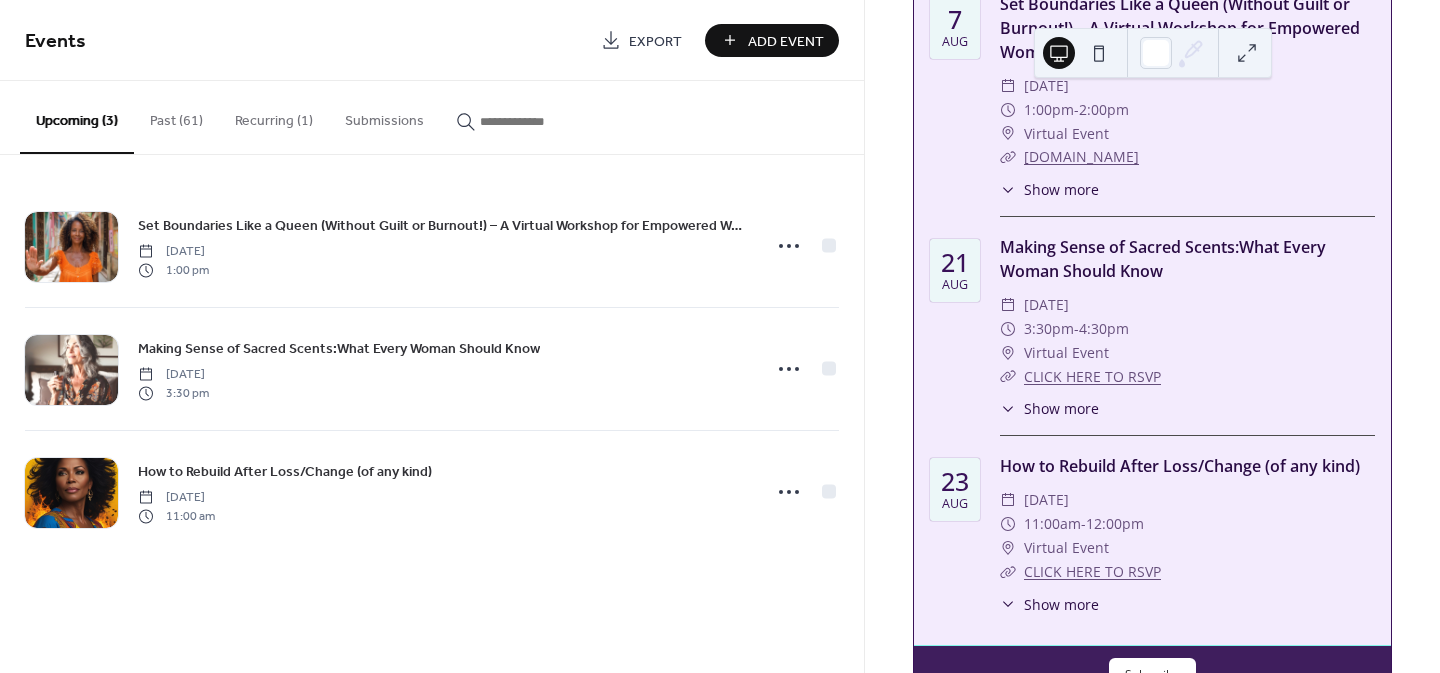 click on "Add Event" at bounding box center (772, 40) 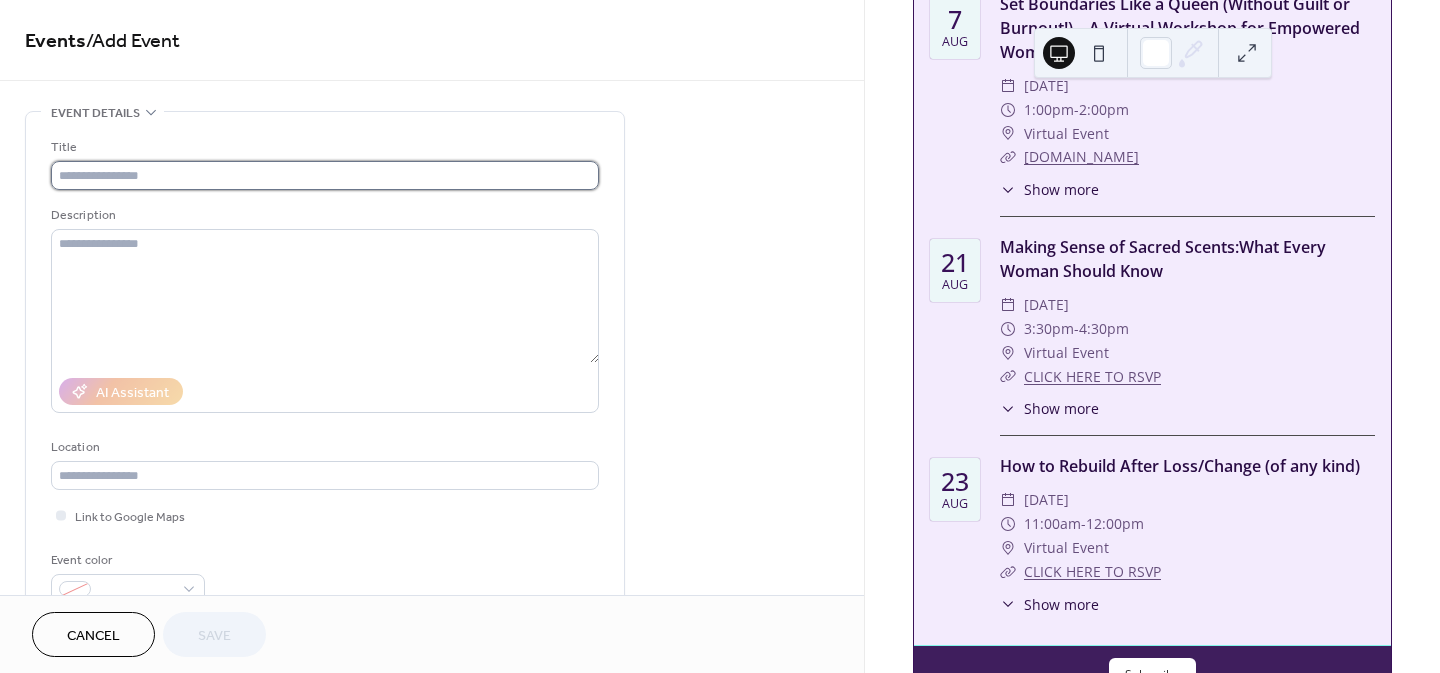 click at bounding box center [325, 175] 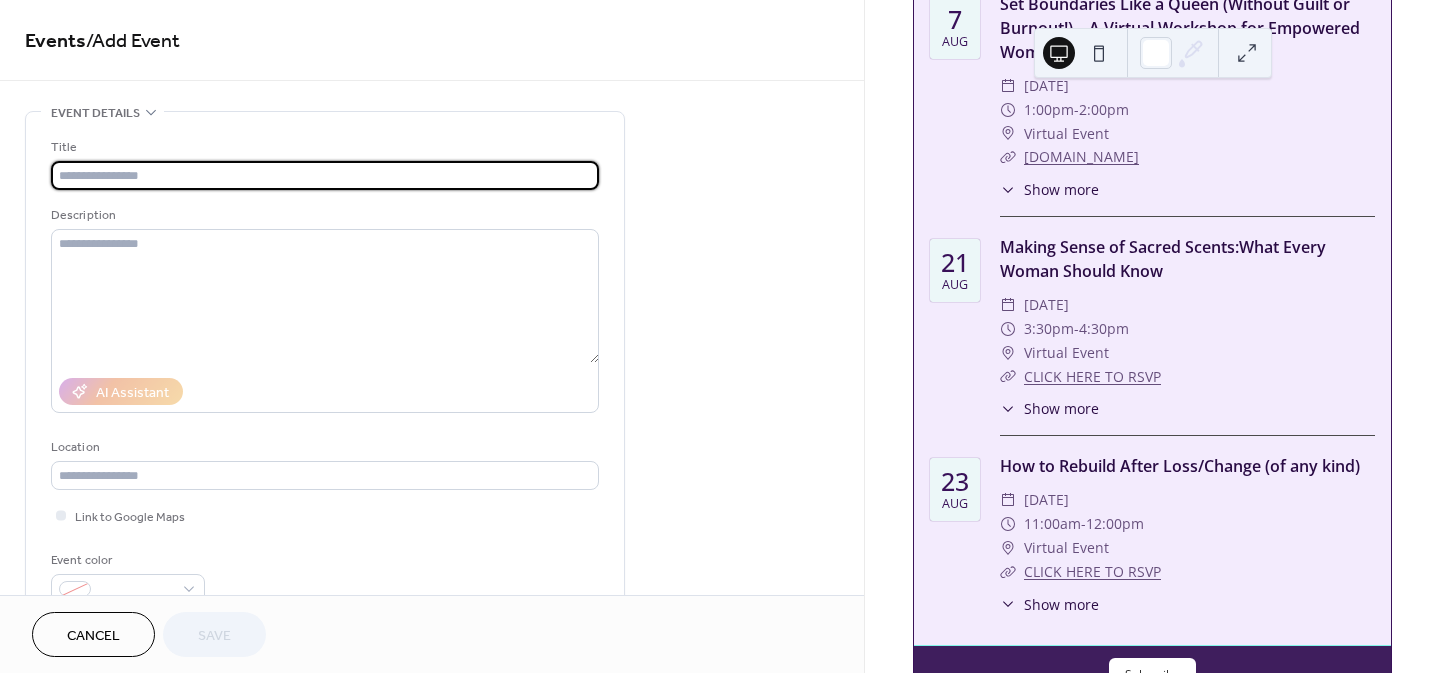 paste on "**********" 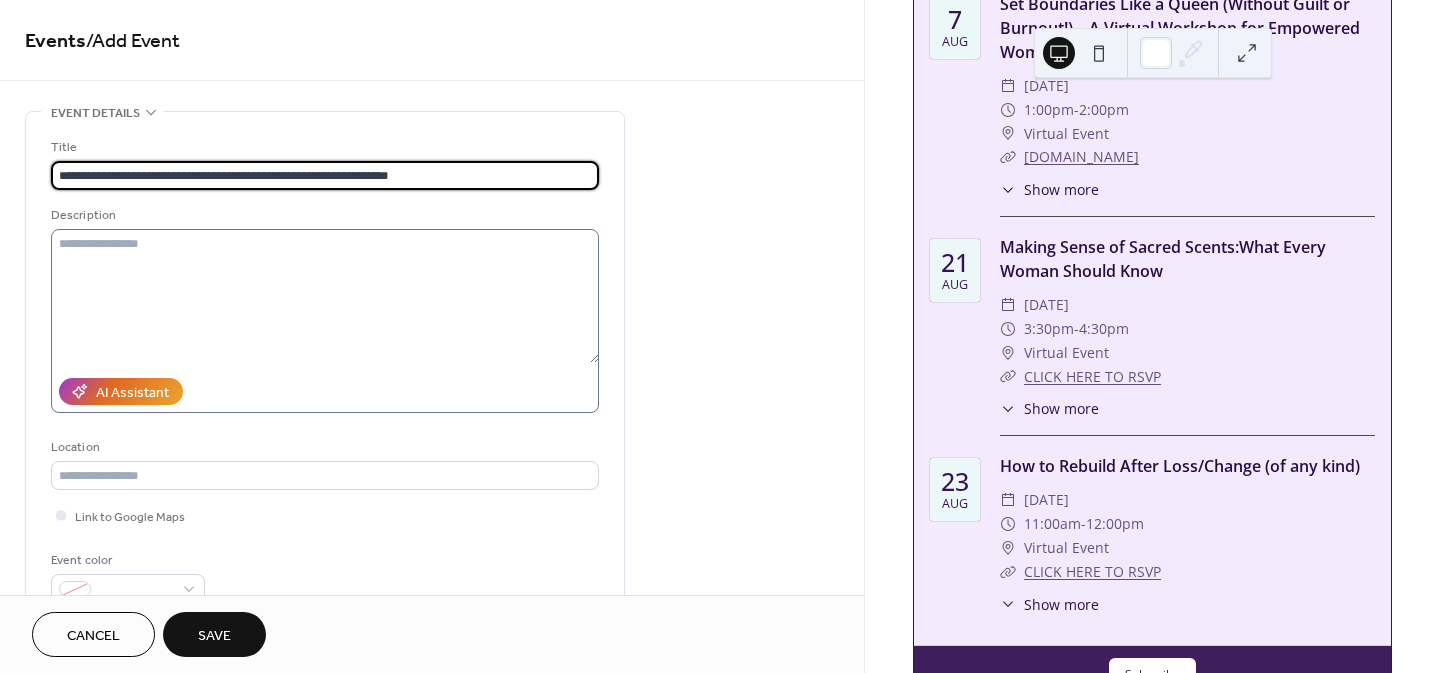 type on "**********" 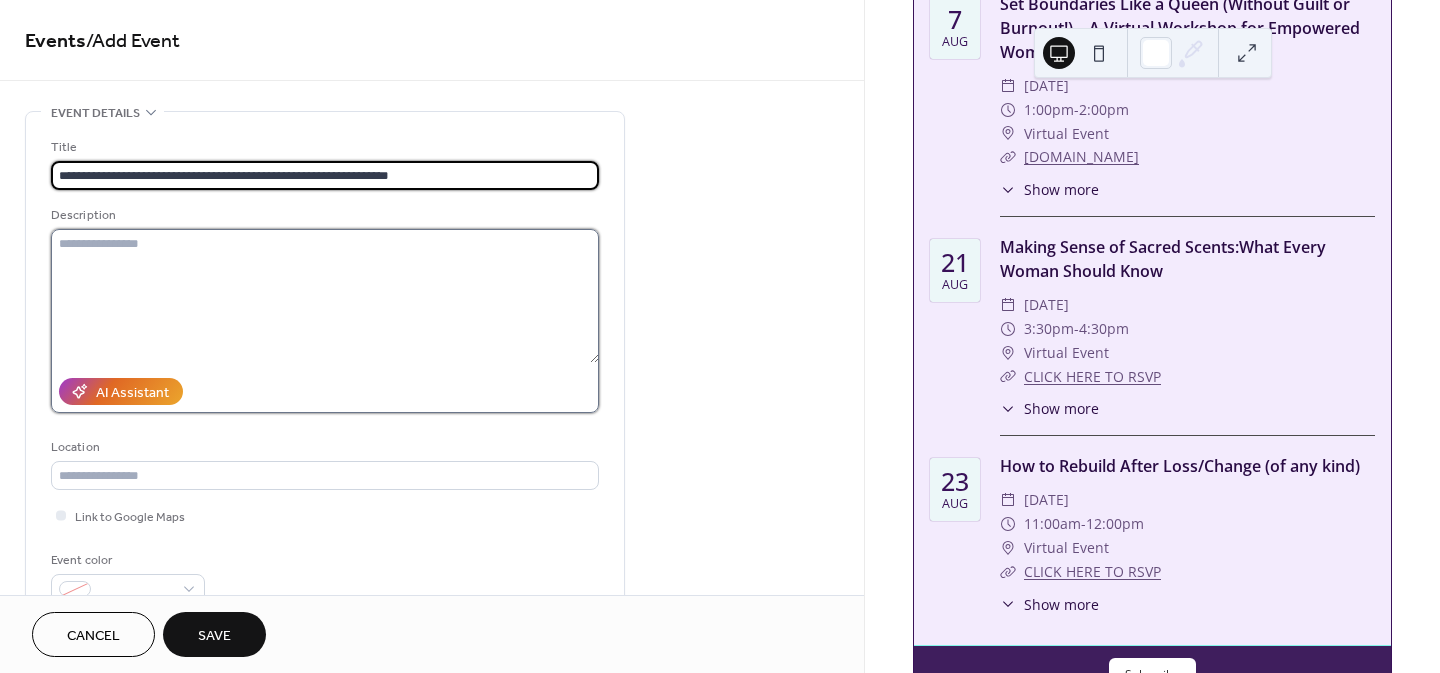 click at bounding box center (325, 296) 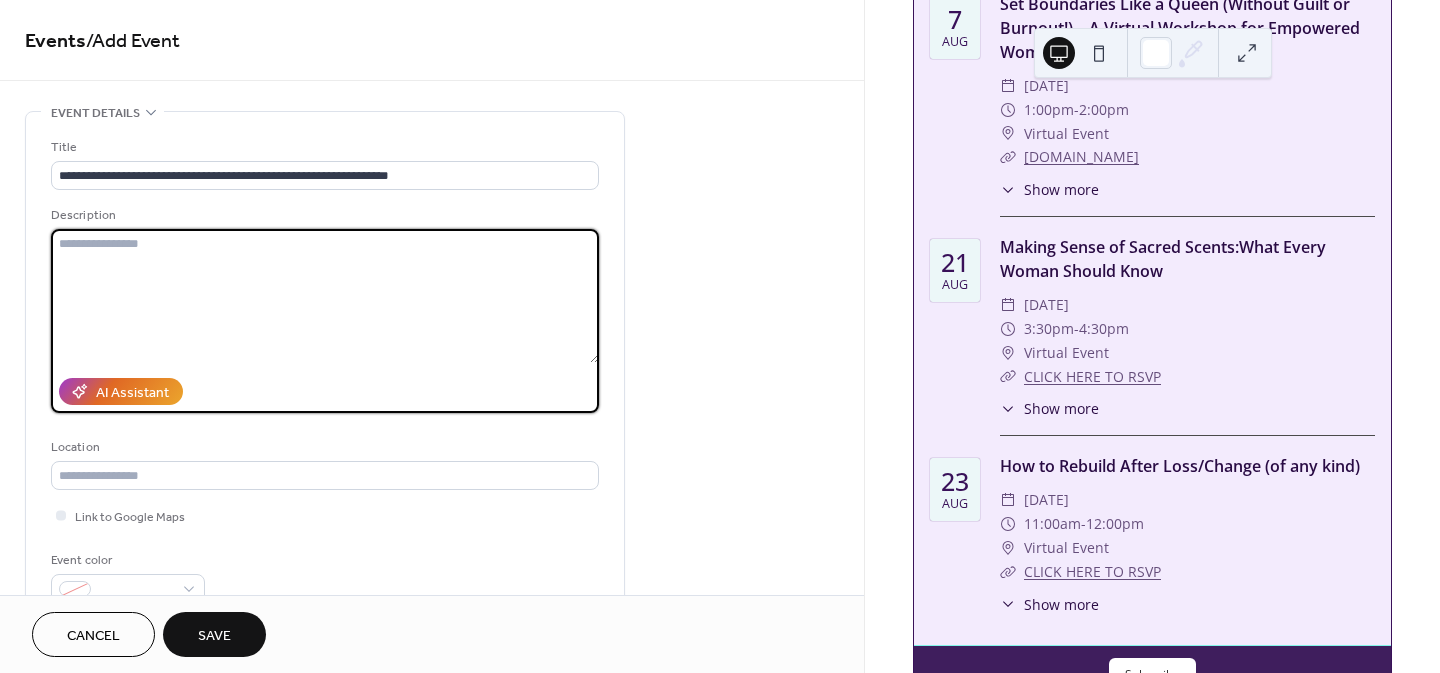 click at bounding box center (325, 296) 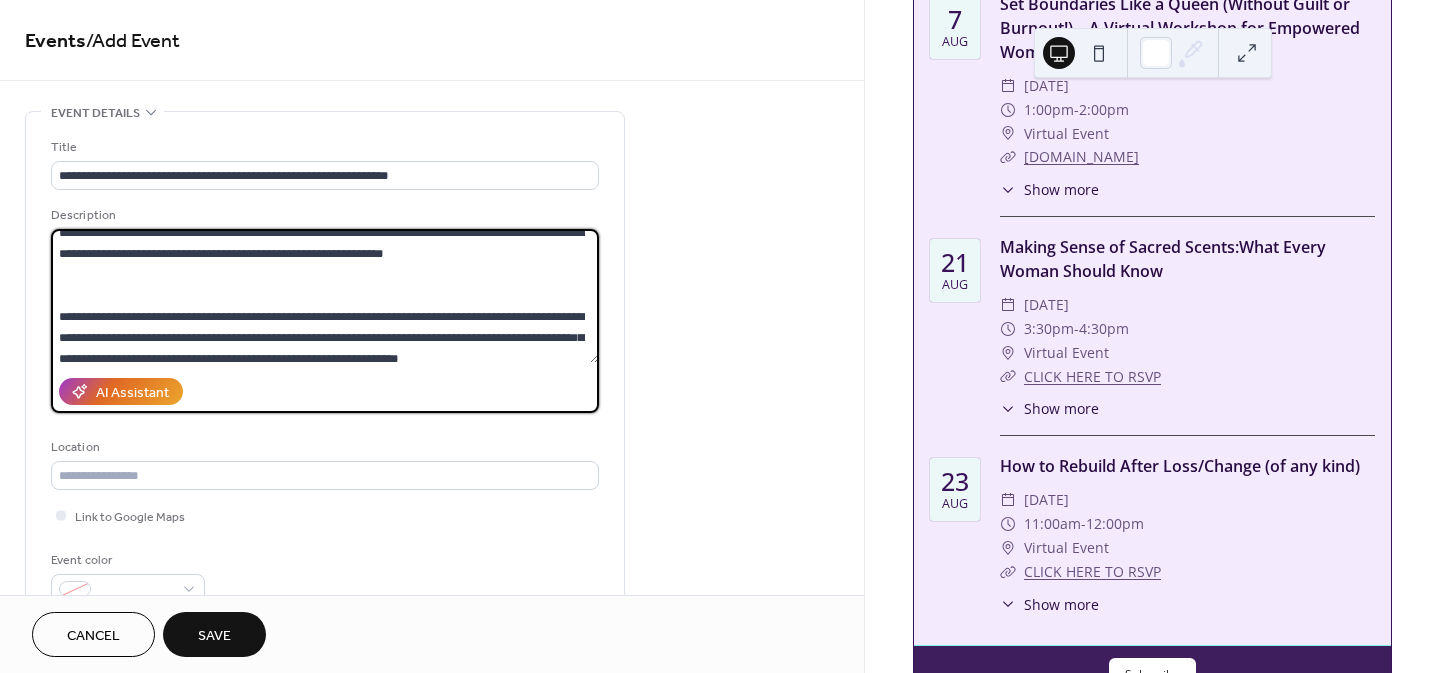 scroll, scrollTop: 0, scrollLeft: 0, axis: both 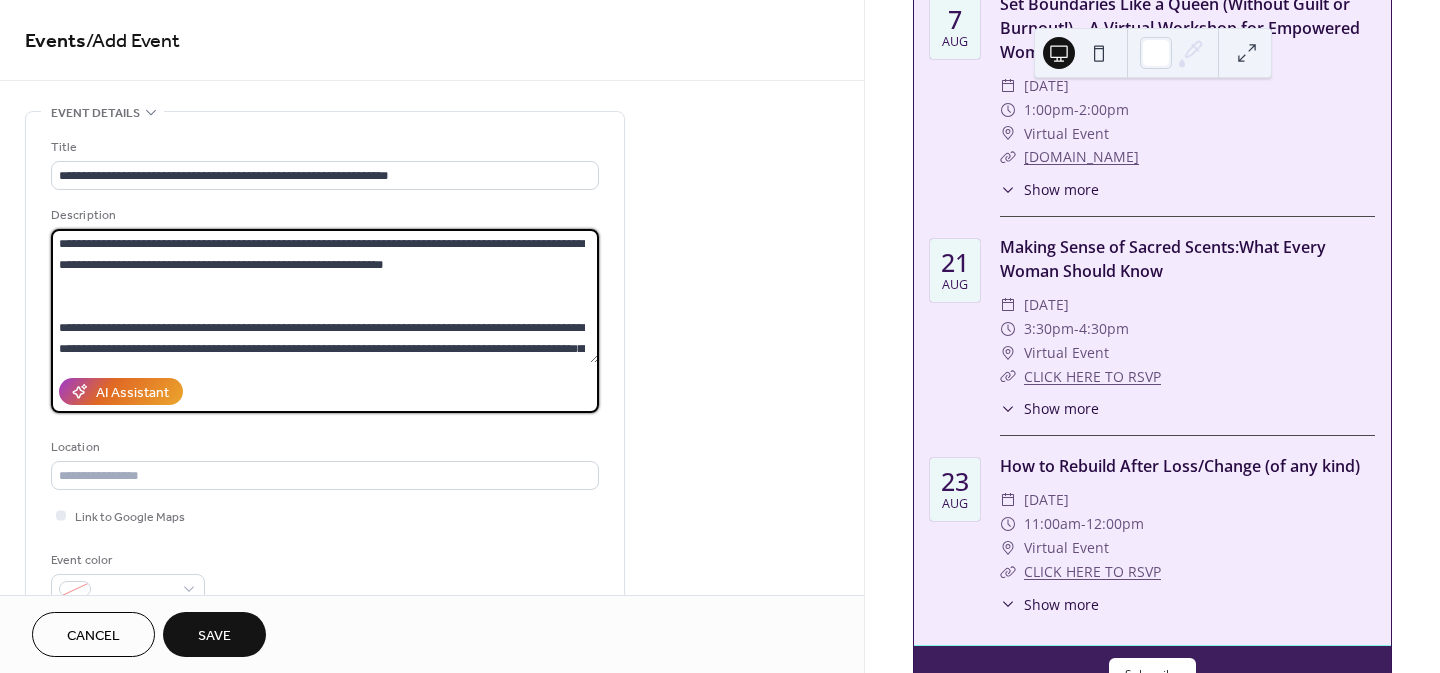 click on "**********" at bounding box center [325, 296] 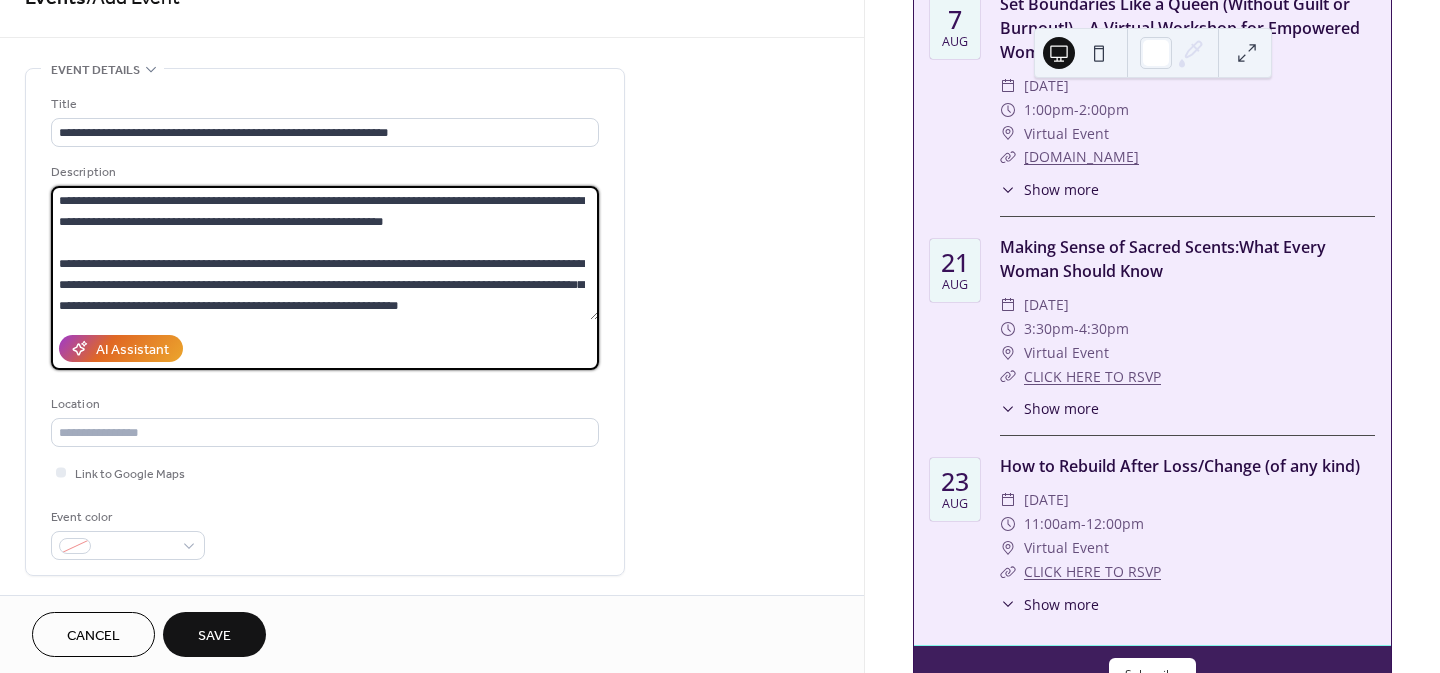 scroll, scrollTop: 0, scrollLeft: 0, axis: both 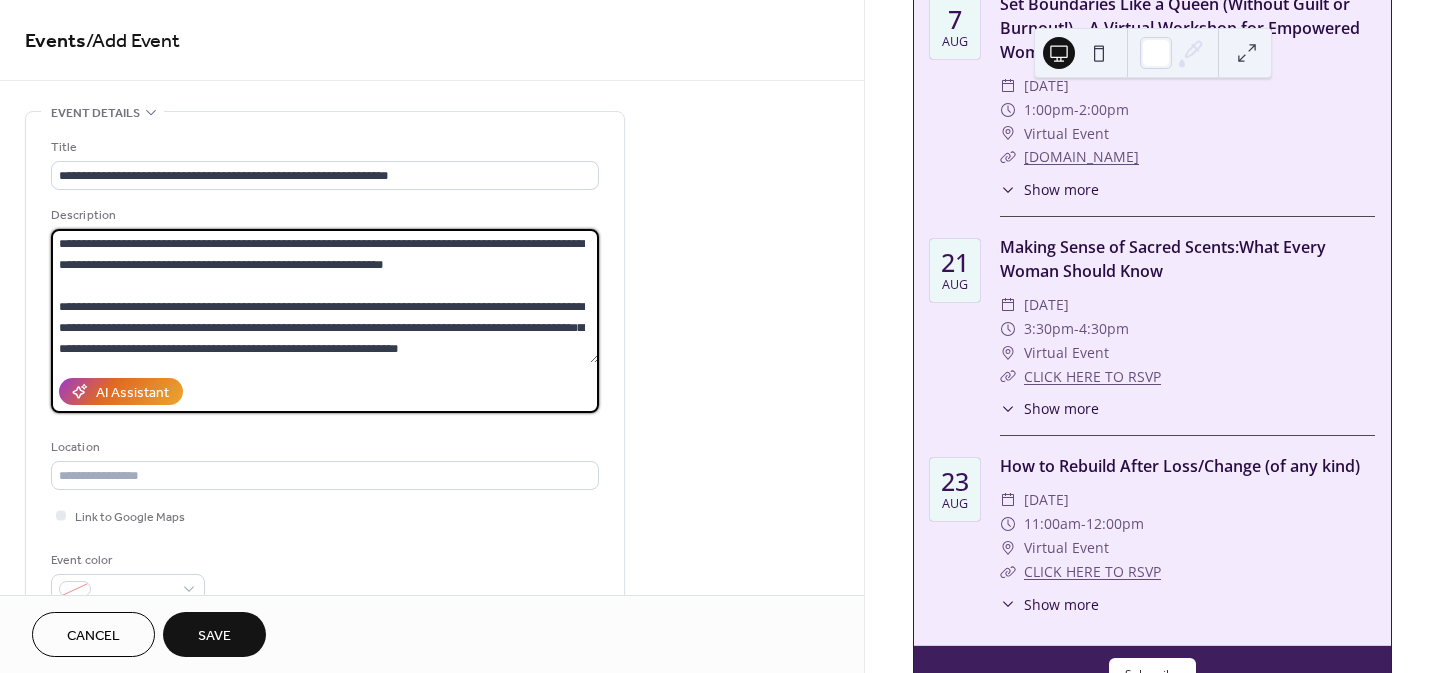 click on "**********" at bounding box center (325, 296) 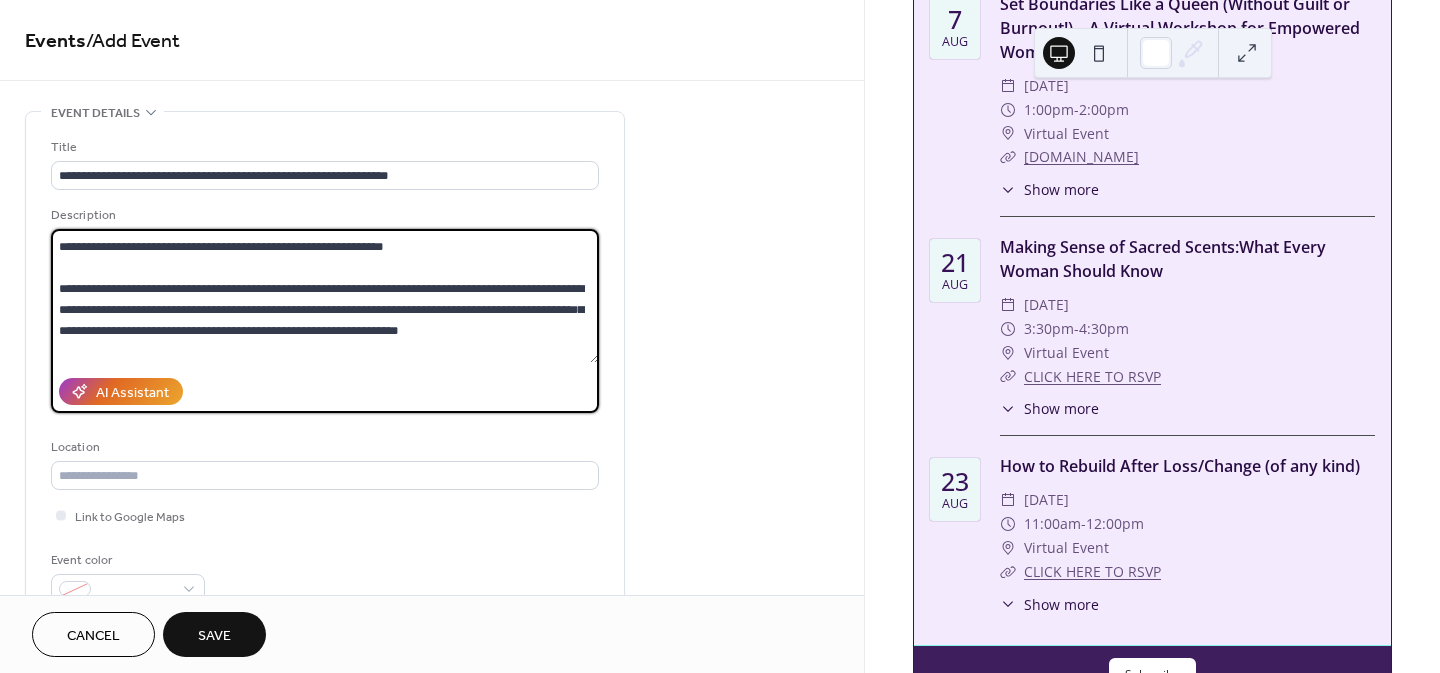 scroll, scrollTop: 39, scrollLeft: 0, axis: vertical 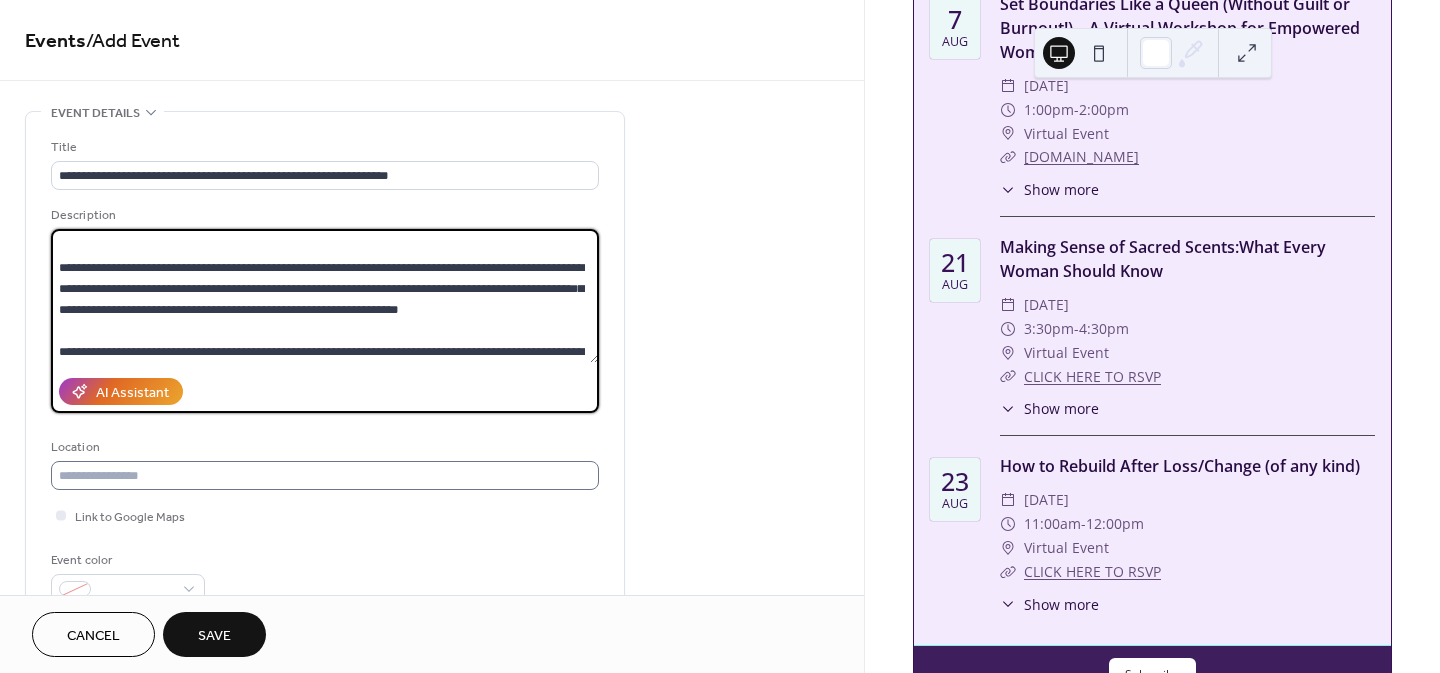 type on "**********" 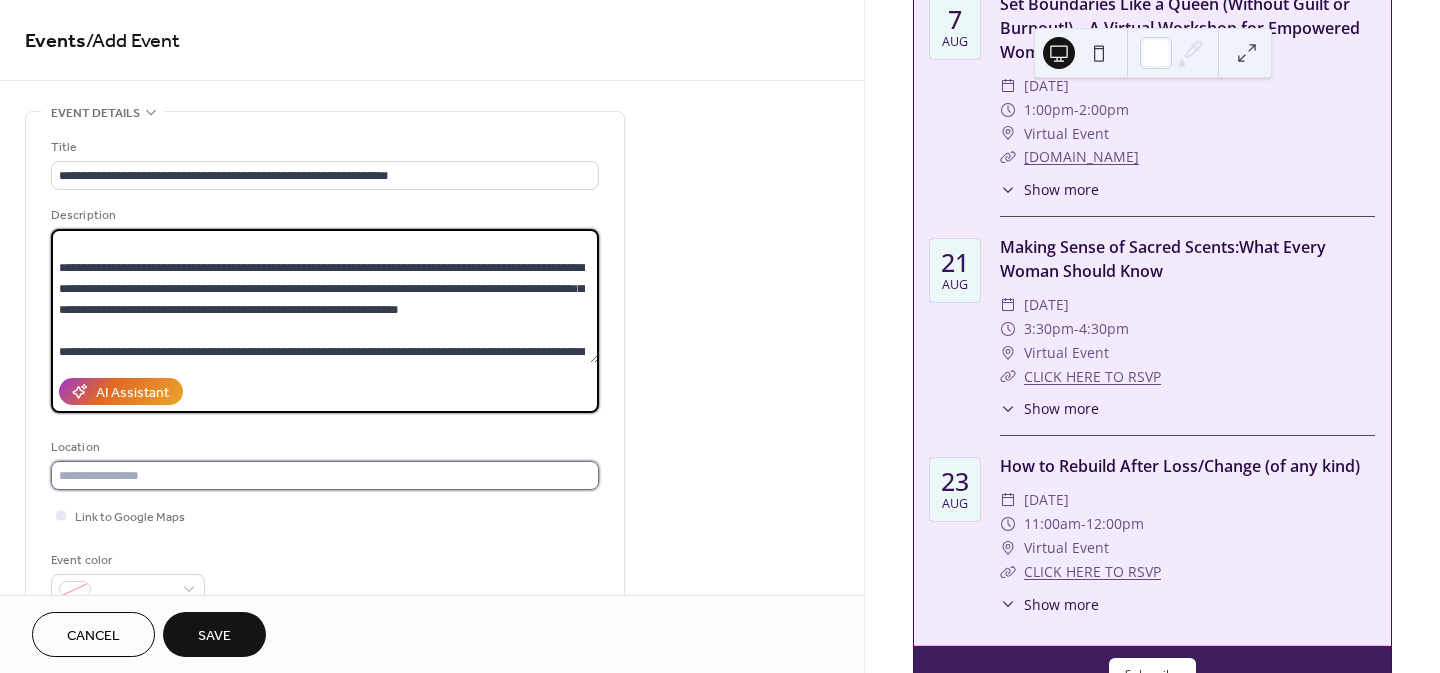 click at bounding box center (325, 475) 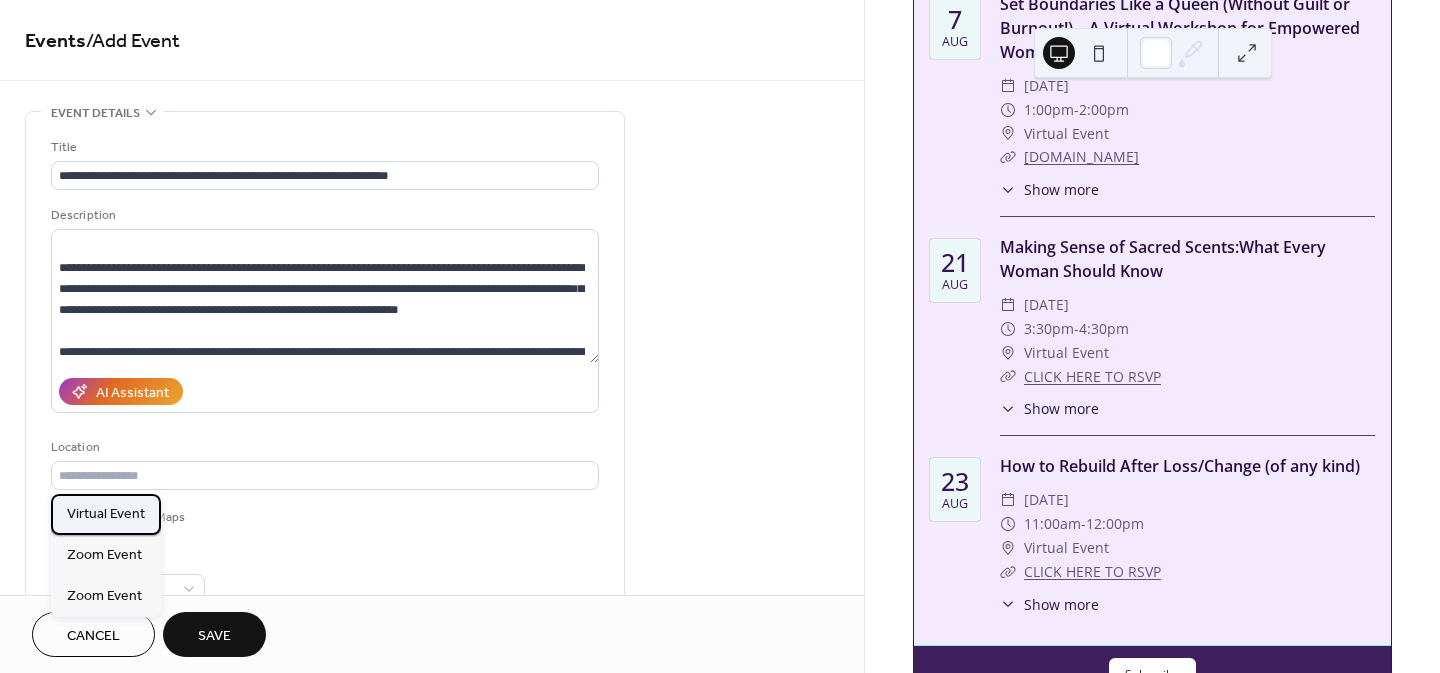 click on "Virtual Event" at bounding box center (106, 514) 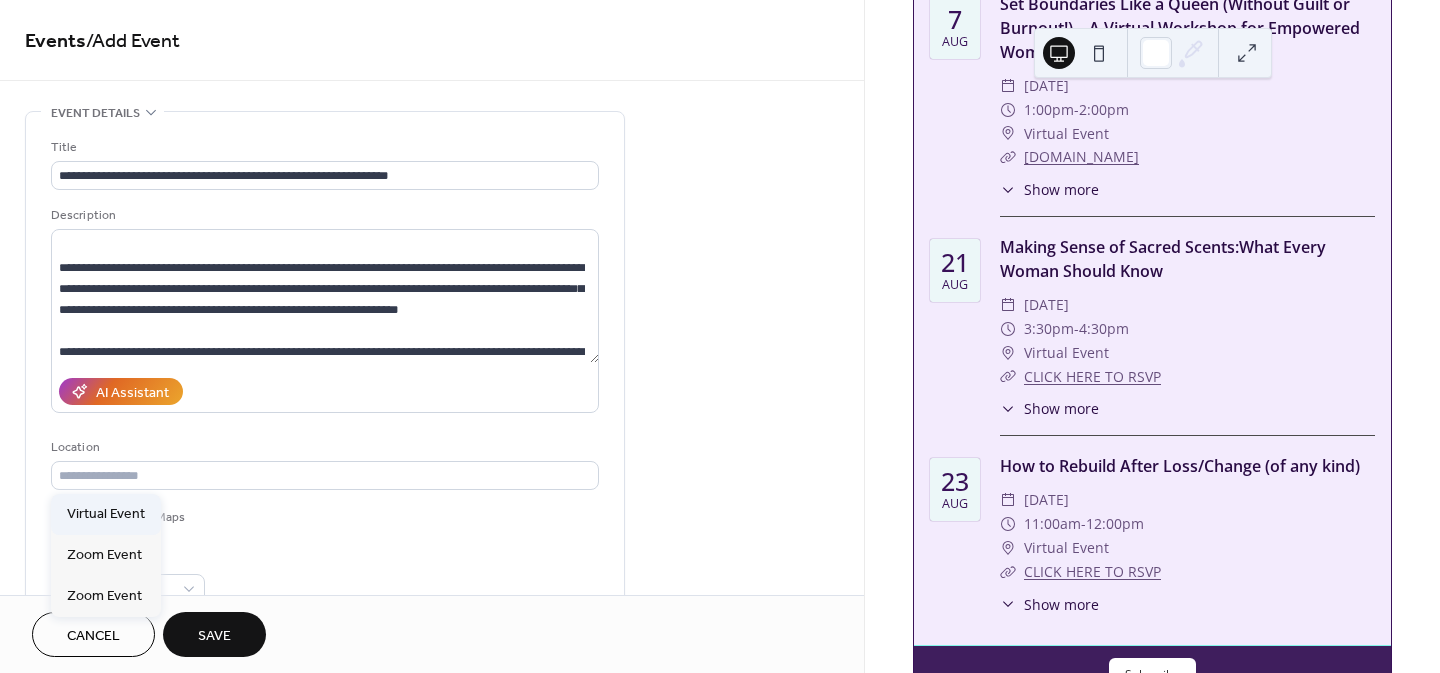 type on "**********" 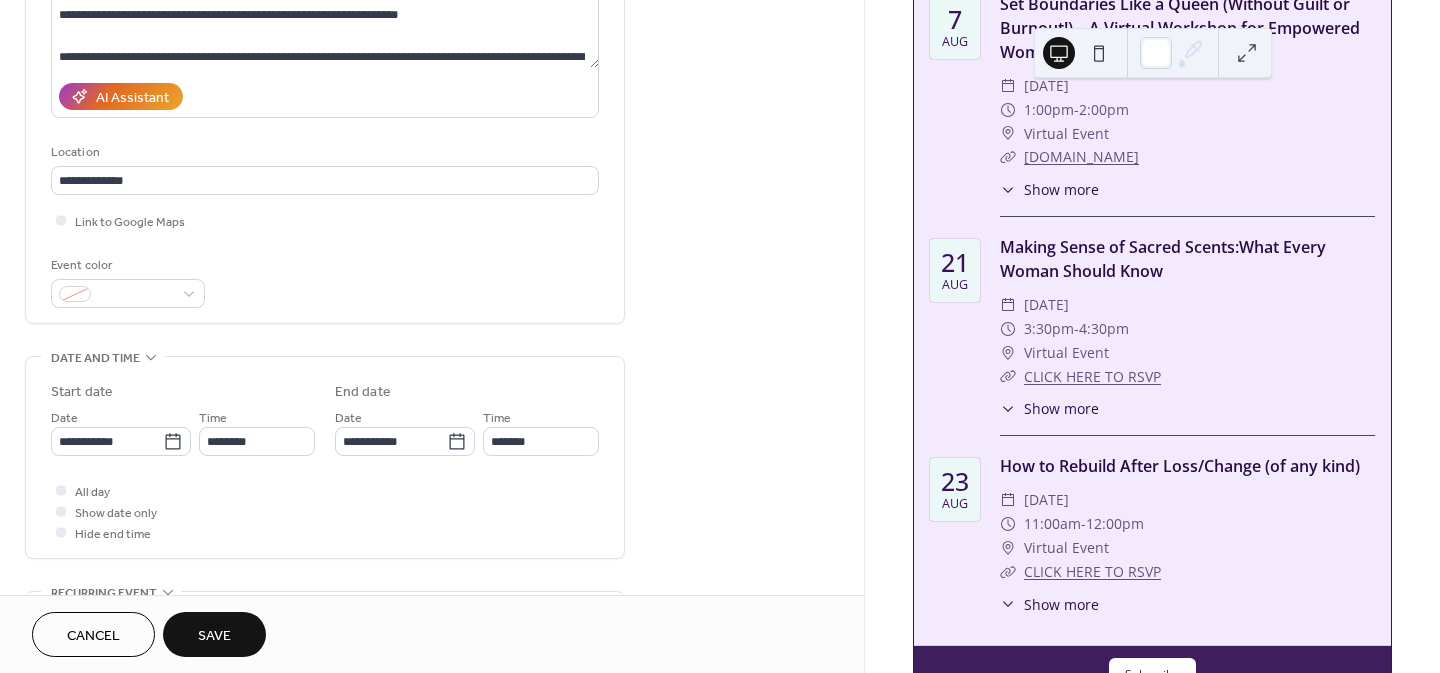 scroll, scrollTop: 300, scrollLeft: 0, axis: vertical 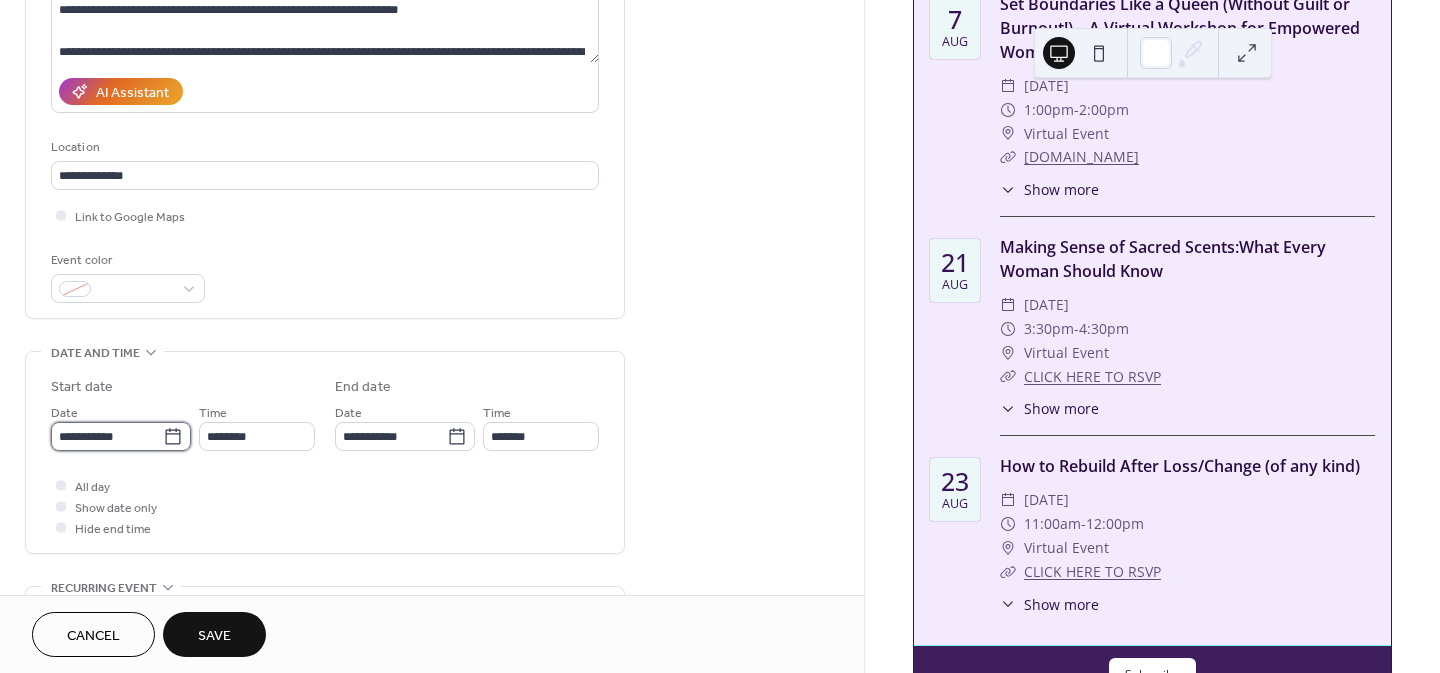 click on "**********" at bounding box center (107, 436) 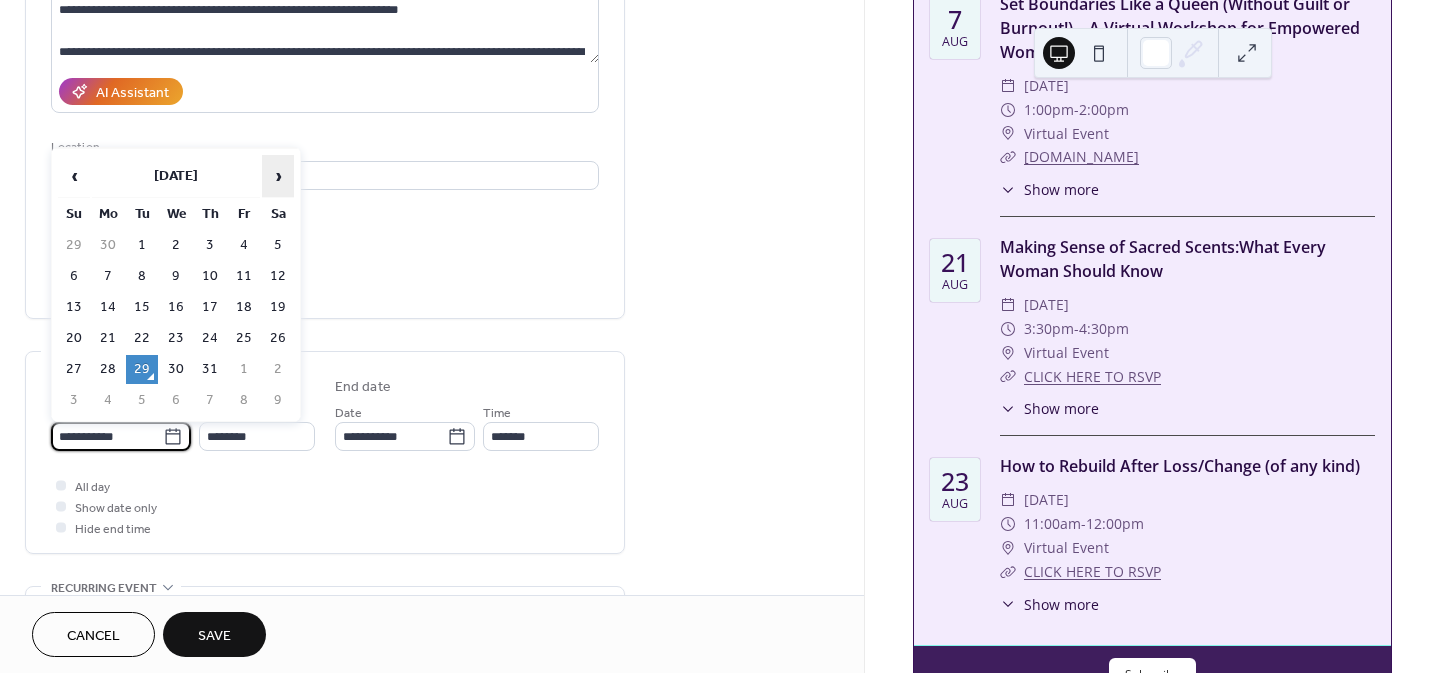 click on "›" at bounding box center (278, 176) 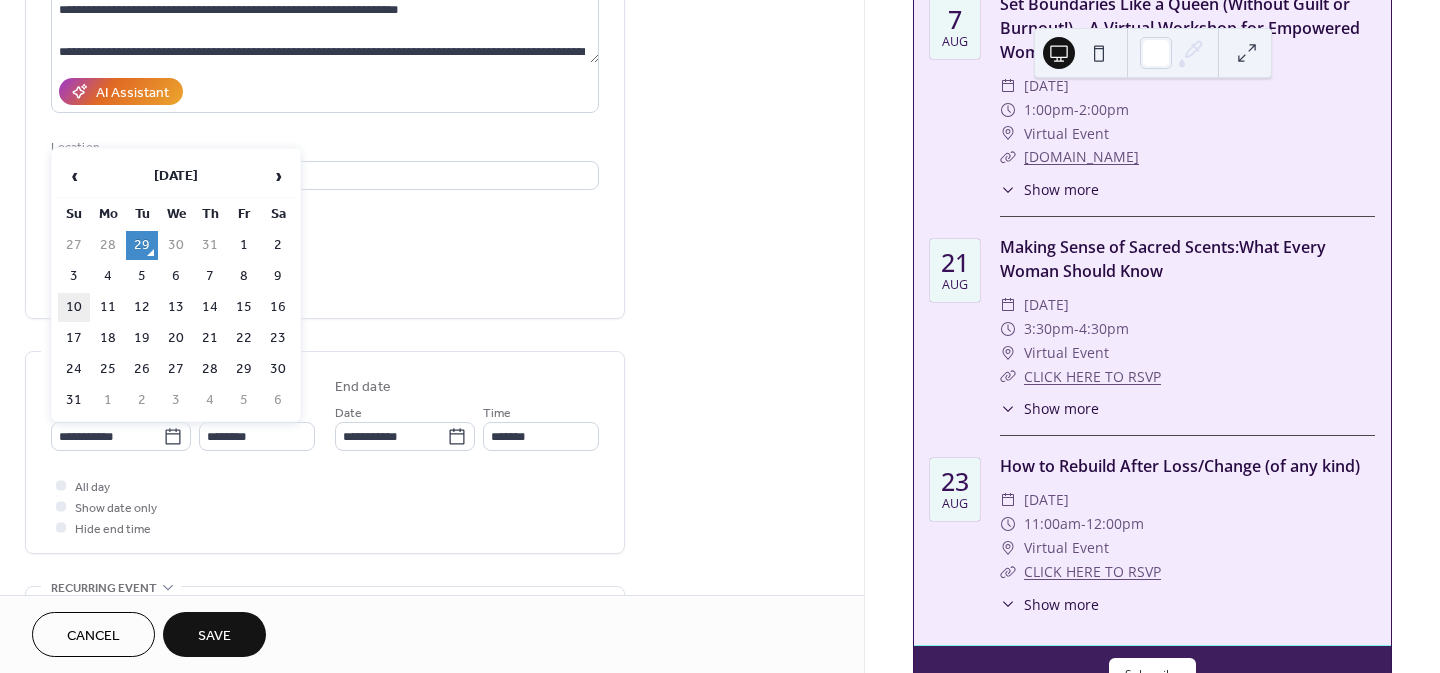 click on "10" at bounding box center [74, 307] 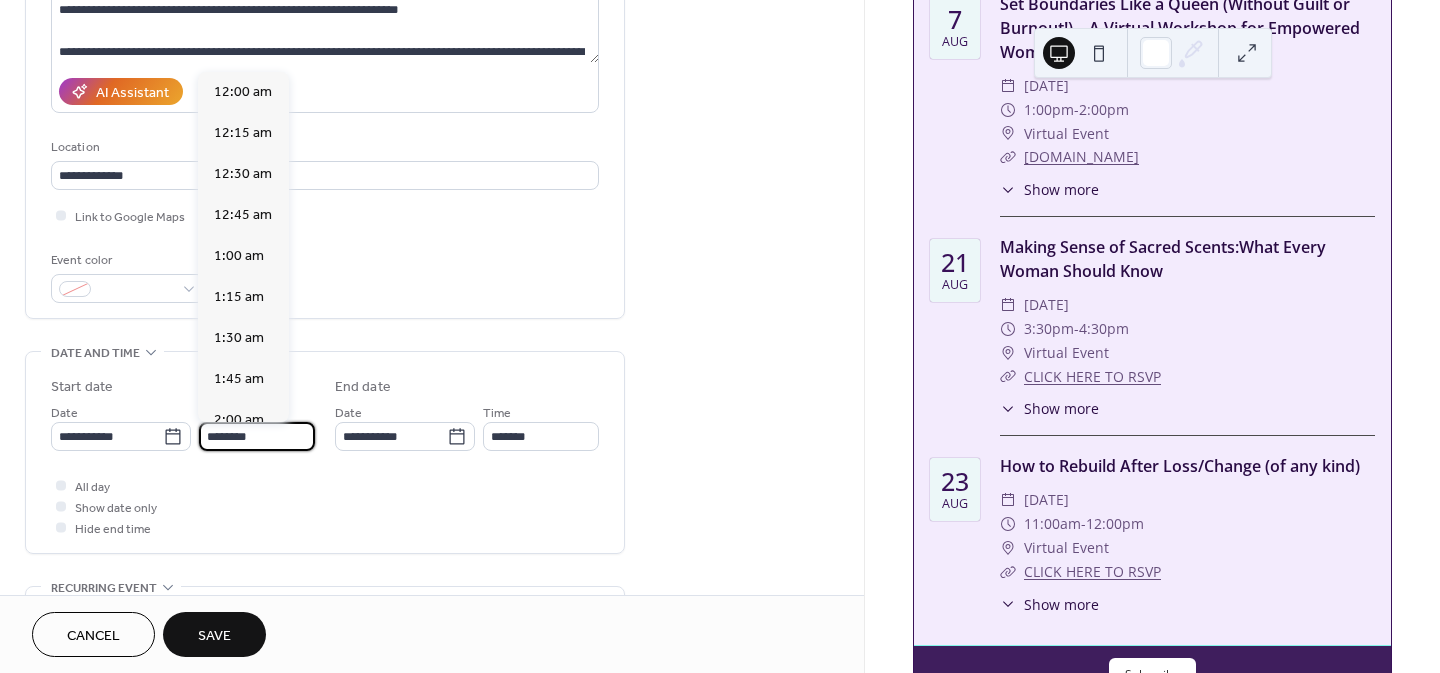 click on "********" at bounding box center [257, 436] 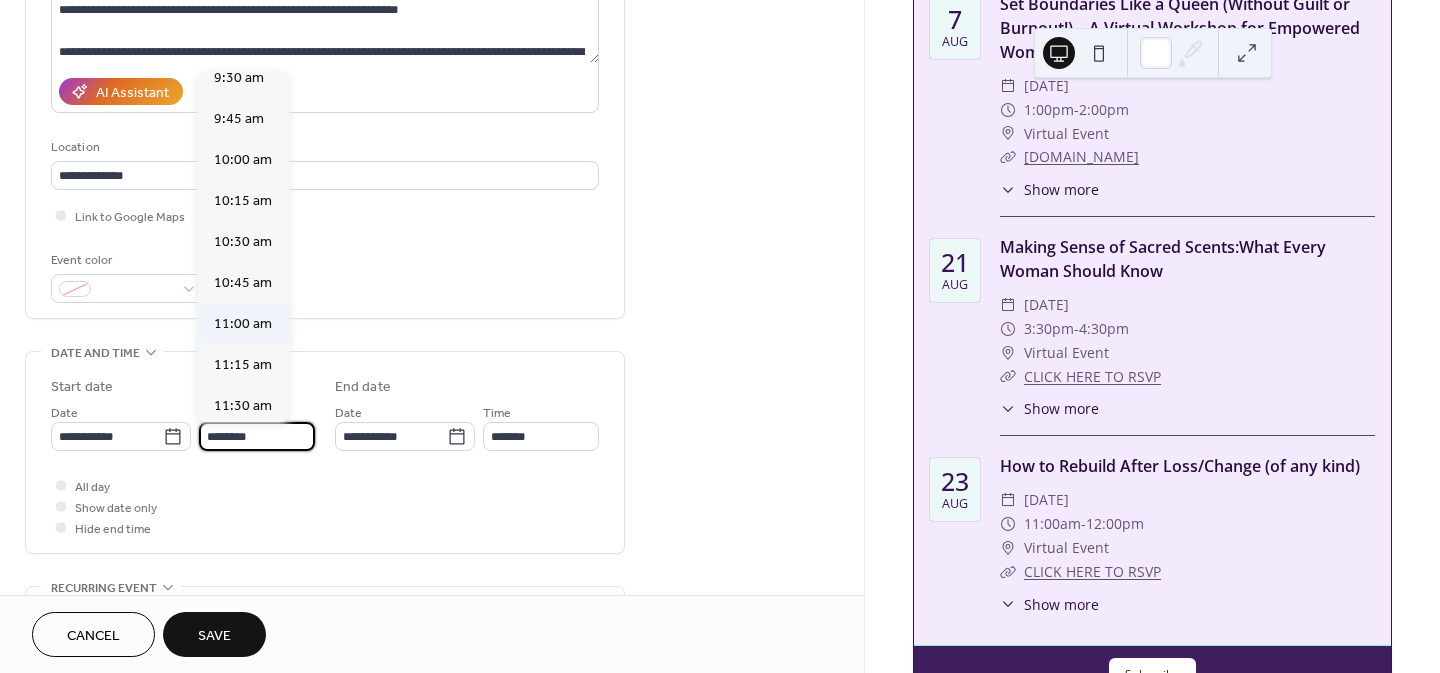 scroll, scrollTop: 1568, scrollLeft: 0, axis: vertical 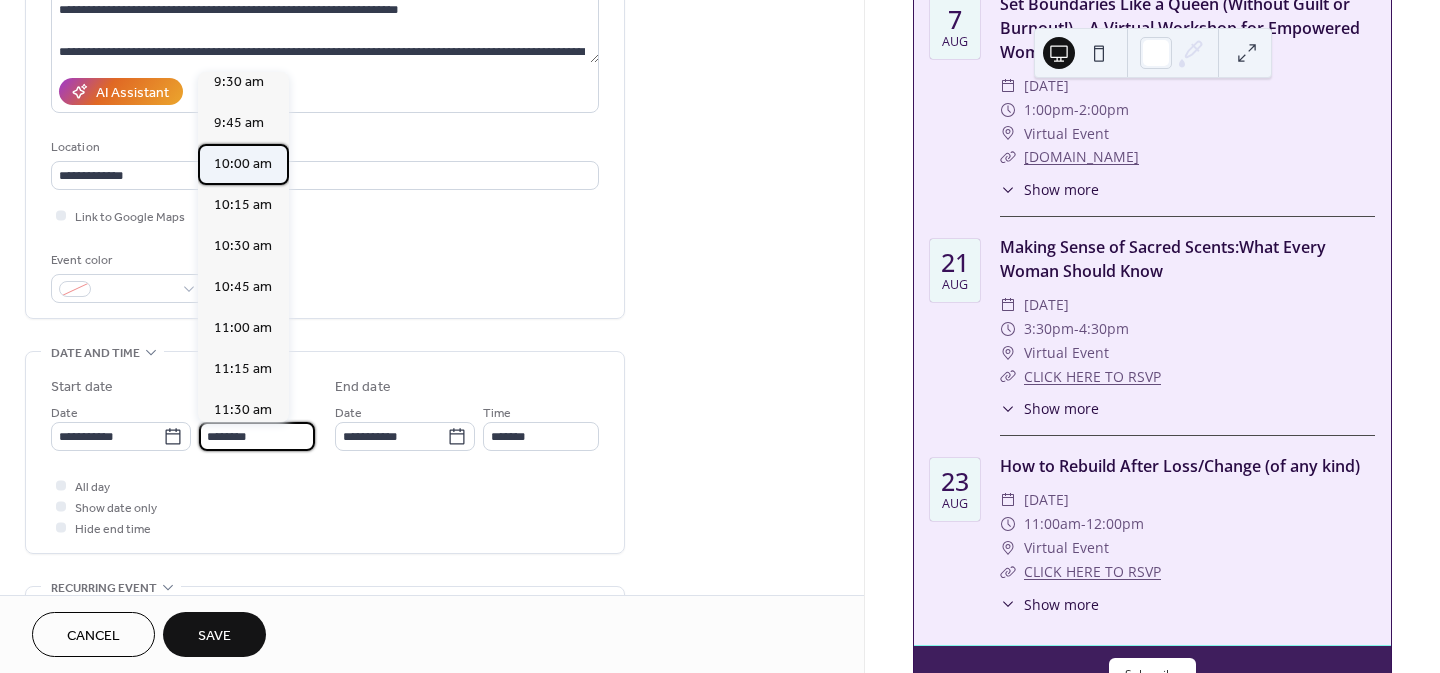 click on "10:00 am" at bounding box center (243, 164) 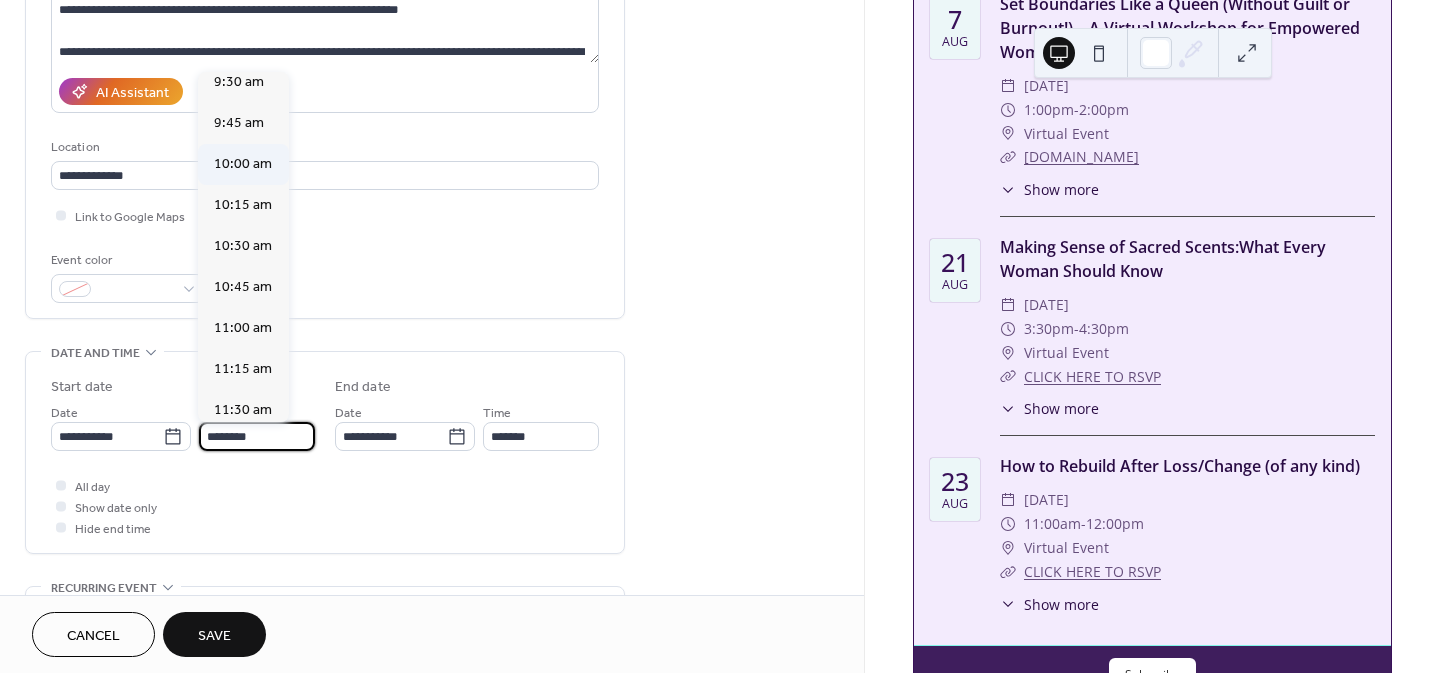 type on "********" 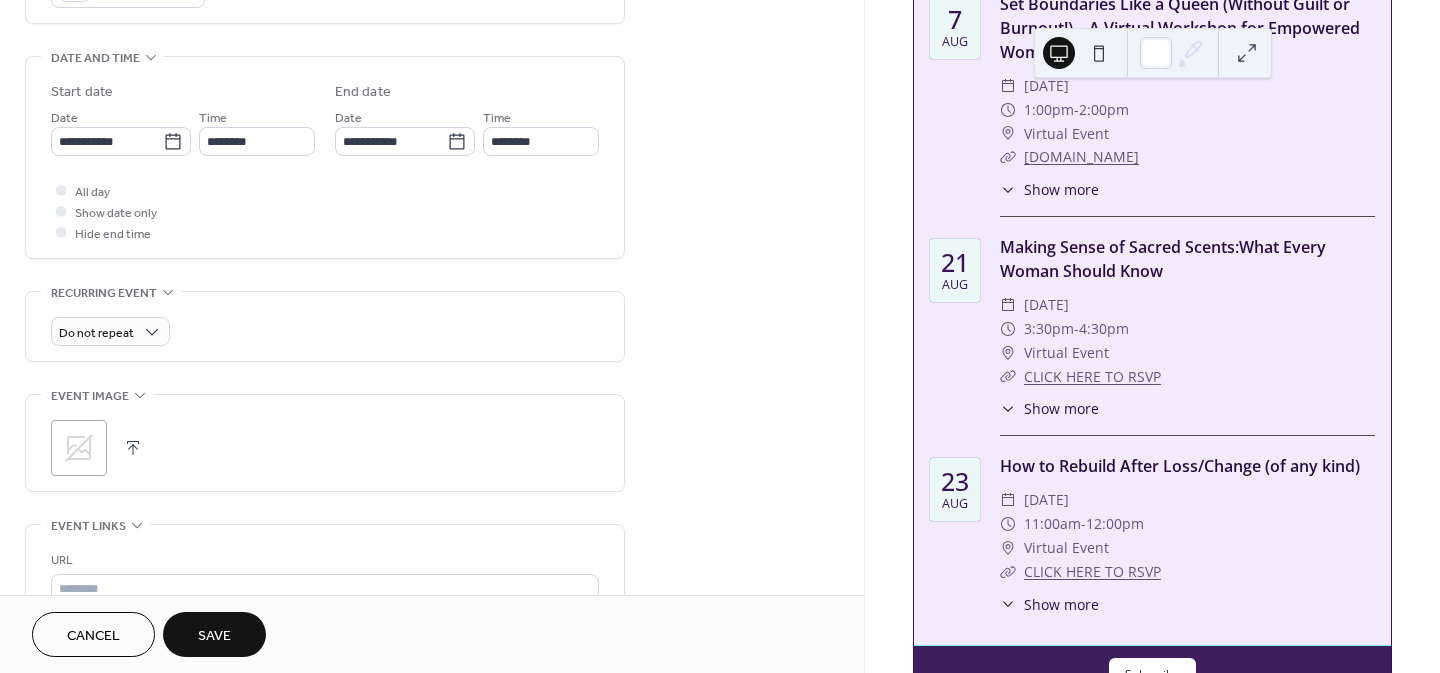 scroll, scrollTop: 600, scrollLeft: 0, axis: vertical 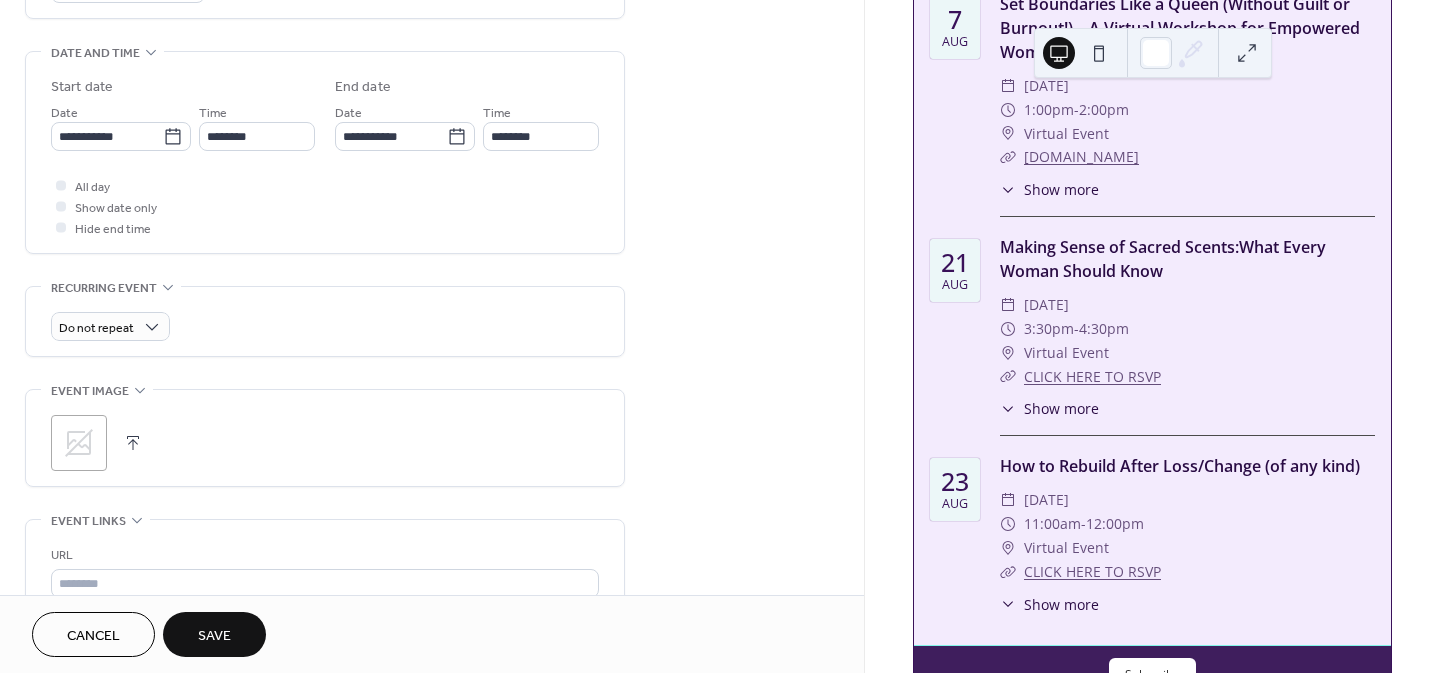click 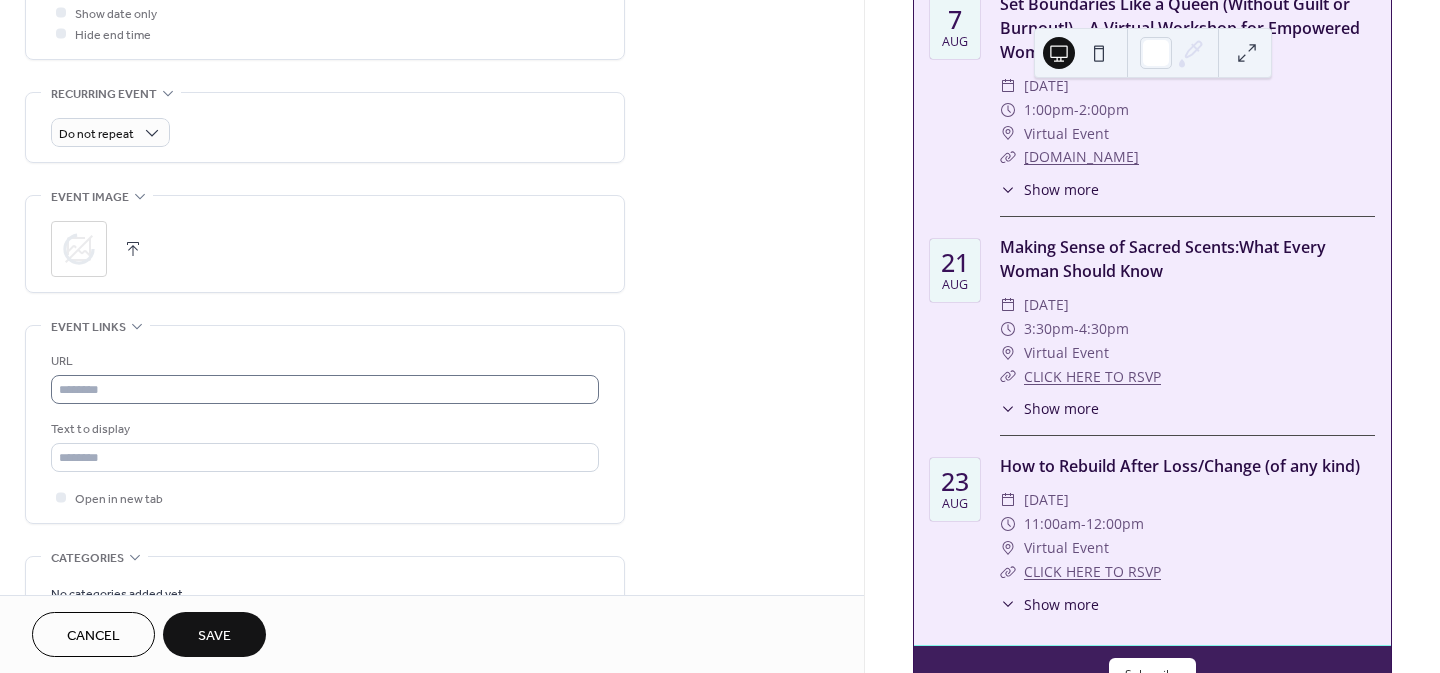 scroll, scrollTop: 900, scrollLeft: 0, axis: vertical 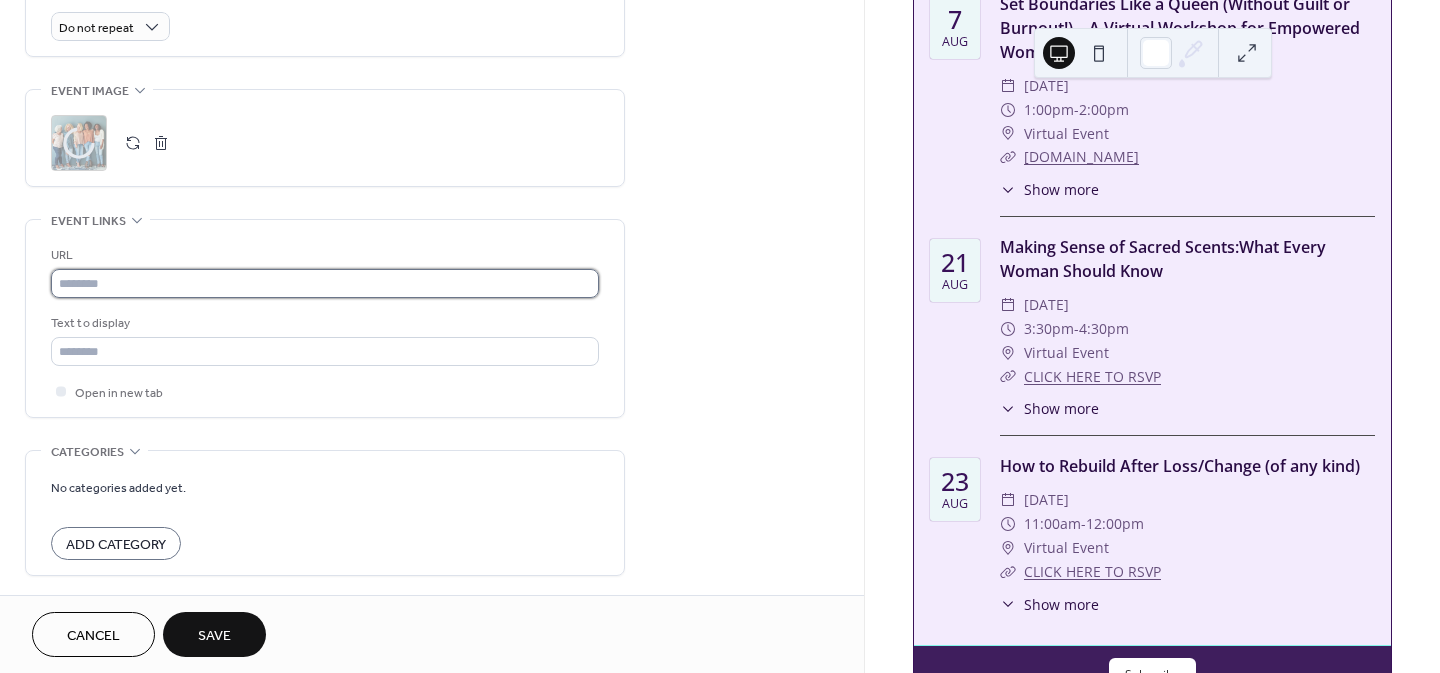 click at bounding box center (325, 283) 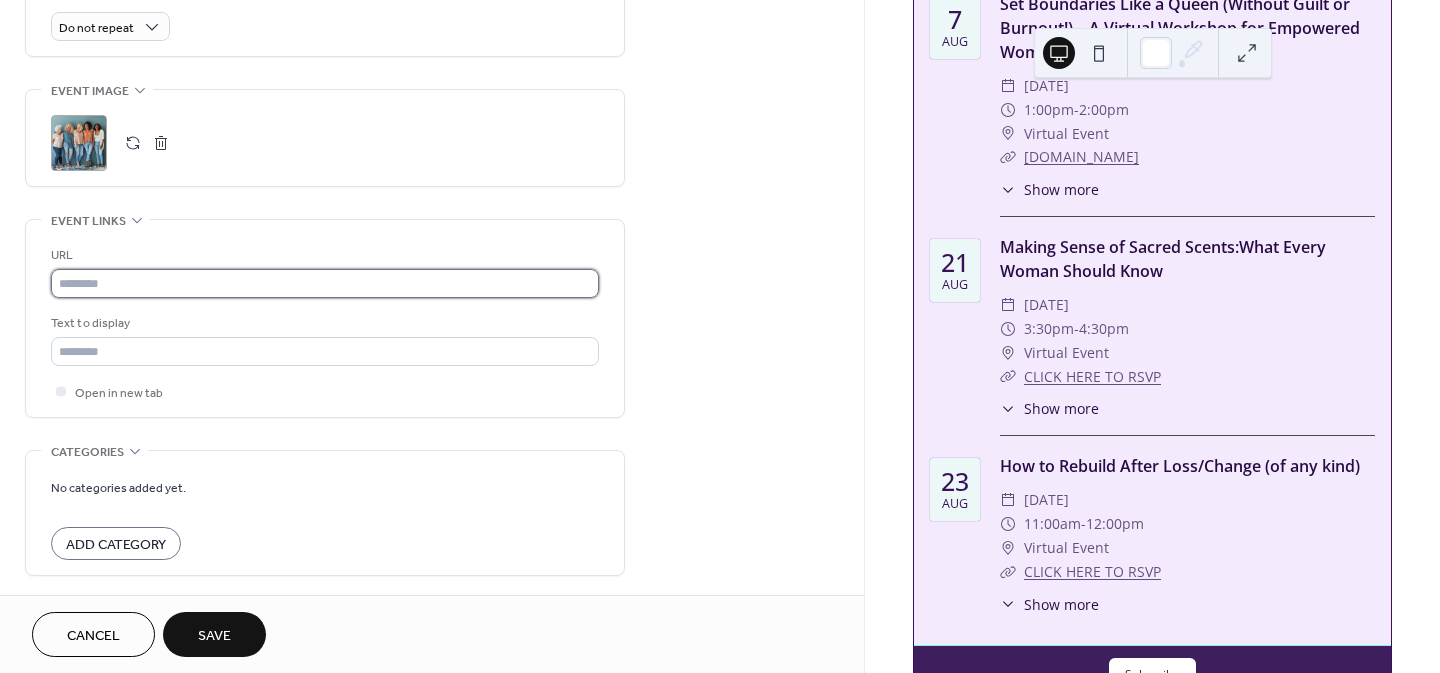 click at bounding box center (325, 283) 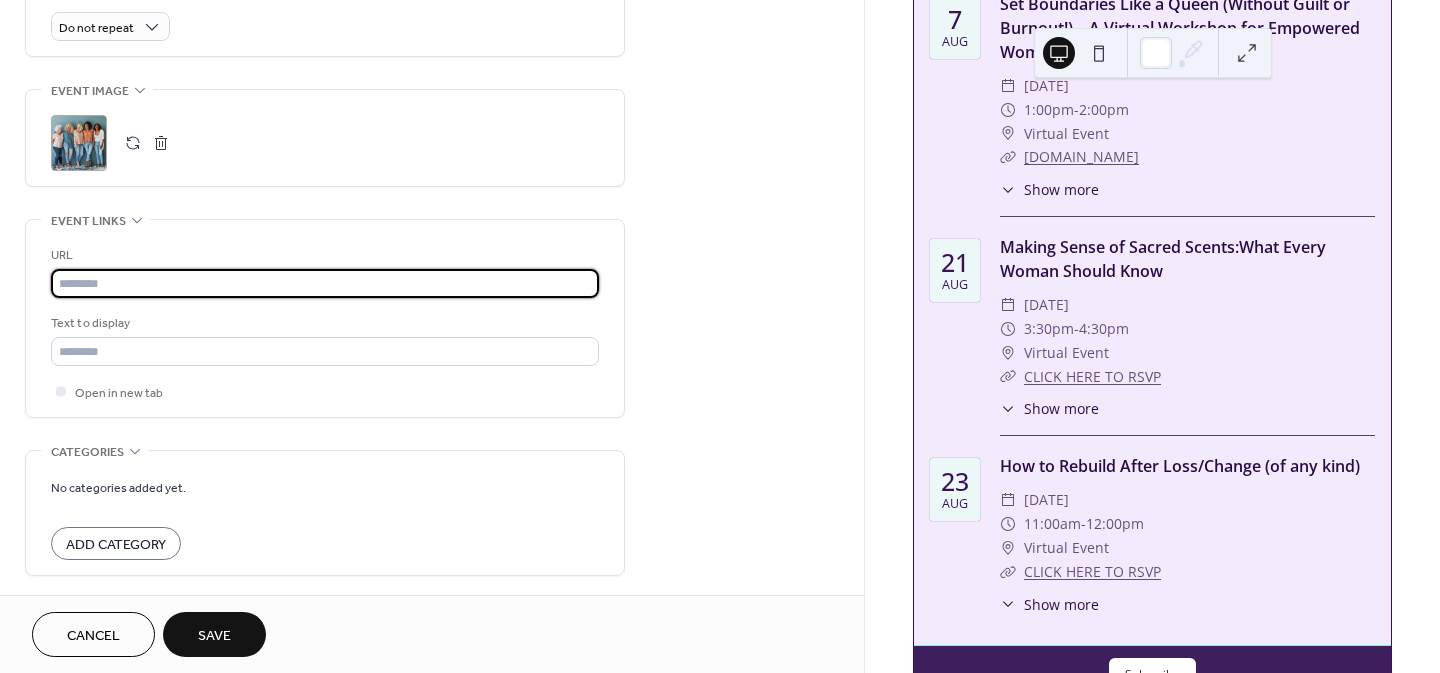 paste on "**********" 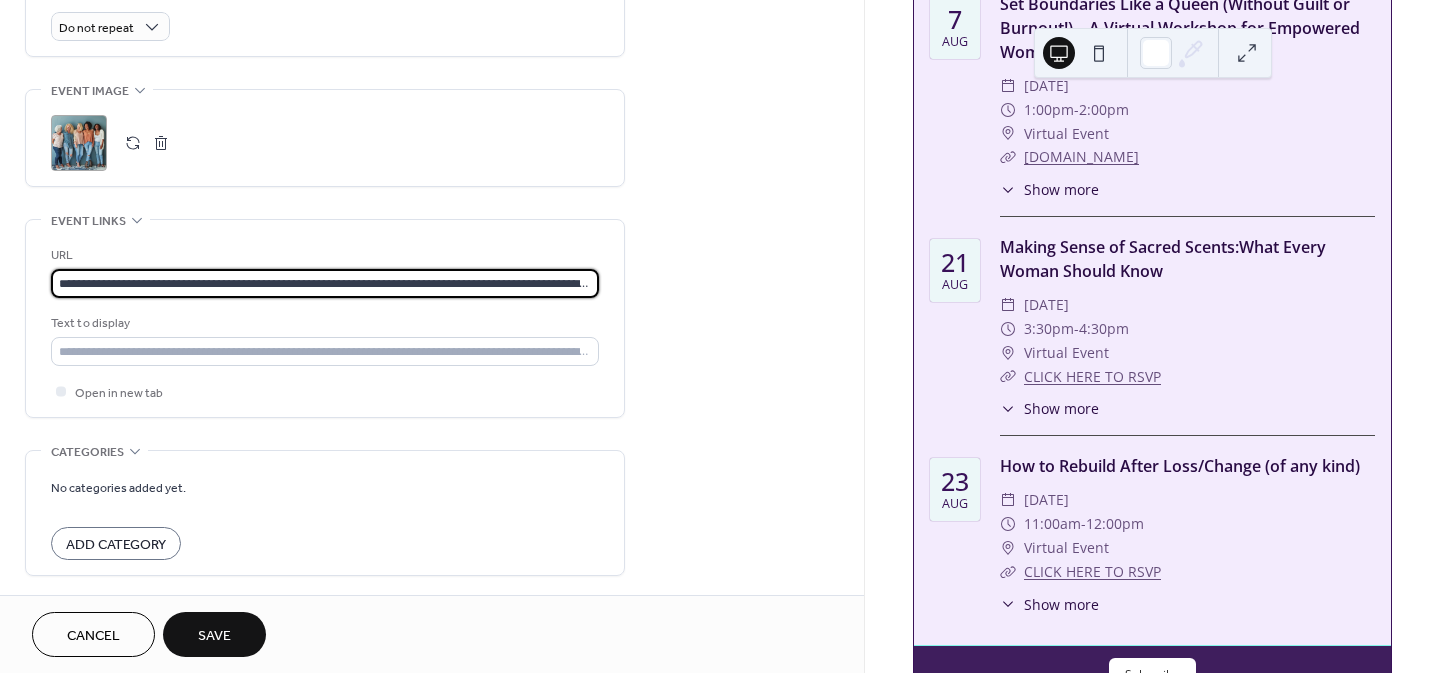 scroll, scrollTop: 0, scrollLeft: 114, axis: horizontal 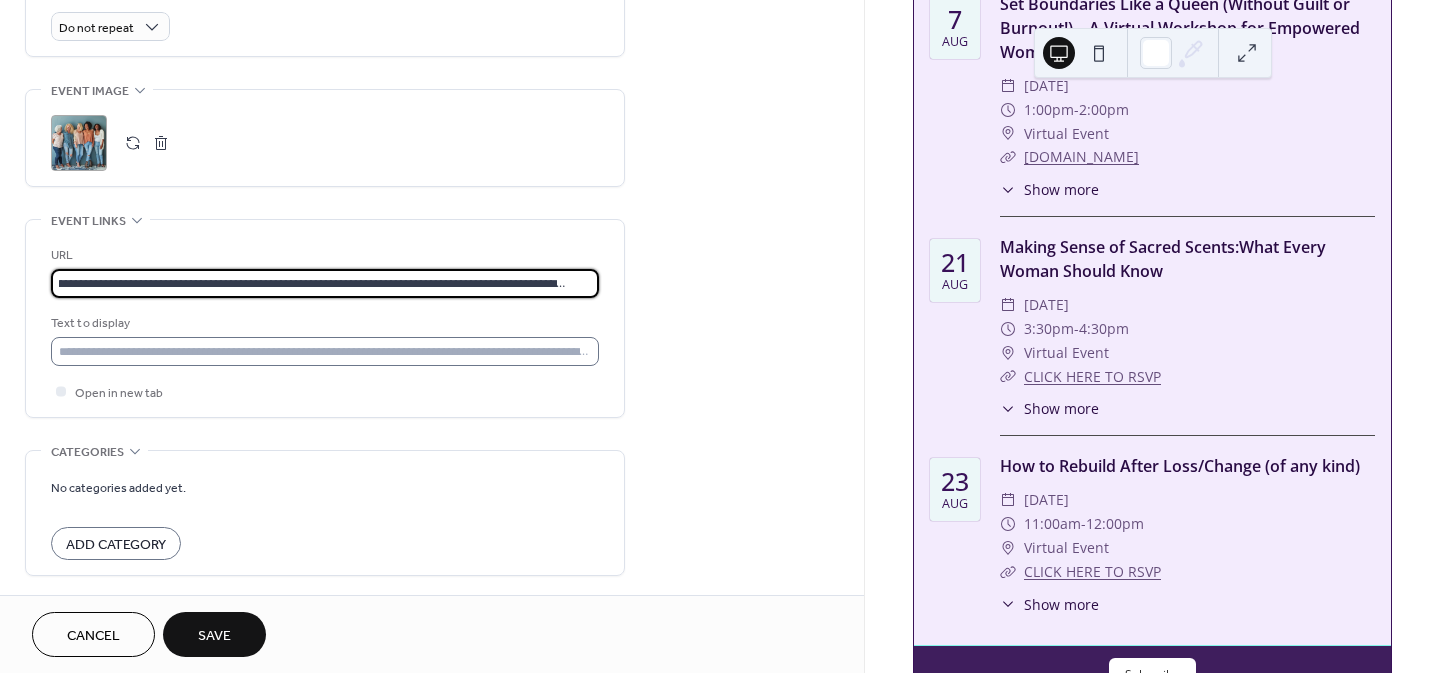 type on "**********" 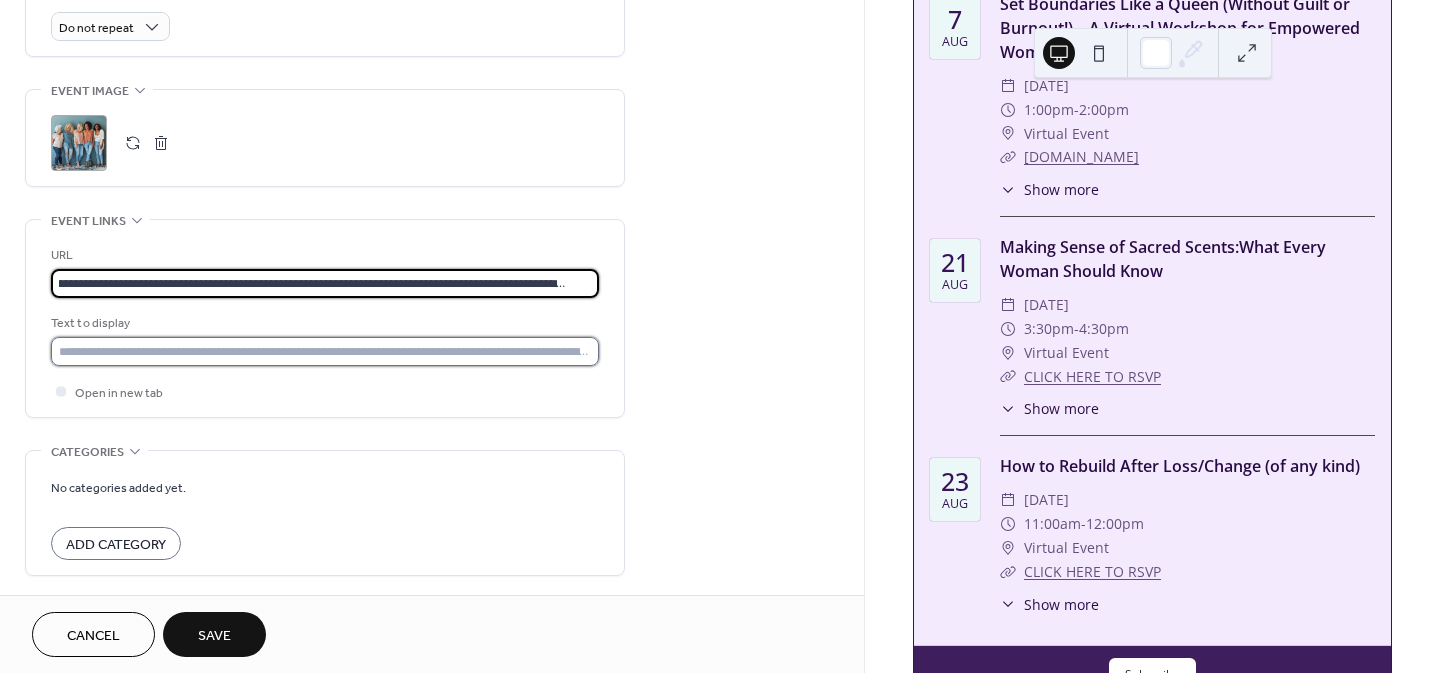 scroll, scrollTop: 0, scrollLeft: 0, axis: both 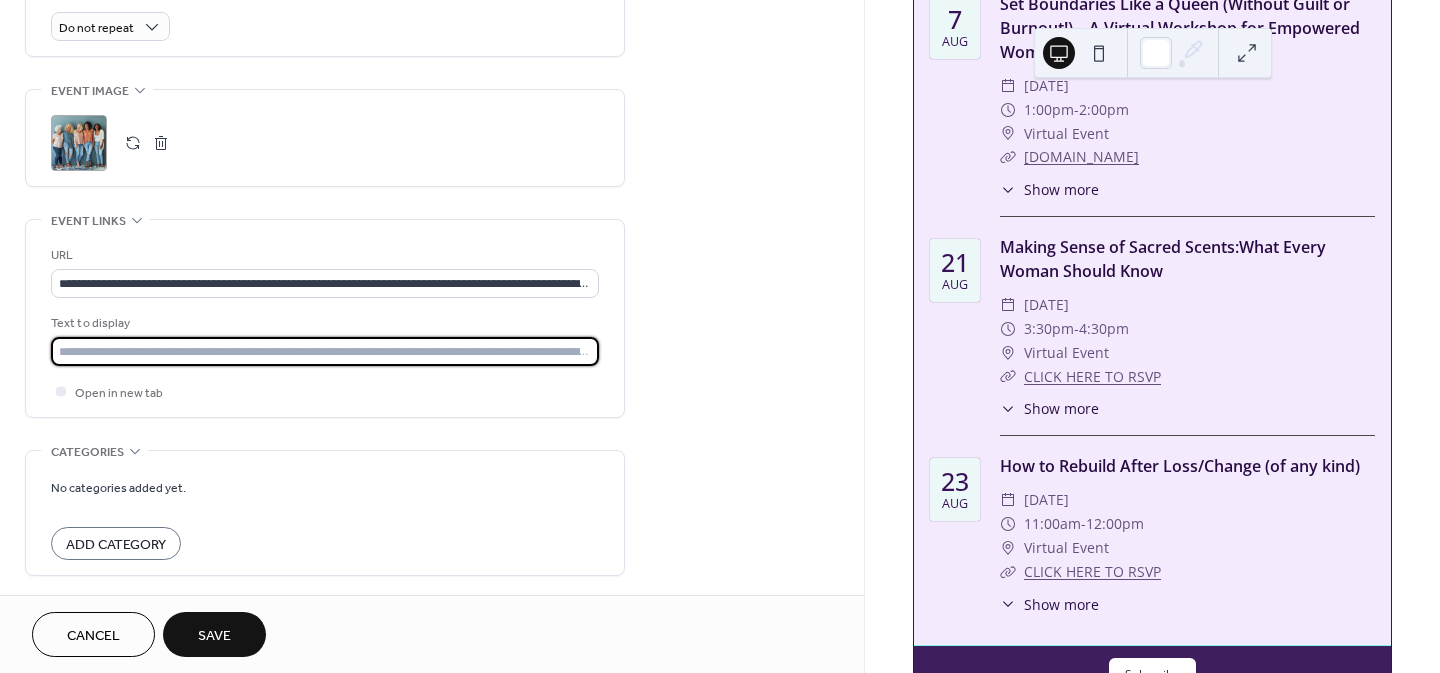 click at bounding box center (325, 351) 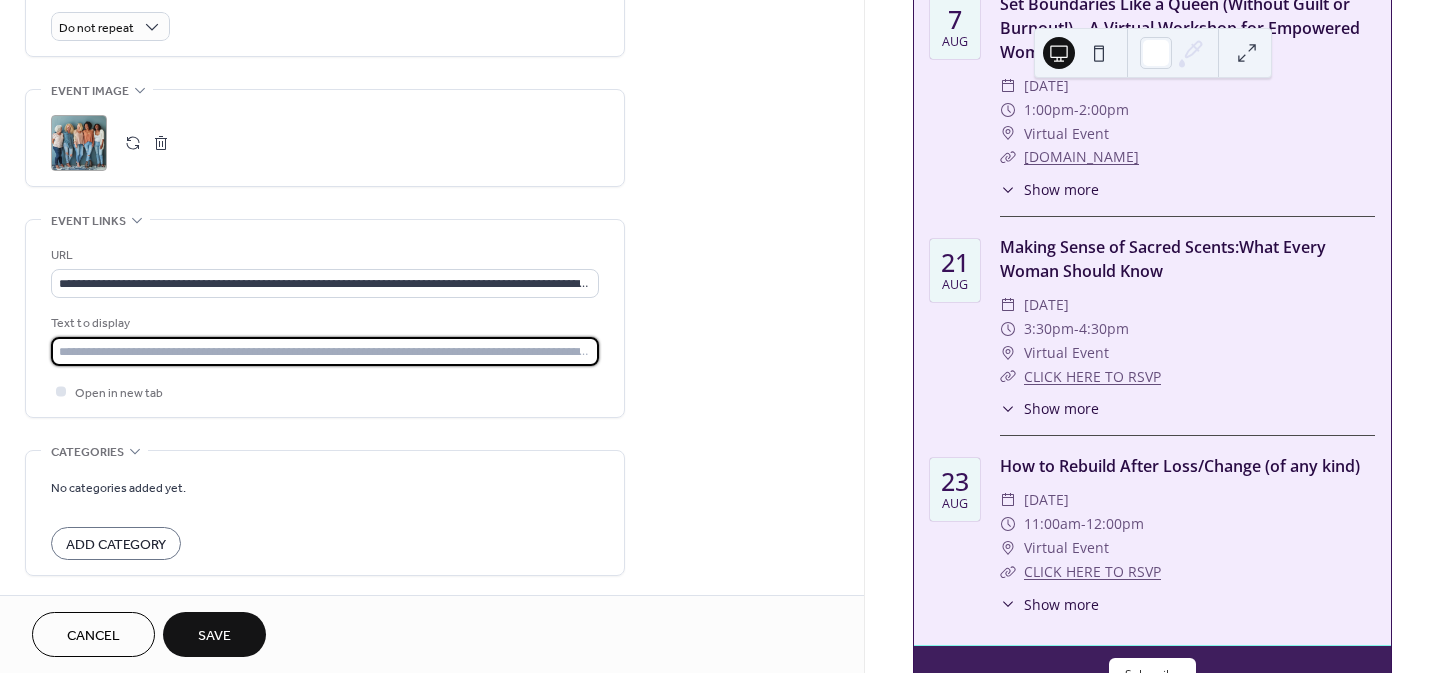 type on "**********" 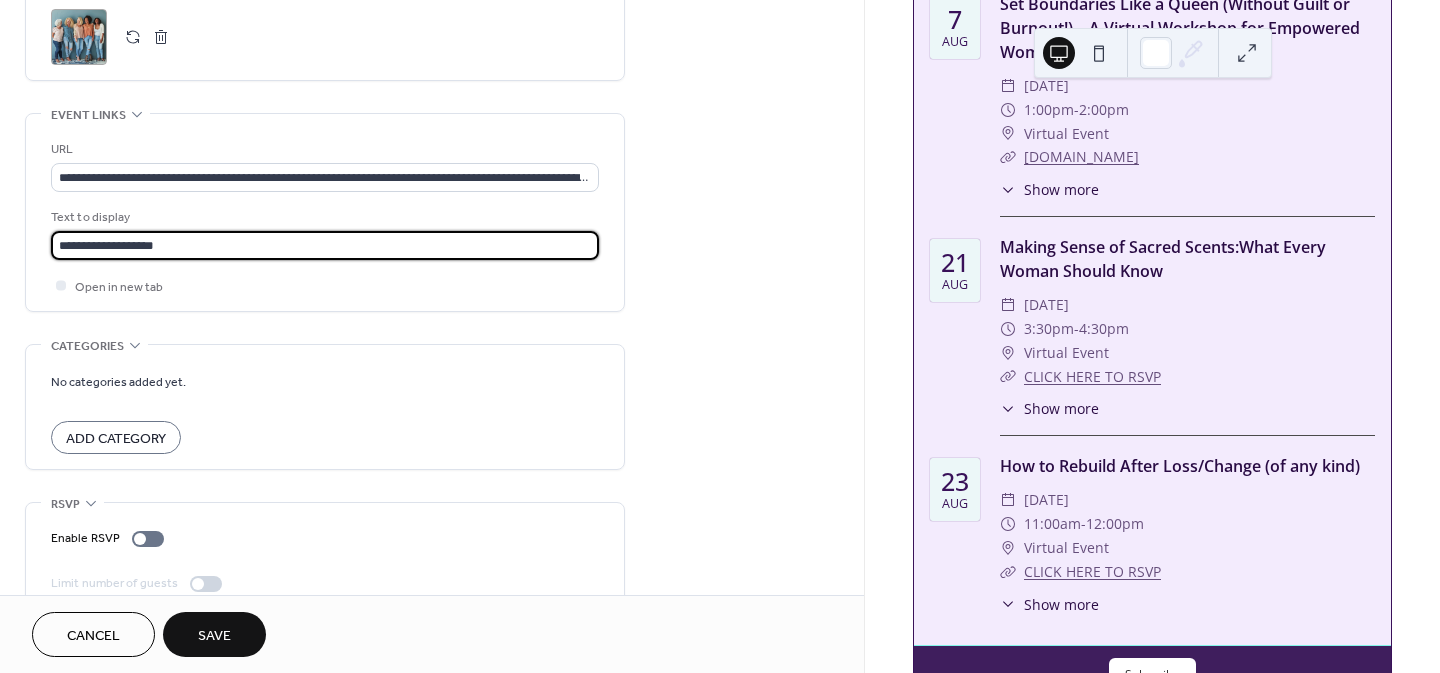 scroll, scrollTop: 1041, scrollLeft: 0, axis: vertical 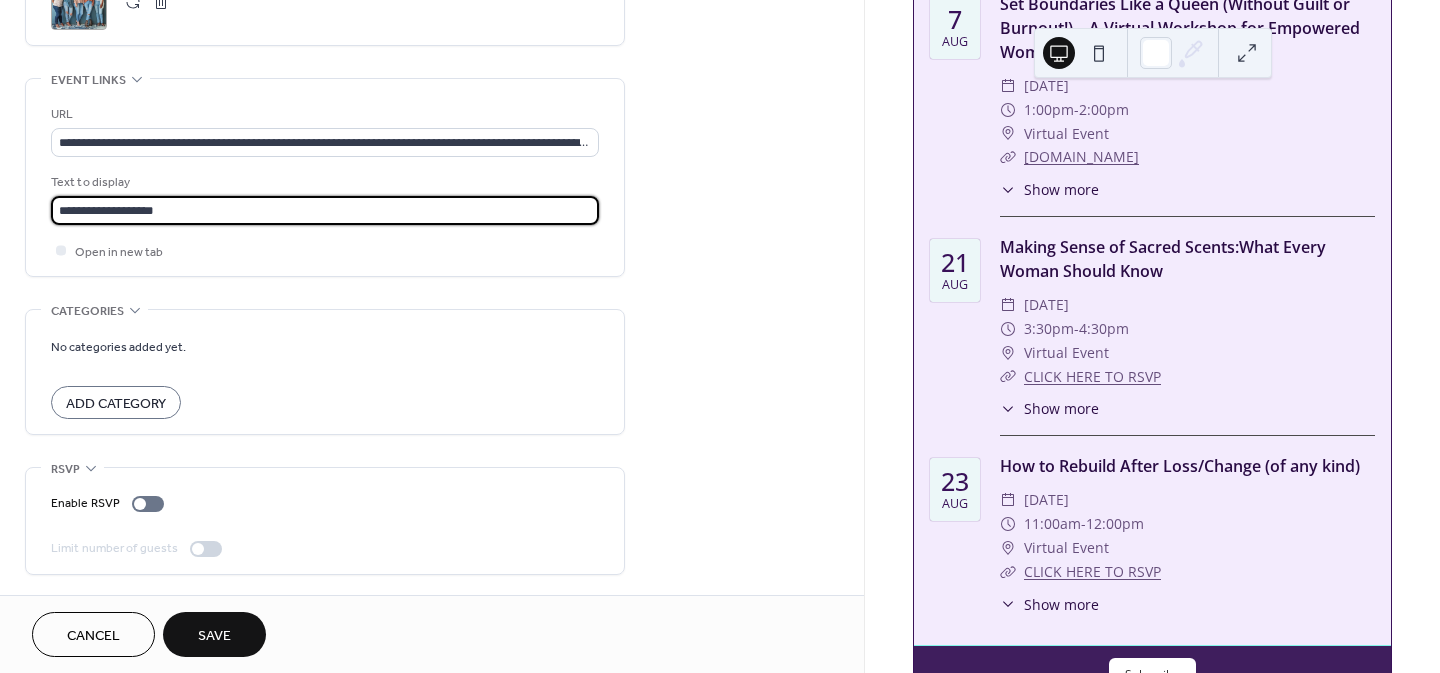 click on "Save" at bounding box center [214, 634] 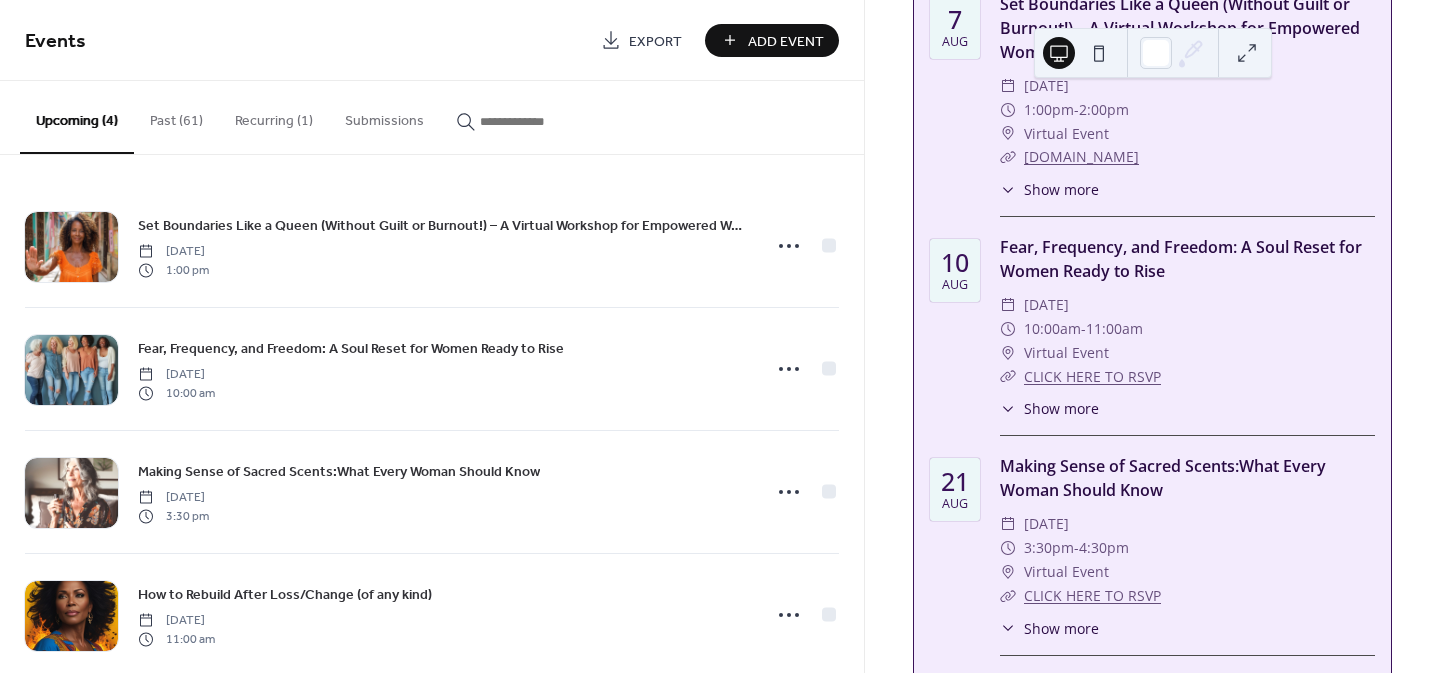 click on "Events Export Add Event" at bounding box center [432, 40] 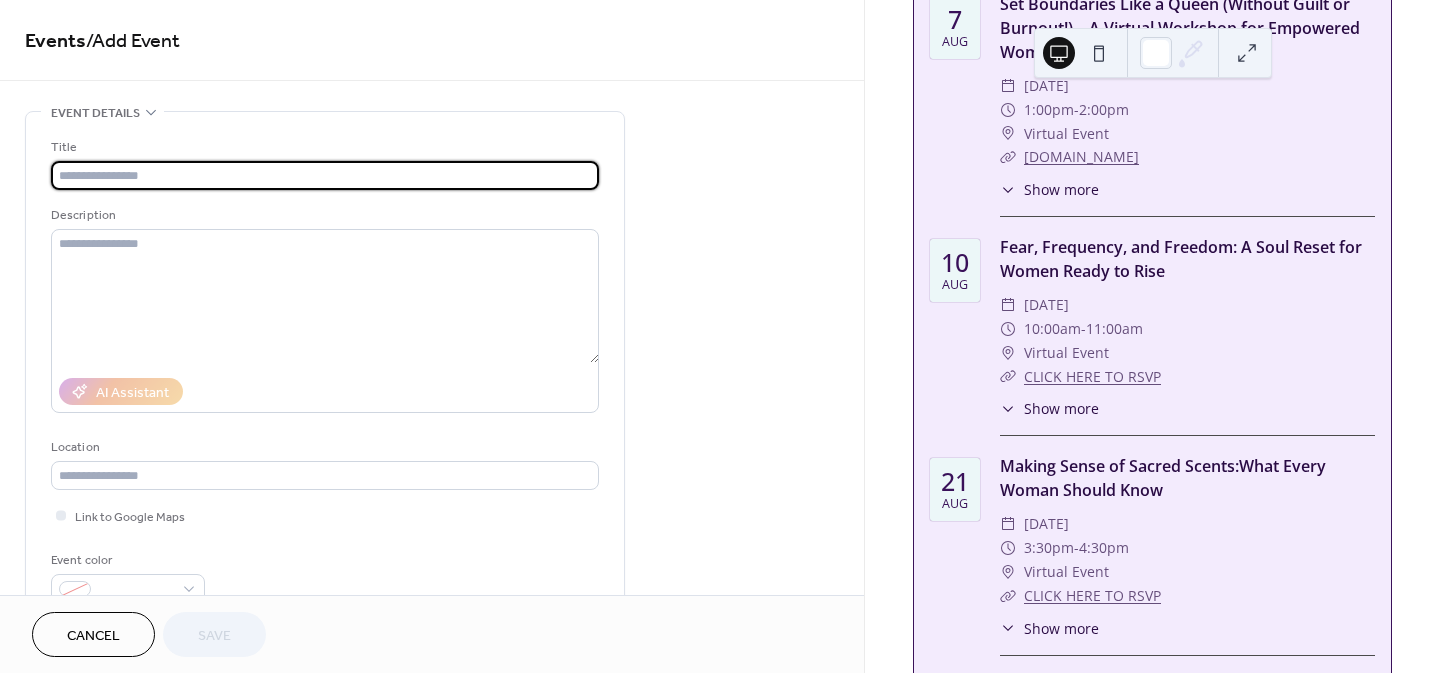 click at bounding box center (325, 175) 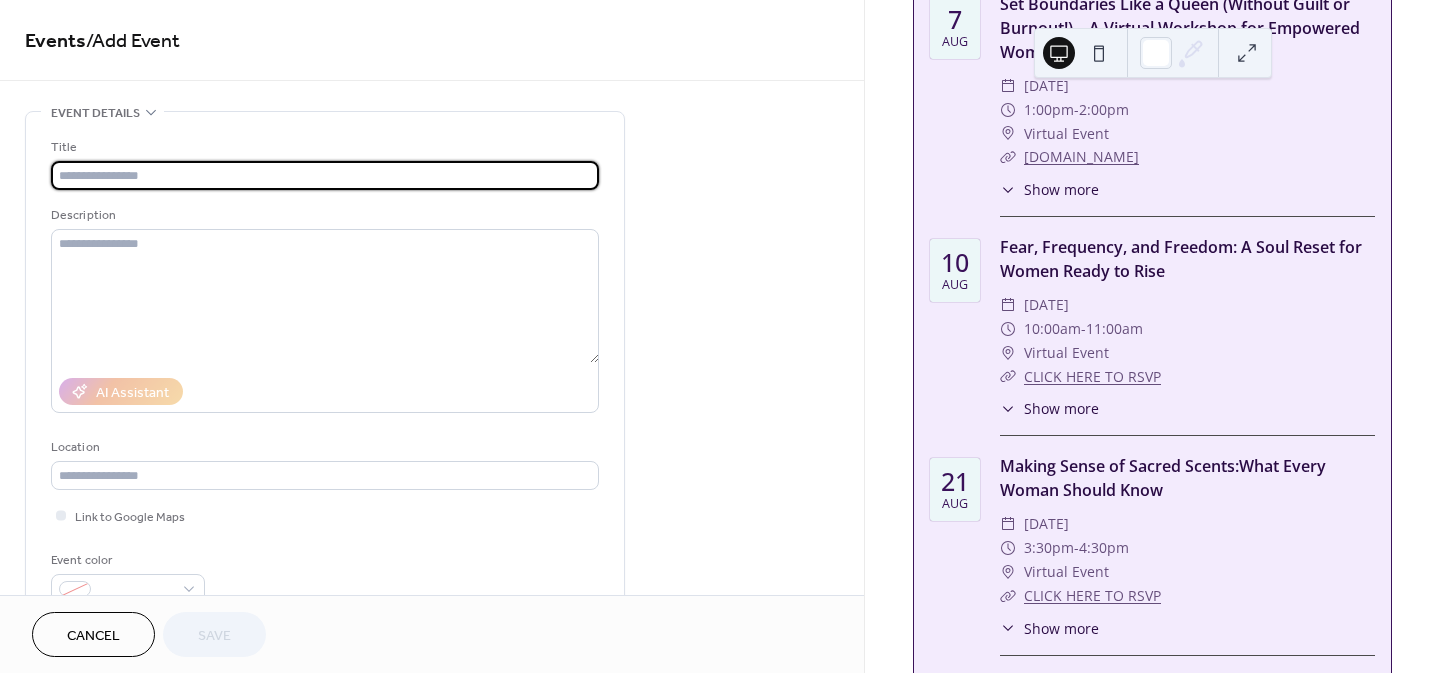 paste on "**********" 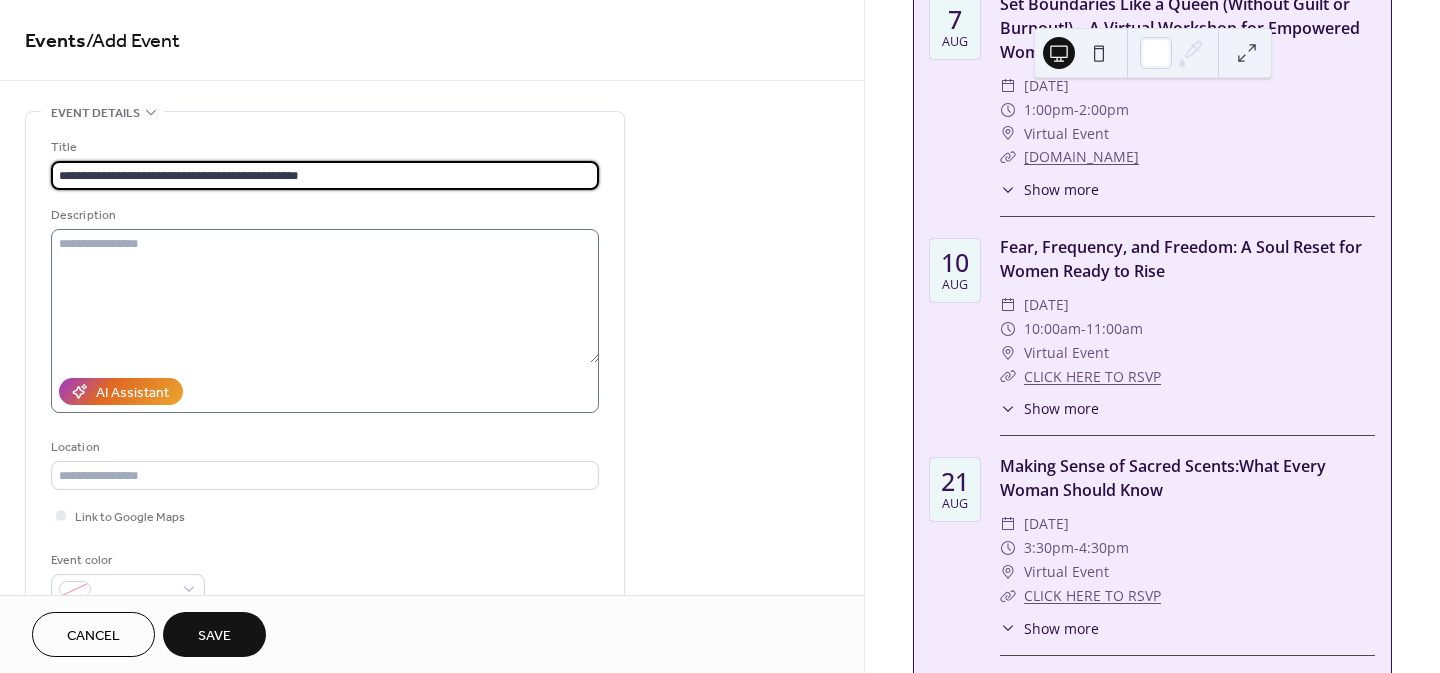 type on "**********" 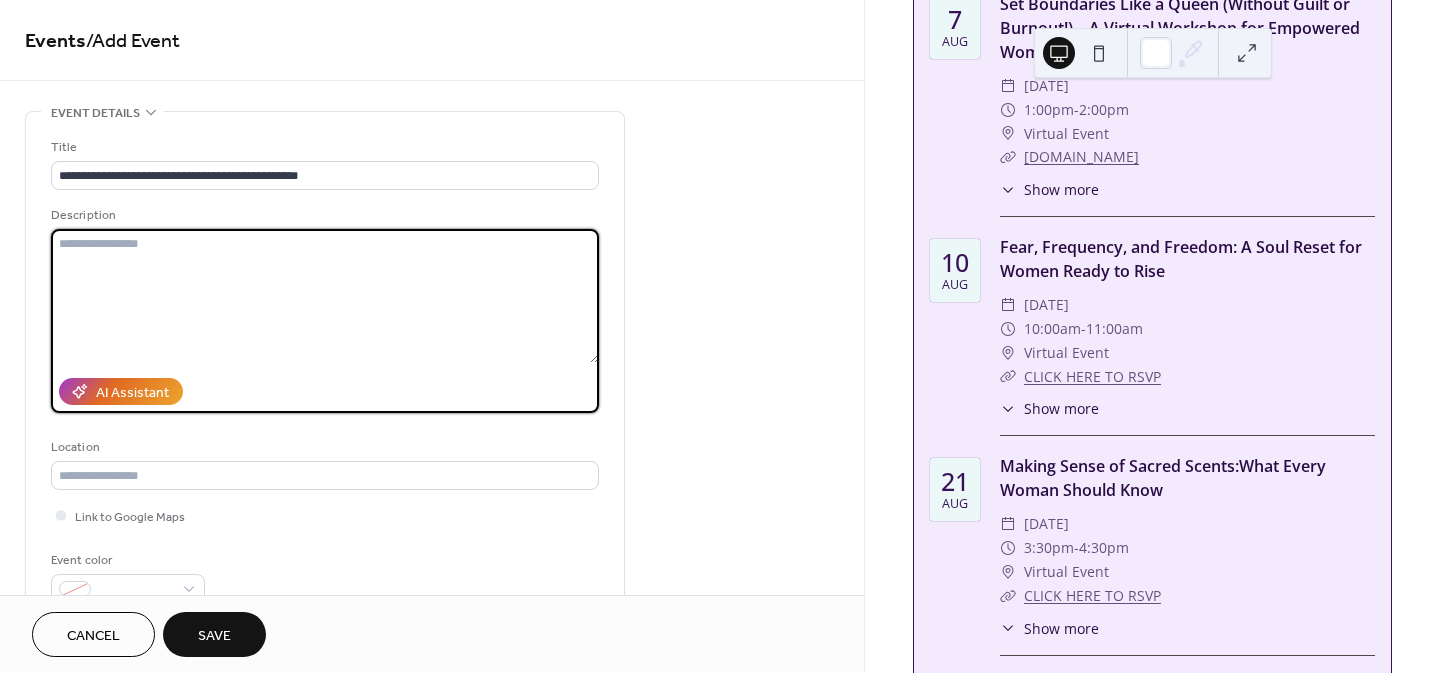 click at bounding box center [325, 296] 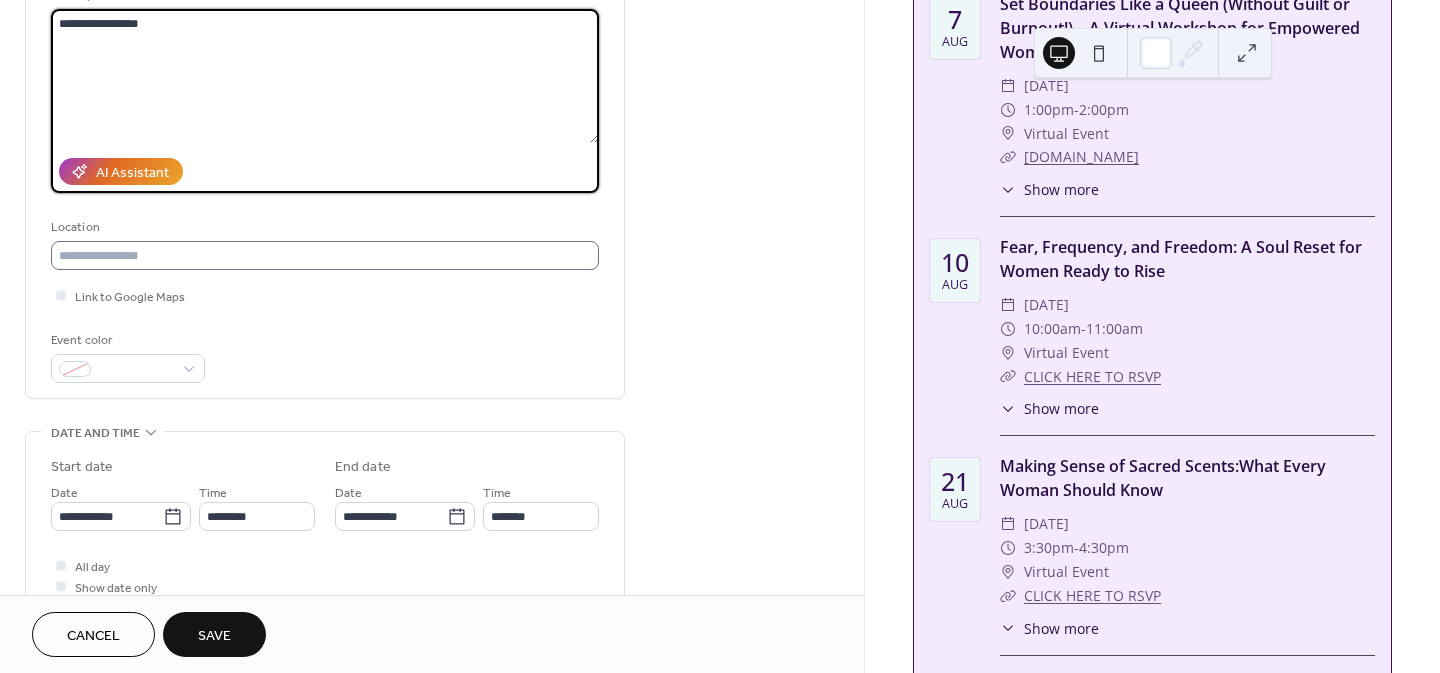 scroll, scrollTop: 300, scrollLeft: 0, axis: vertical 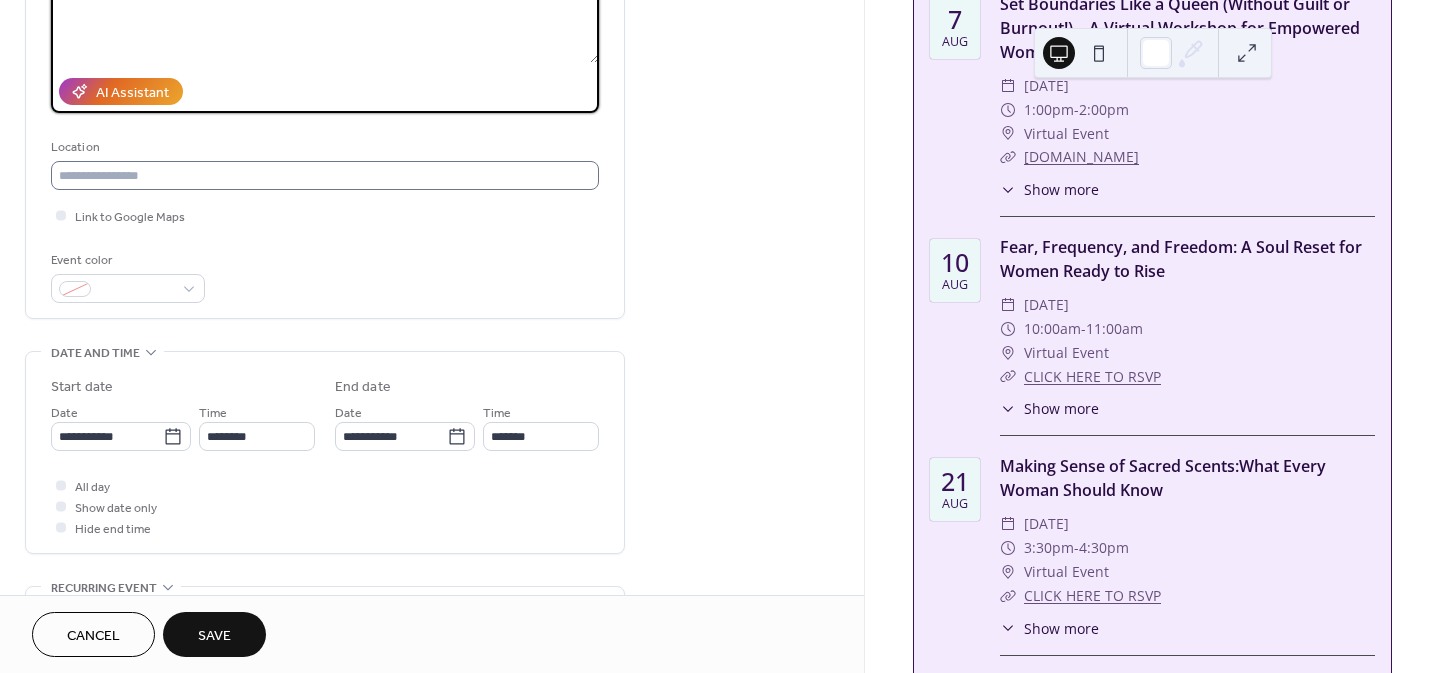 type on "**********" 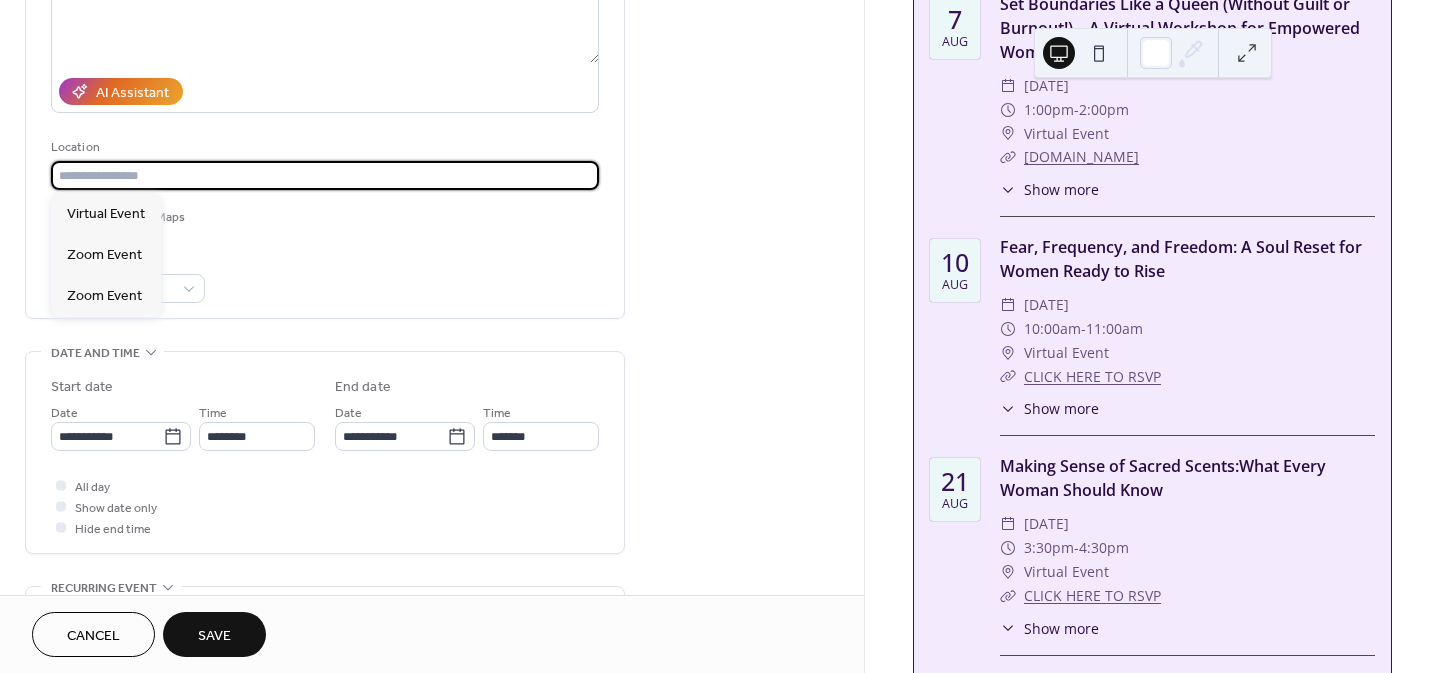 click at bounding box center (325, 175) 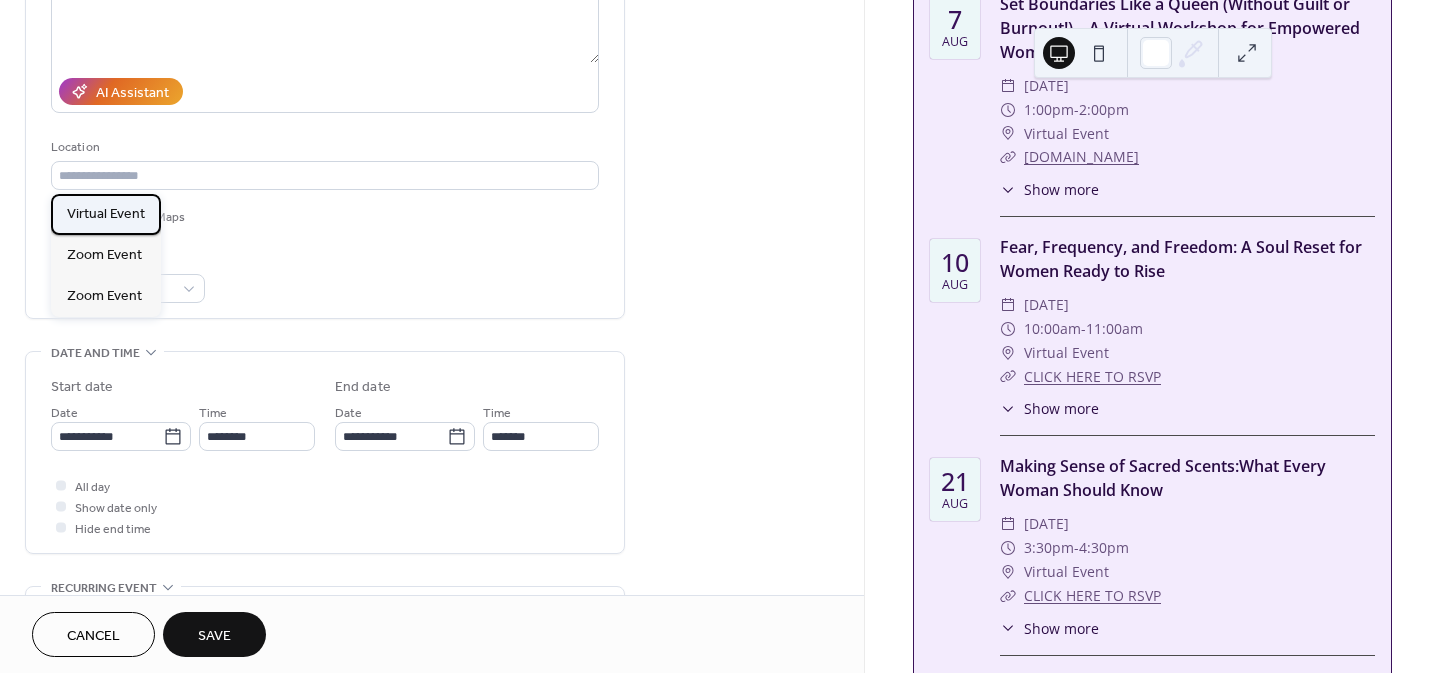 click on "Virtual Event" at bounding box center [106, 214] 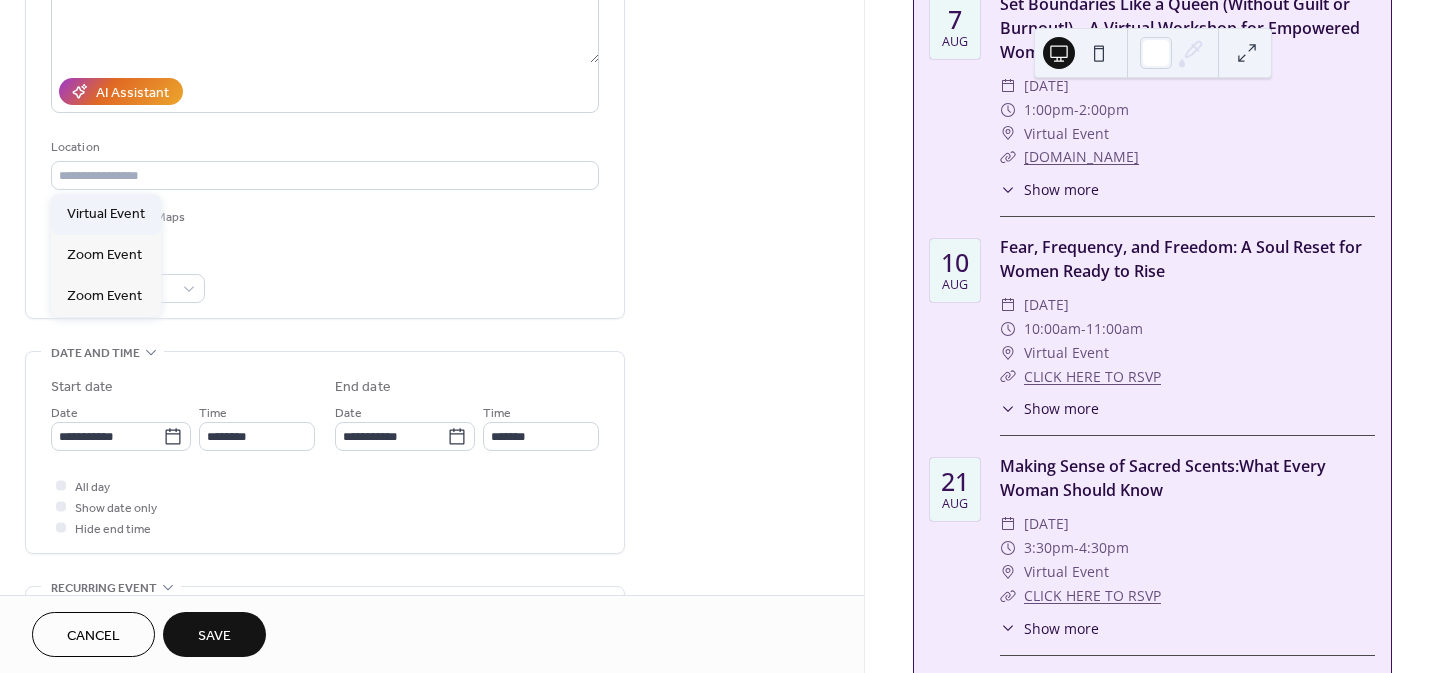type on "**********" 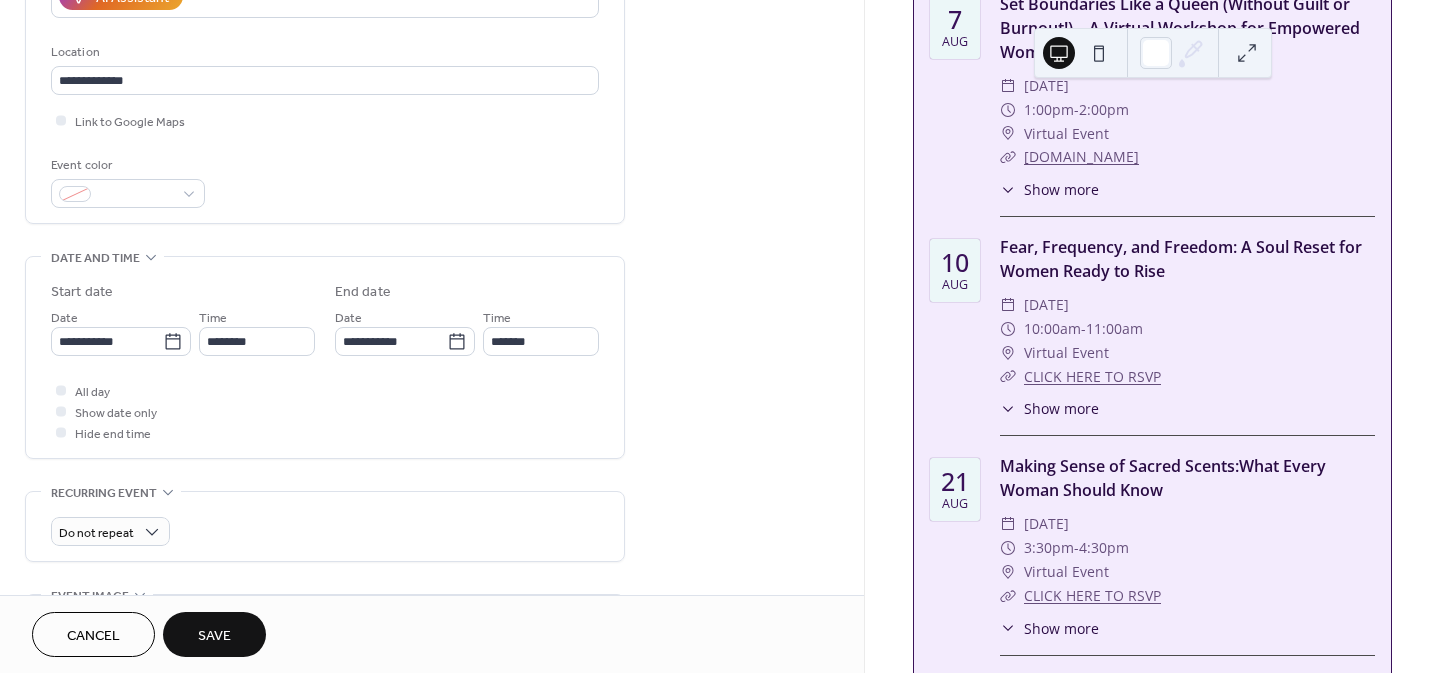 scroll, scrollTop: 400, scrollLeft: 0, axis: vertical 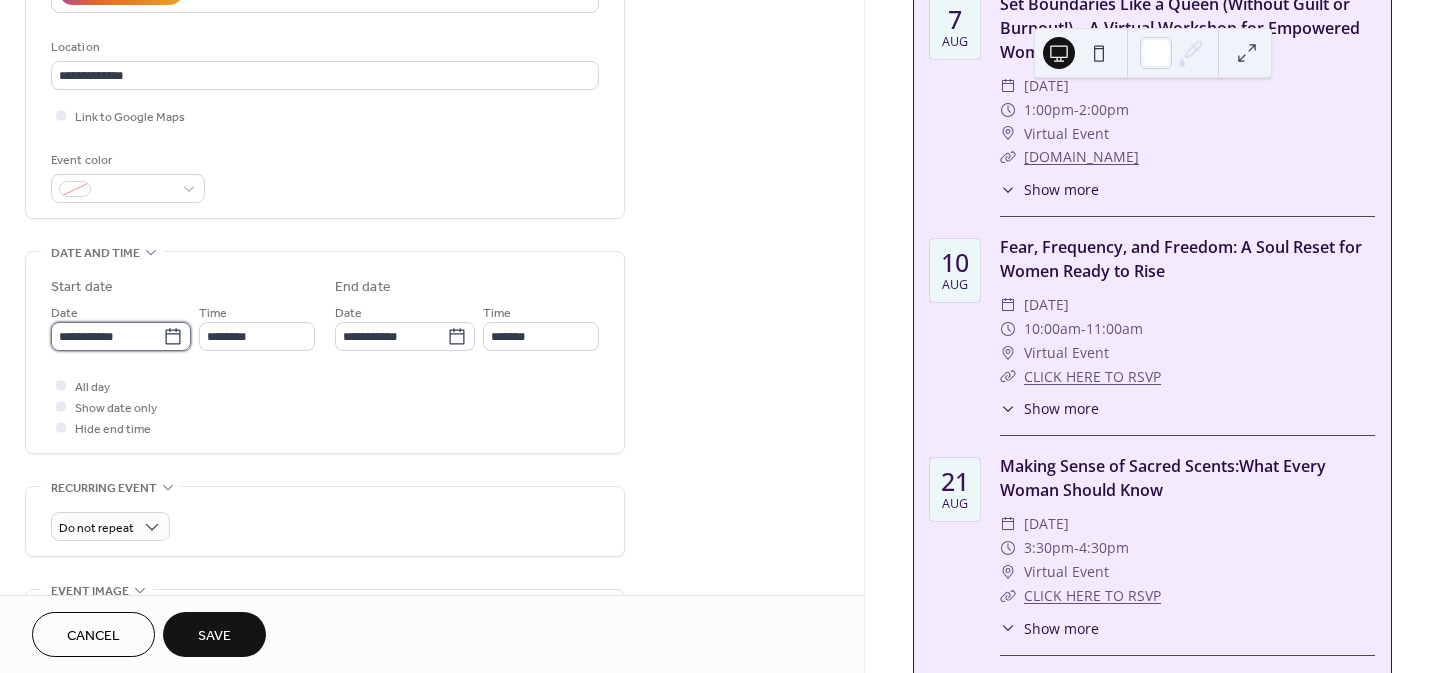 click on "**********" at bounding box center (107, 336) 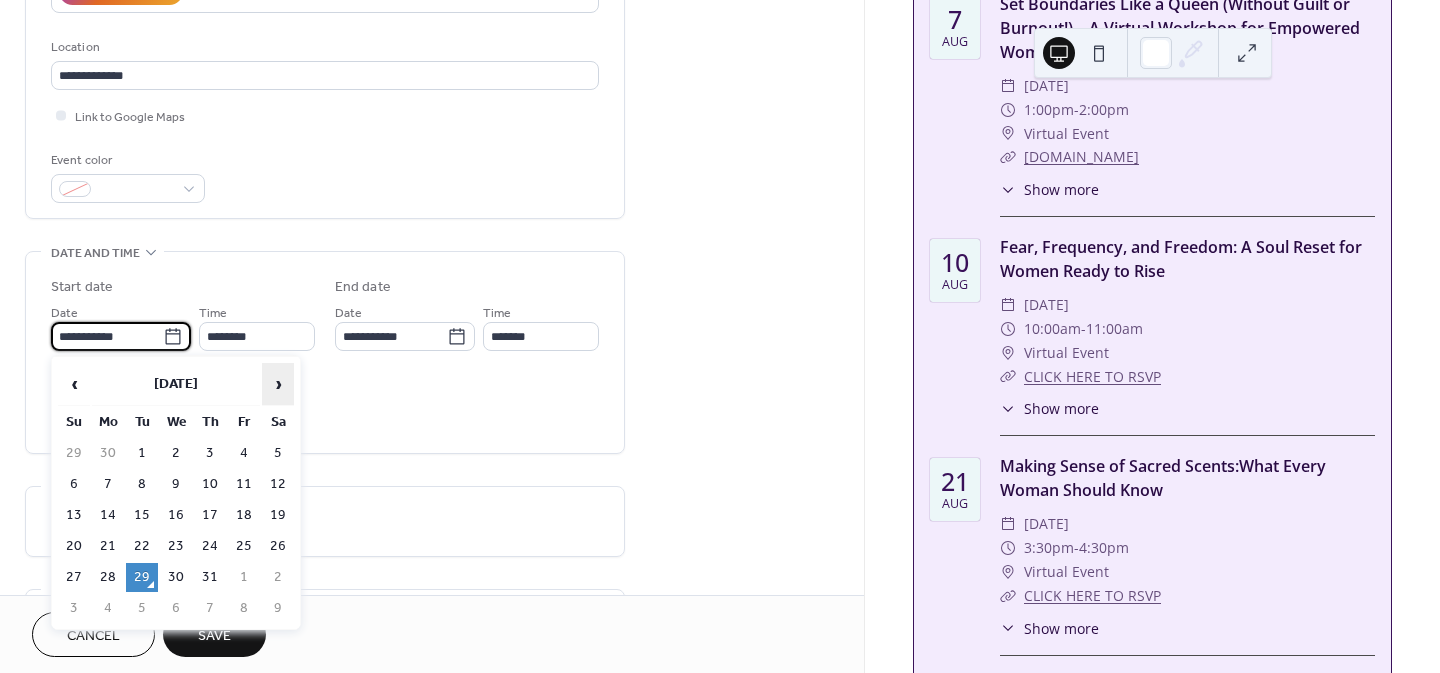click on "›" at bounding box center (278, 384) 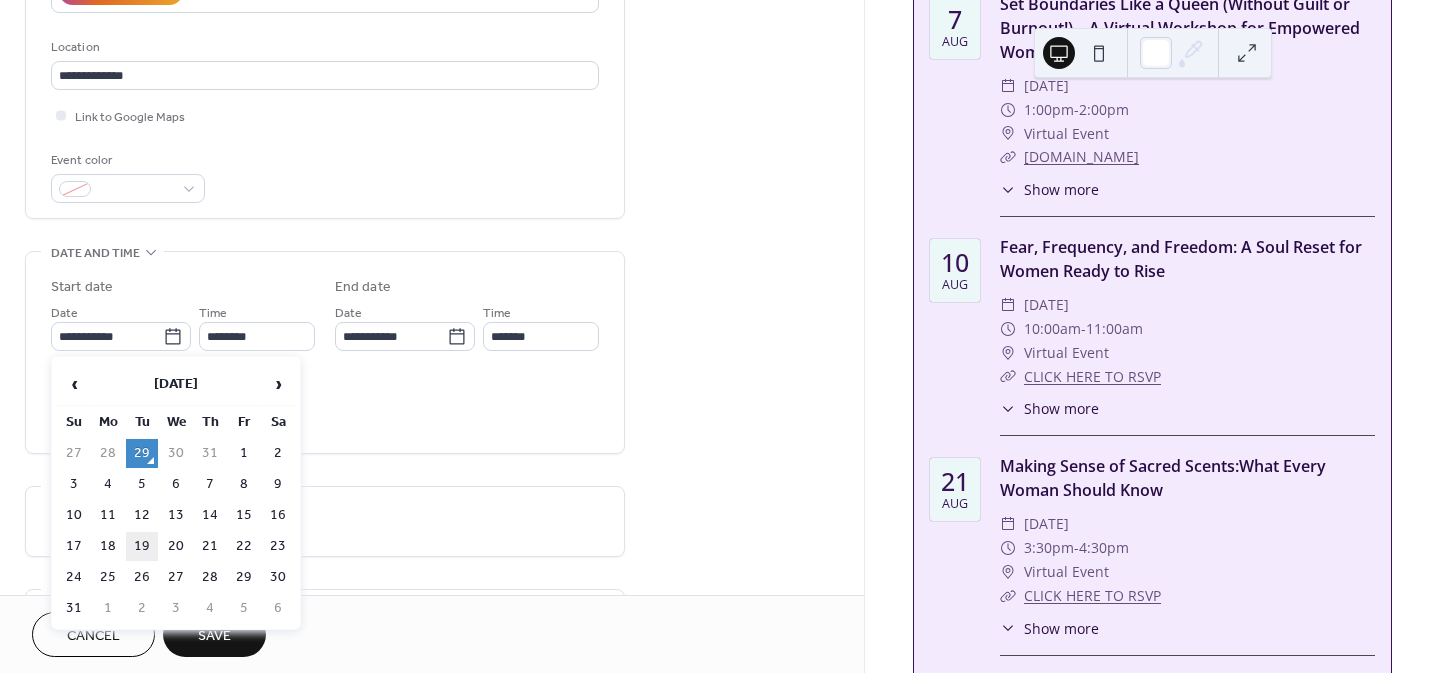 click on "19" at bounding box center [142, 546] 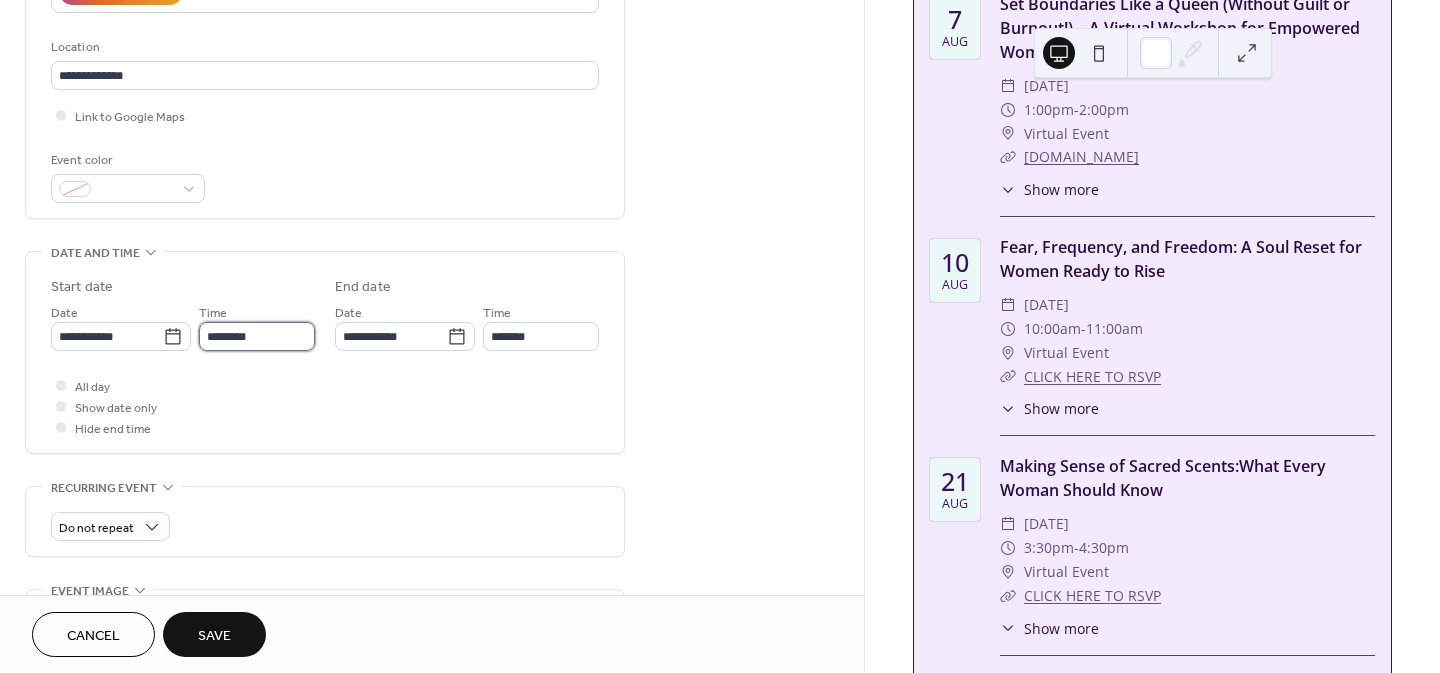 click on "********" at bounding box center (257, 336) 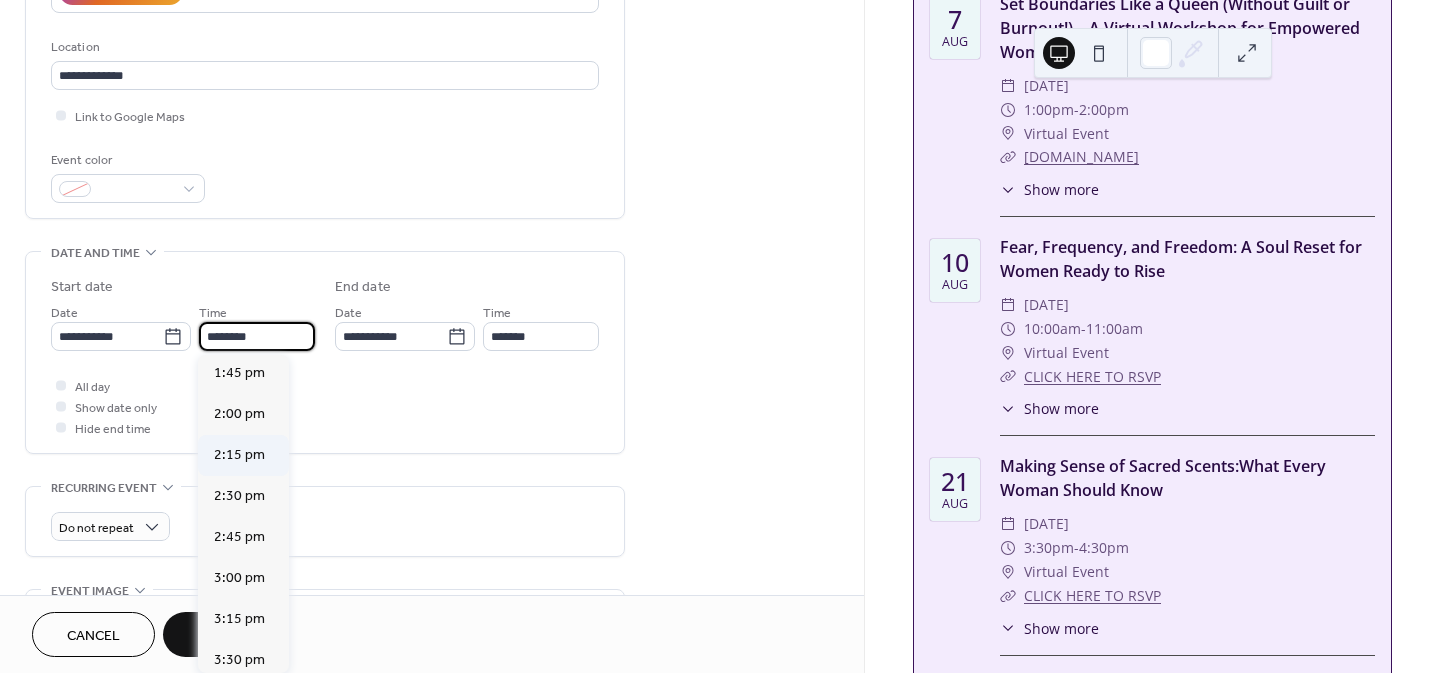 scroll, scrollTop: 2268, scrollLeft: 0, axis: vertical 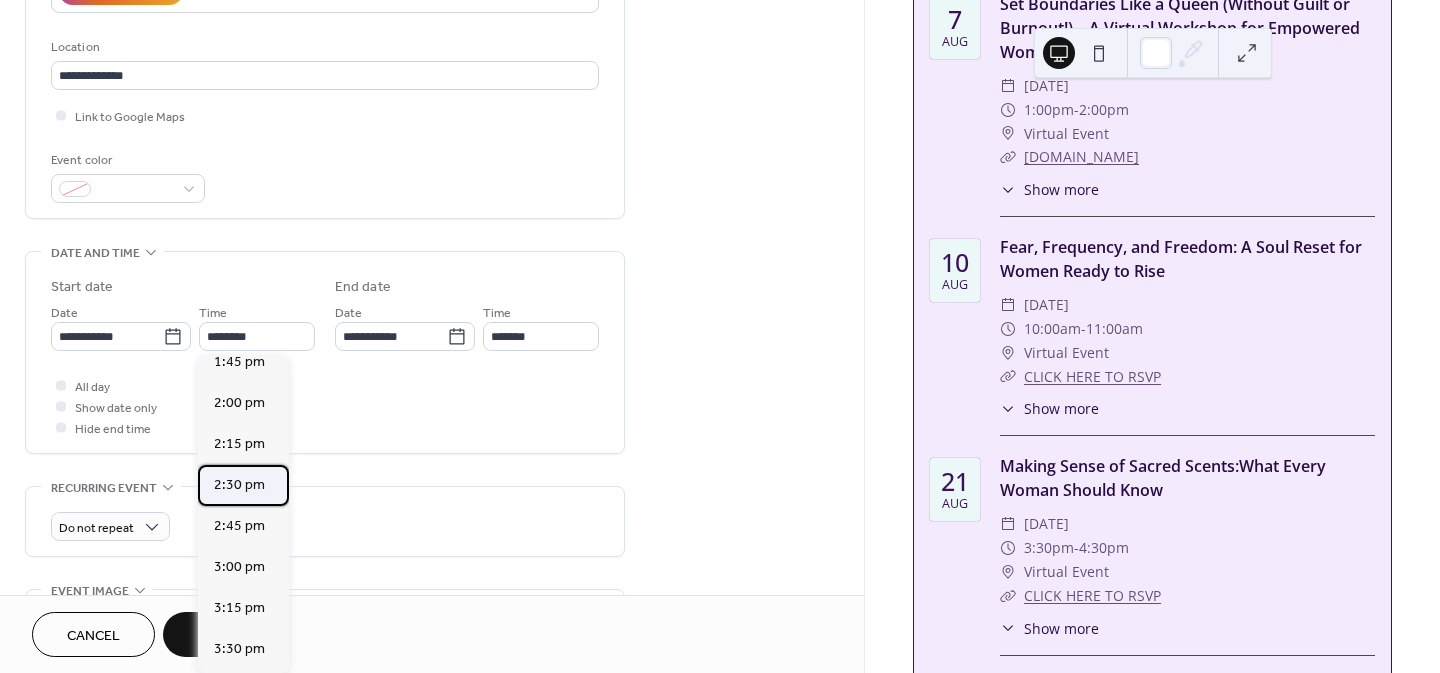 click on "2:30 pm" at bounding box center (239, 485) 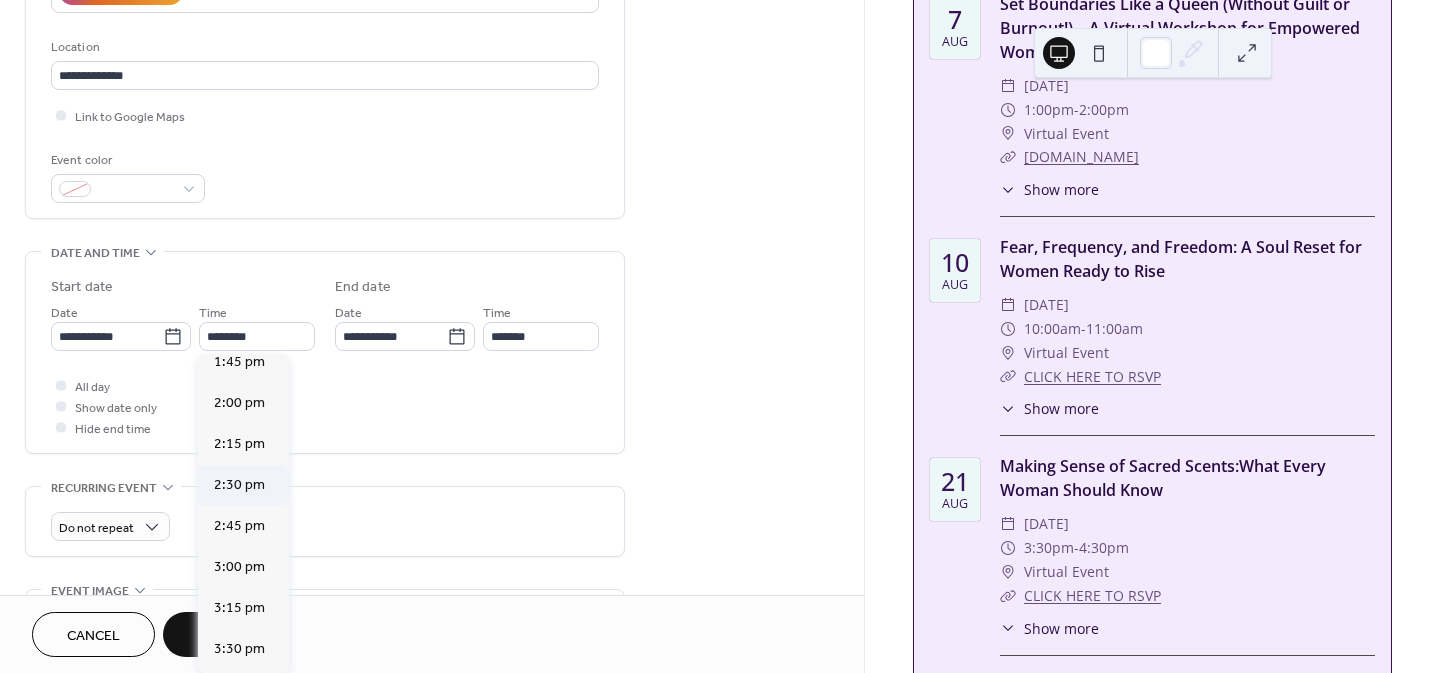 type on "*******" 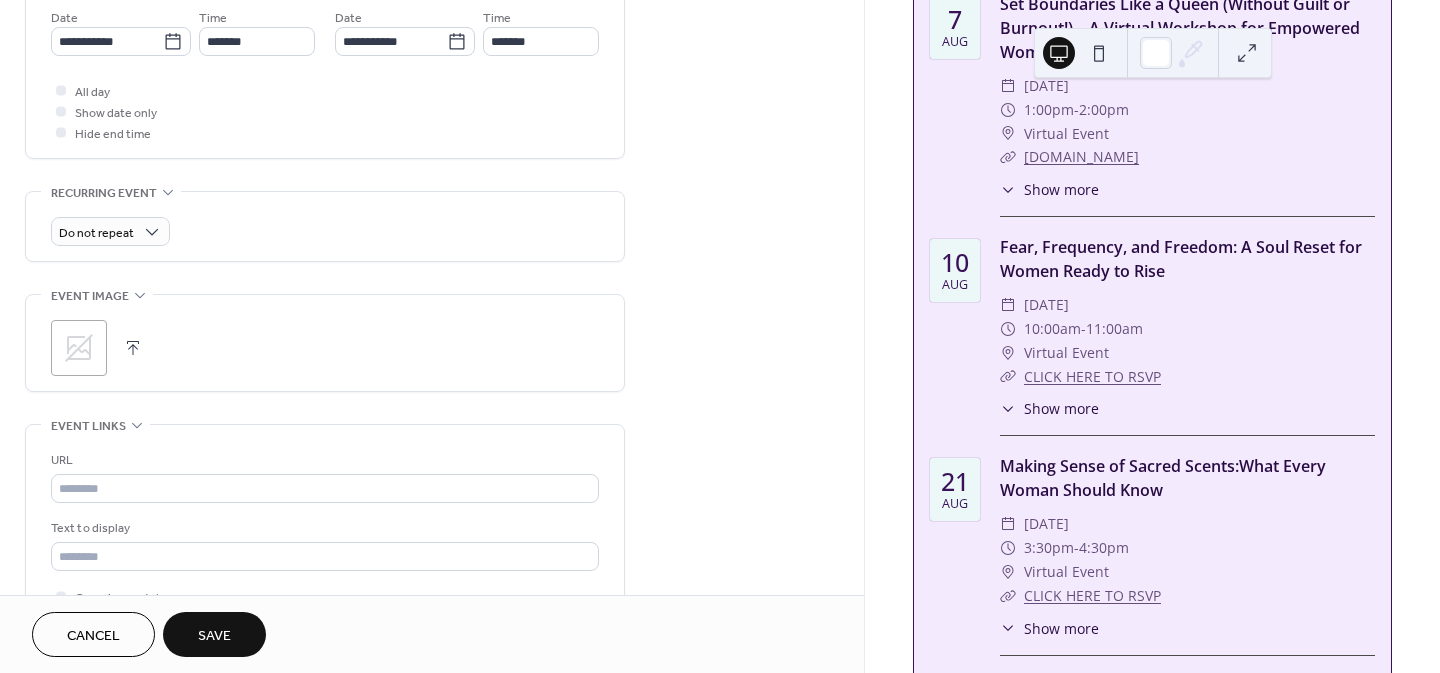 scroll, scrollTop: 700, scrollLeft: 0, axis: vertical 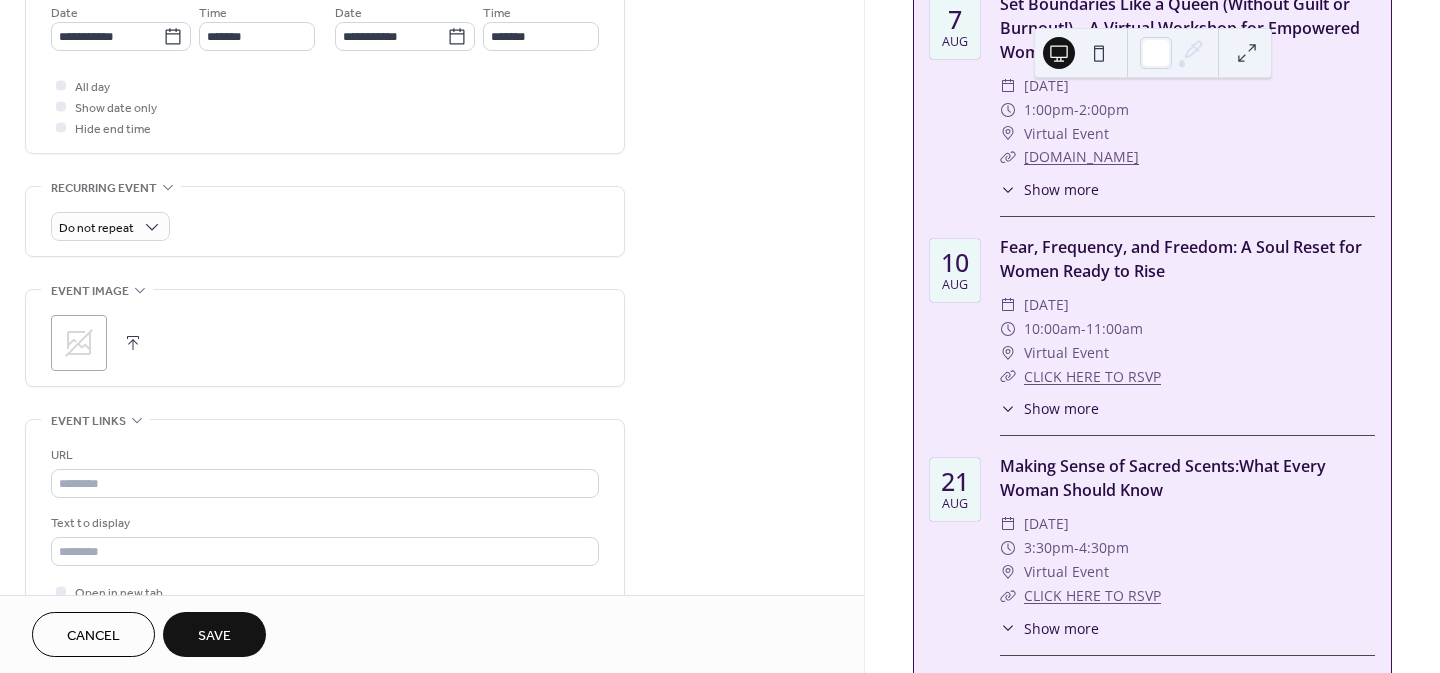 click 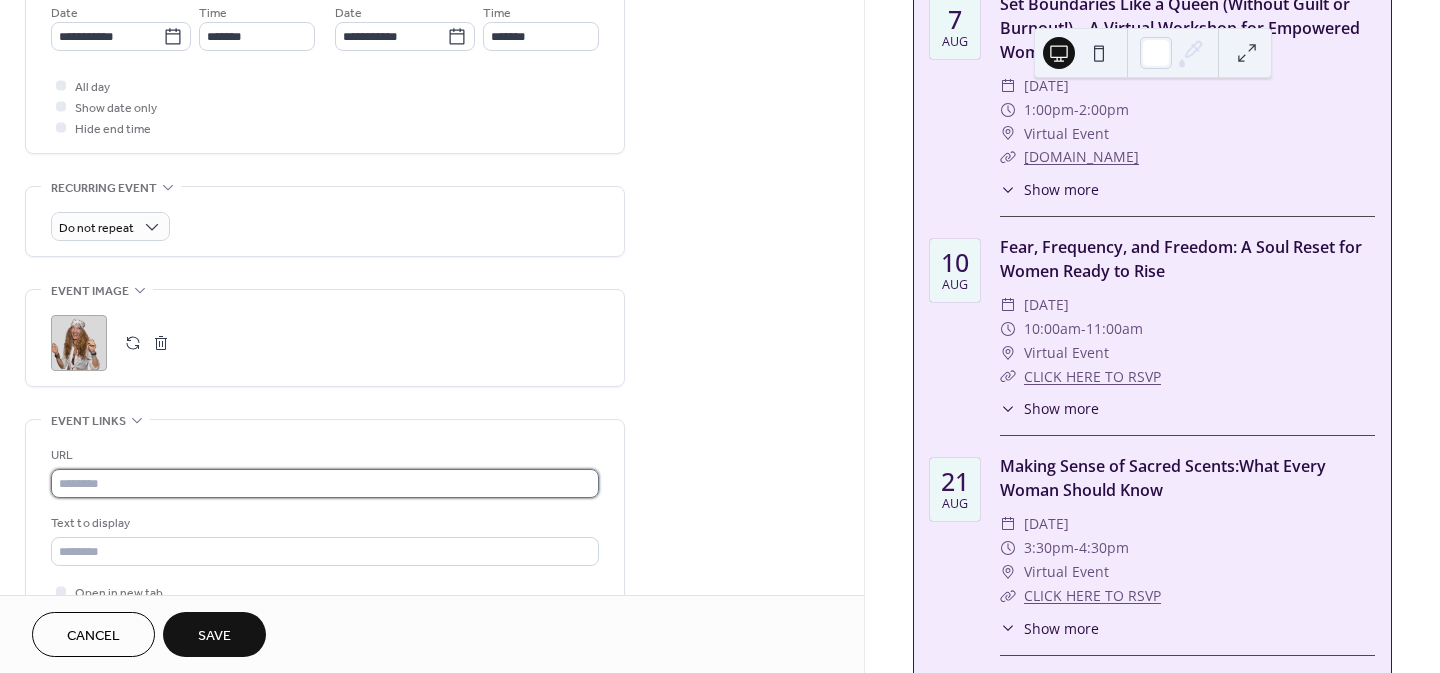 click at bounding box center (325, 483) 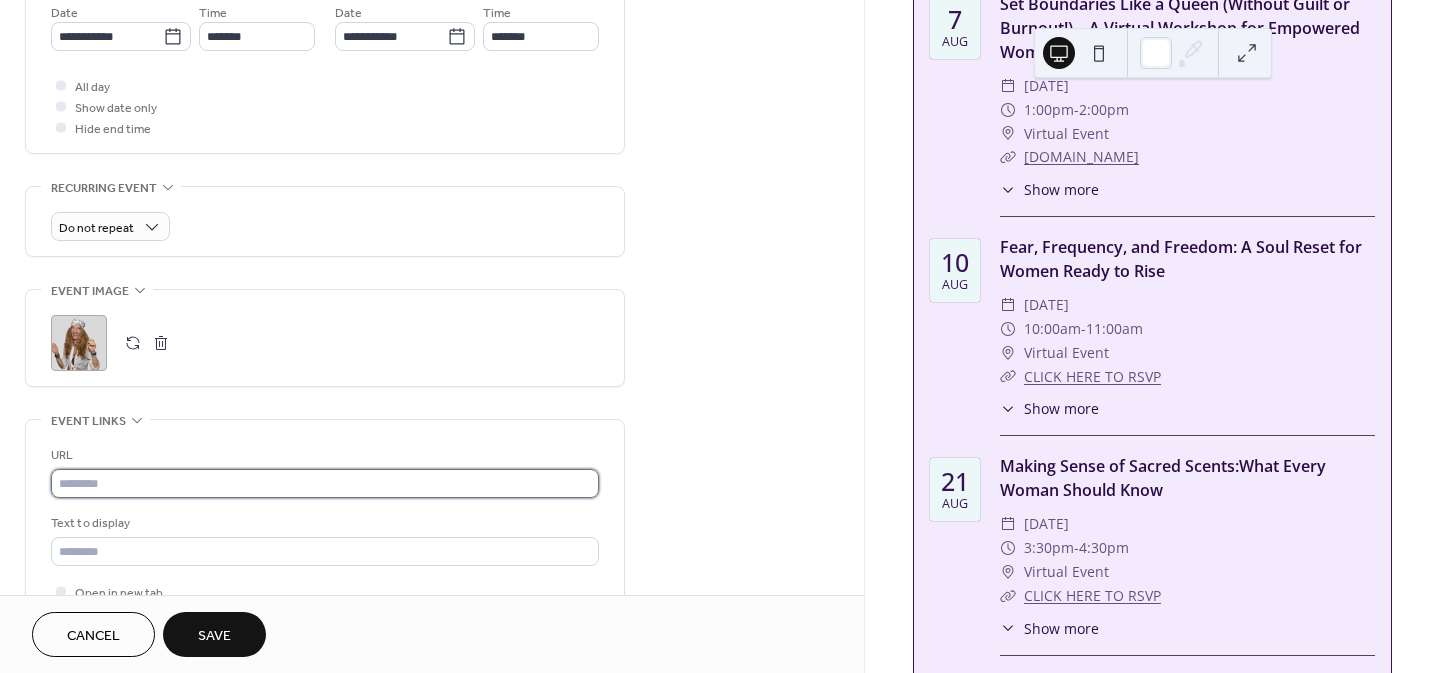 click at bounding box center (325, 483) 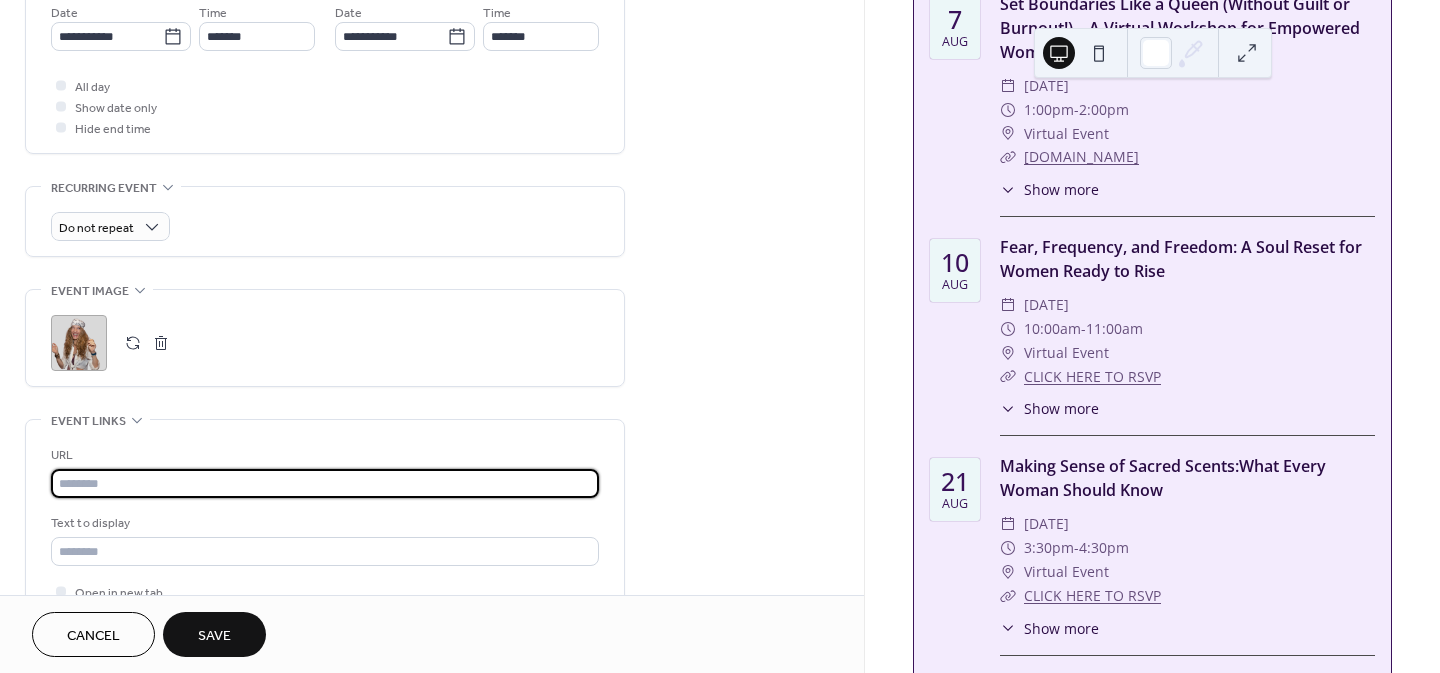 paste on "**********" 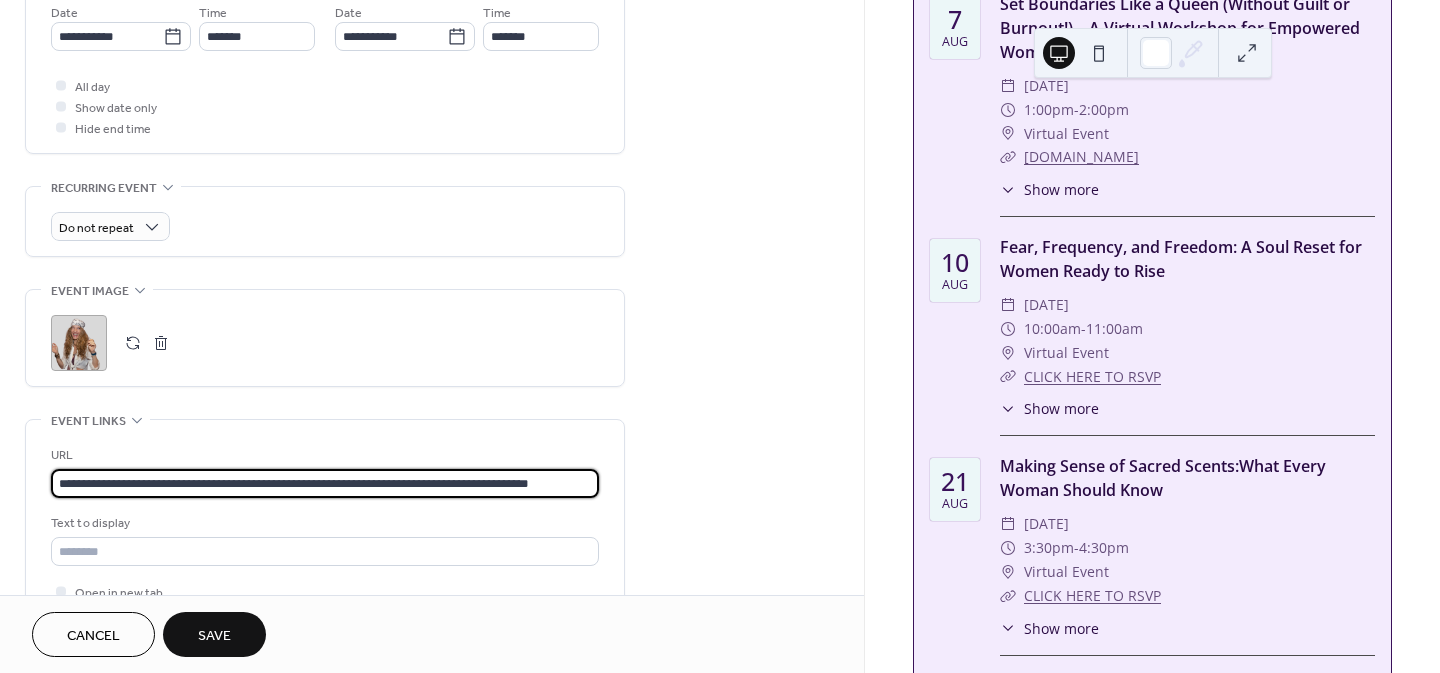 scroll, scrollTop: 0, scrollLeft: 20, axis: horizontal 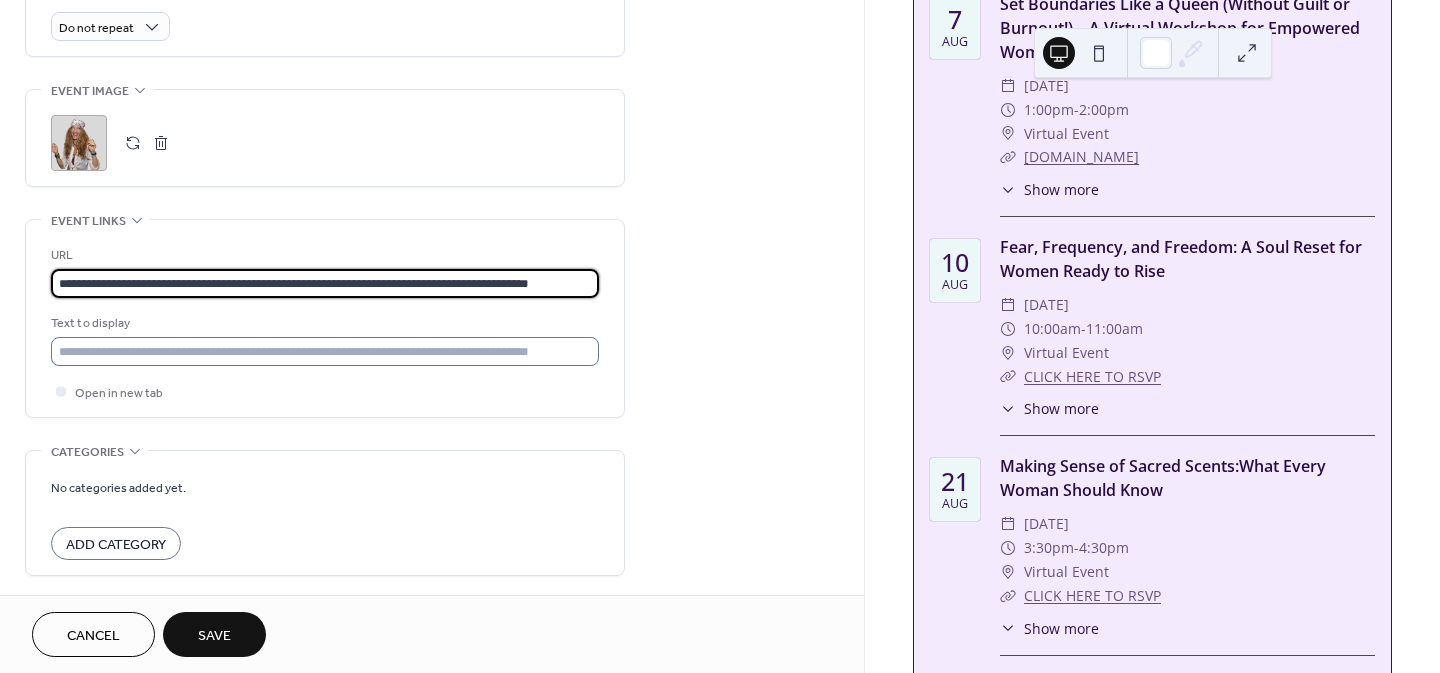 type on "**********" 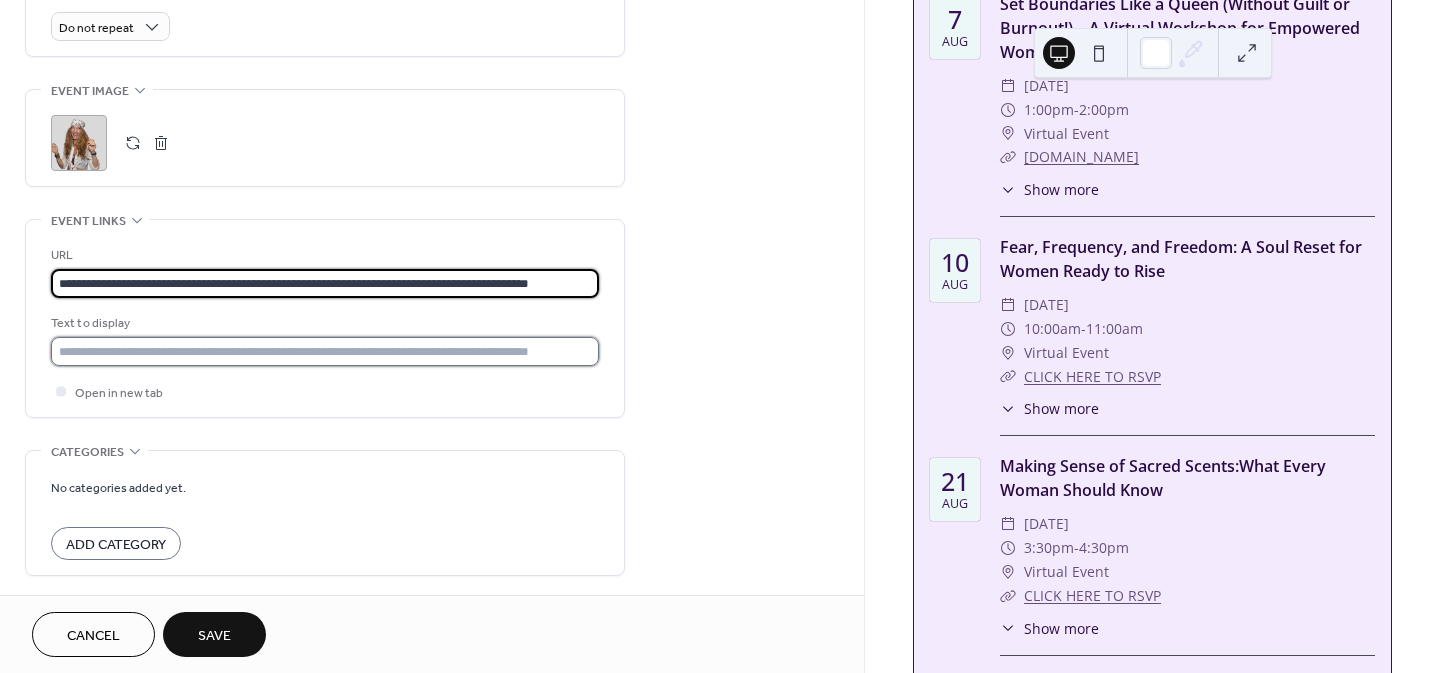 click at bounding box center (325, 351) 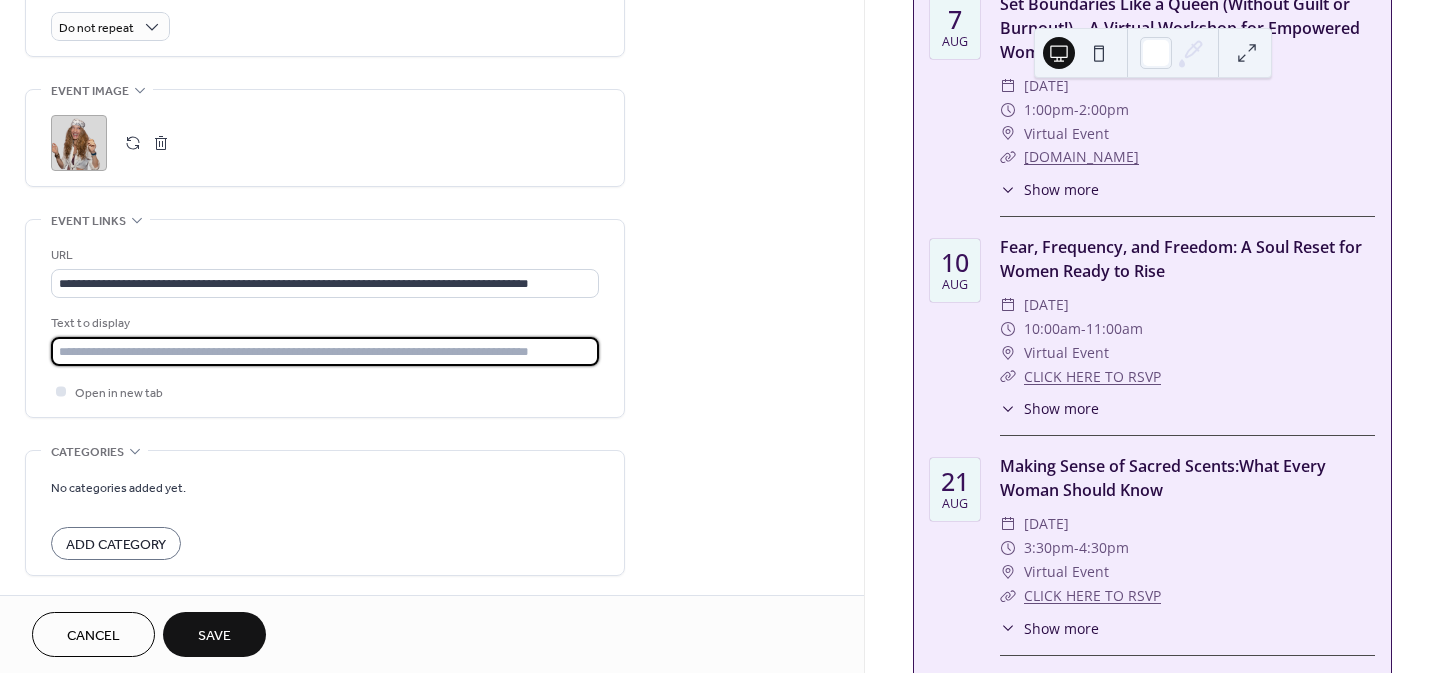 type on "**********" 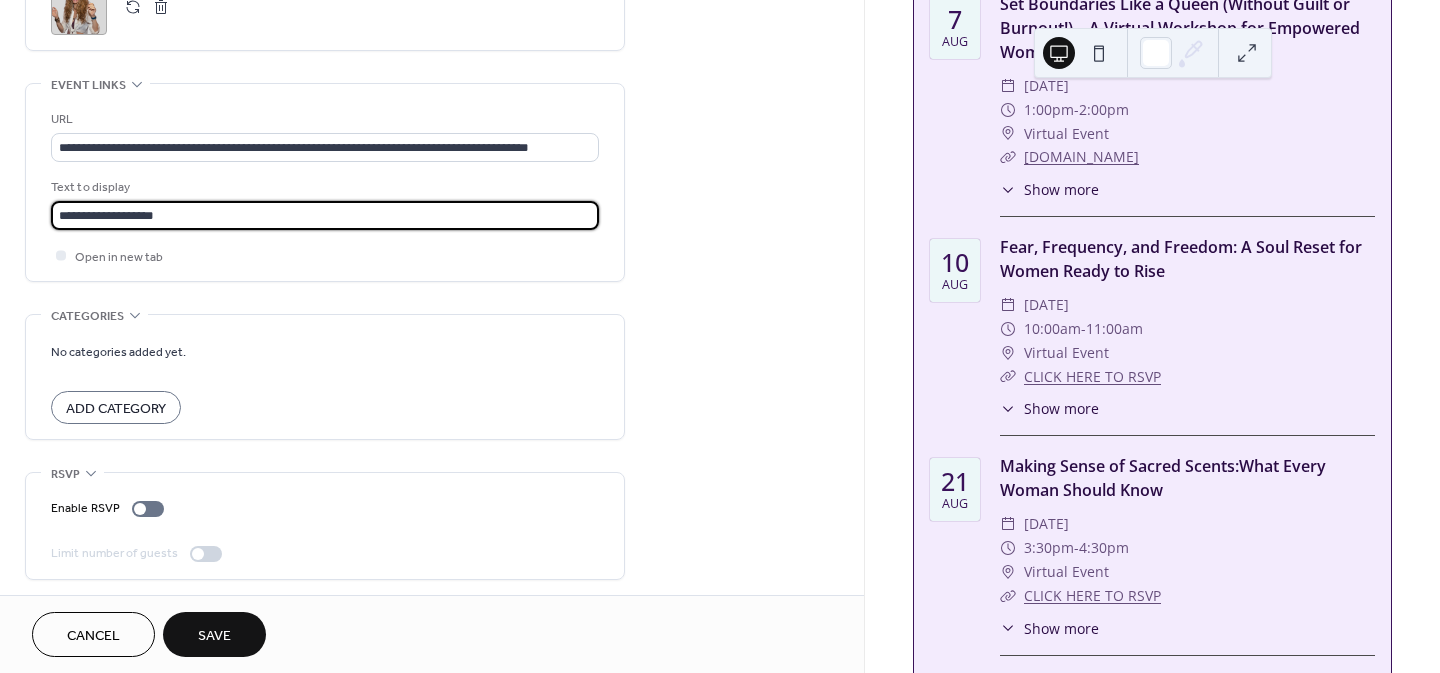 scroll, scrollTop: 1041, scrollLeft: 0, axis: vertical 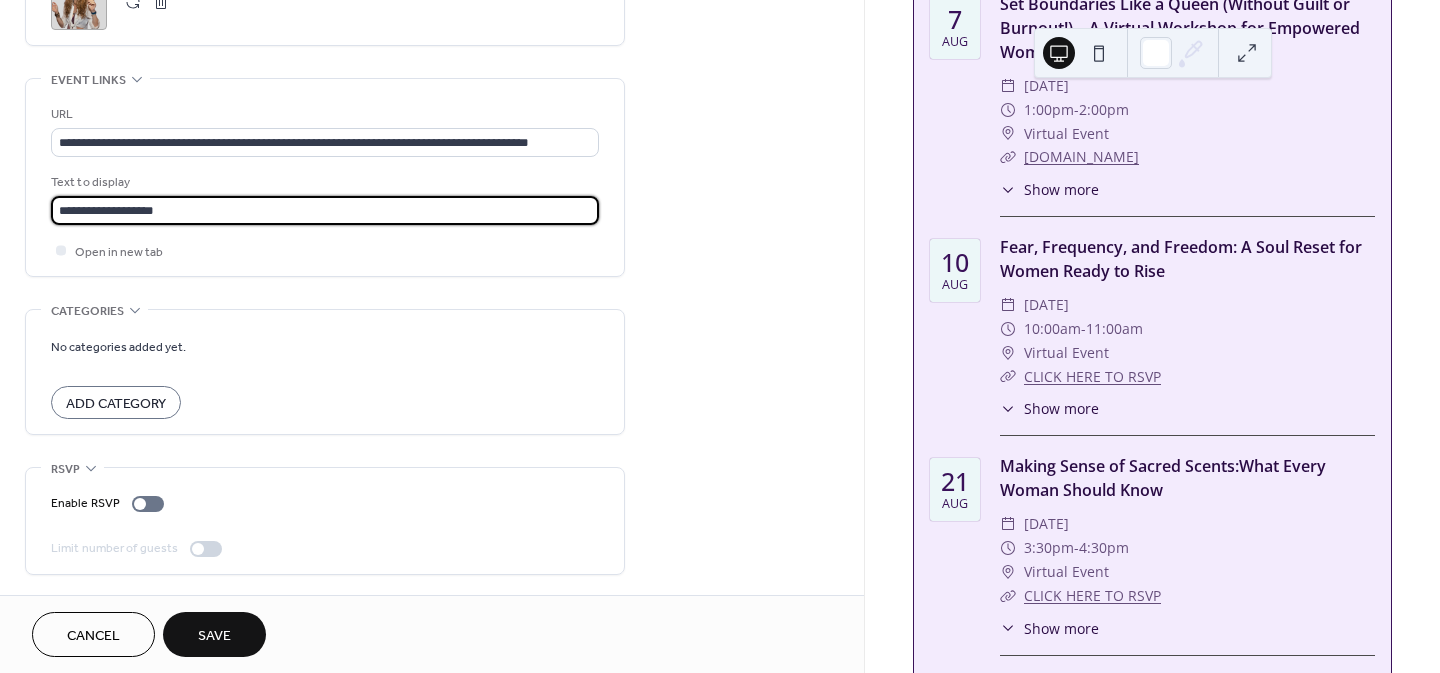 click on "Save" at bounding box center (214, 636) 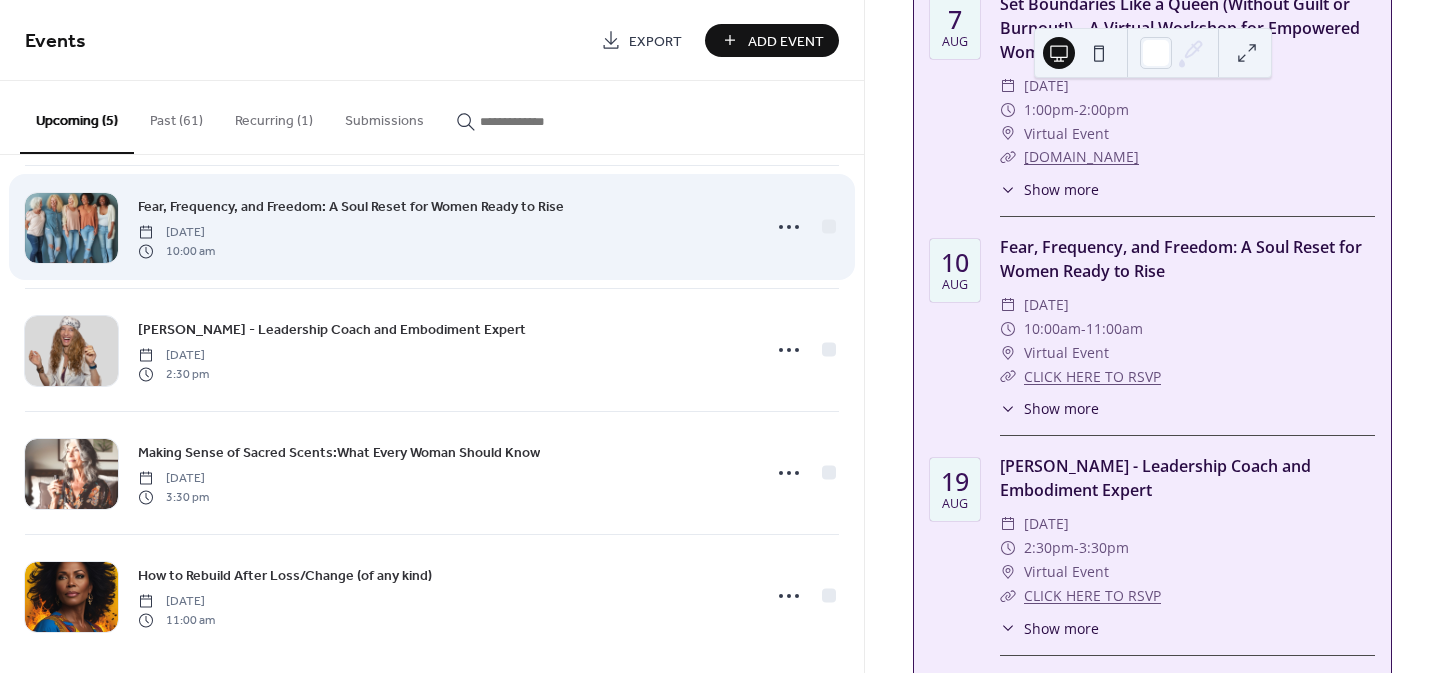 scroll, scrollTop: 156, scrollLeft: 0, axis: vertical 